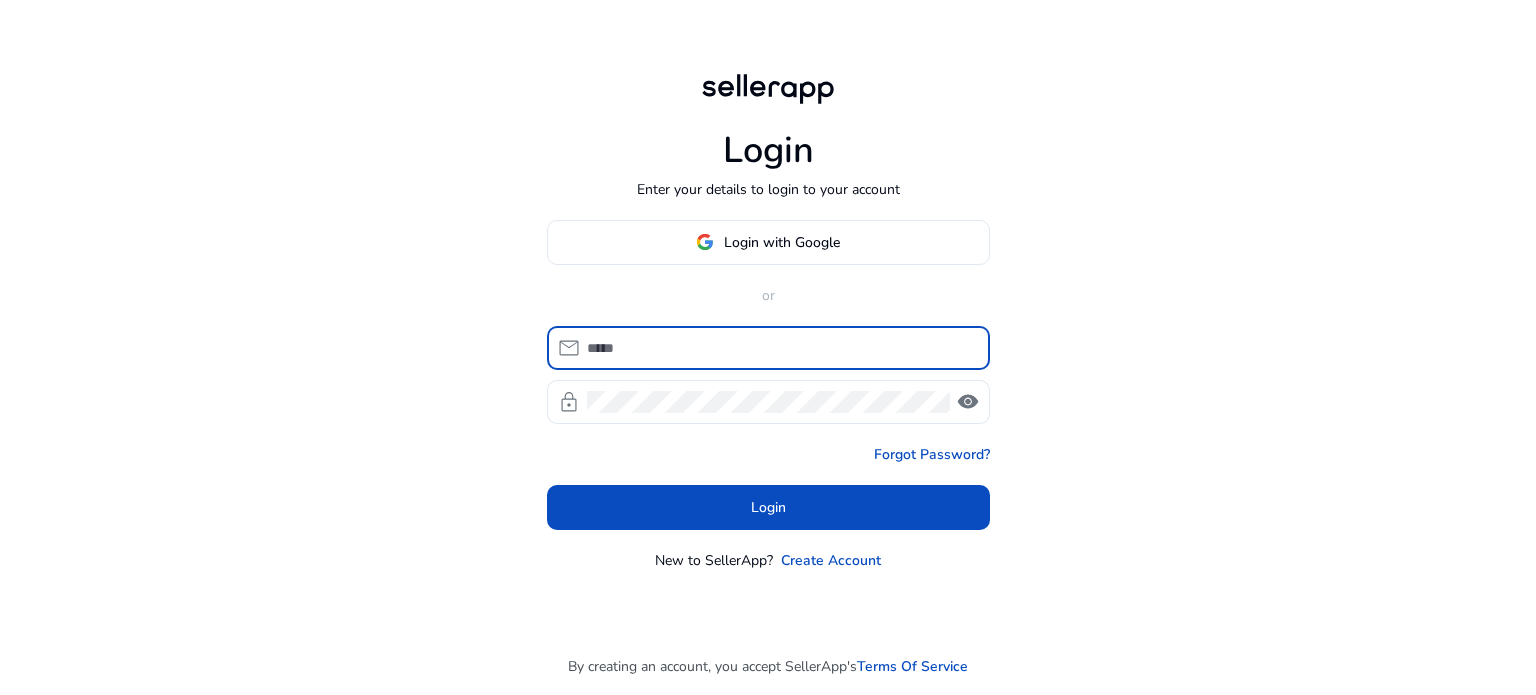 scroll, scrollTop: 0, scrollLeft: 0, axis: both 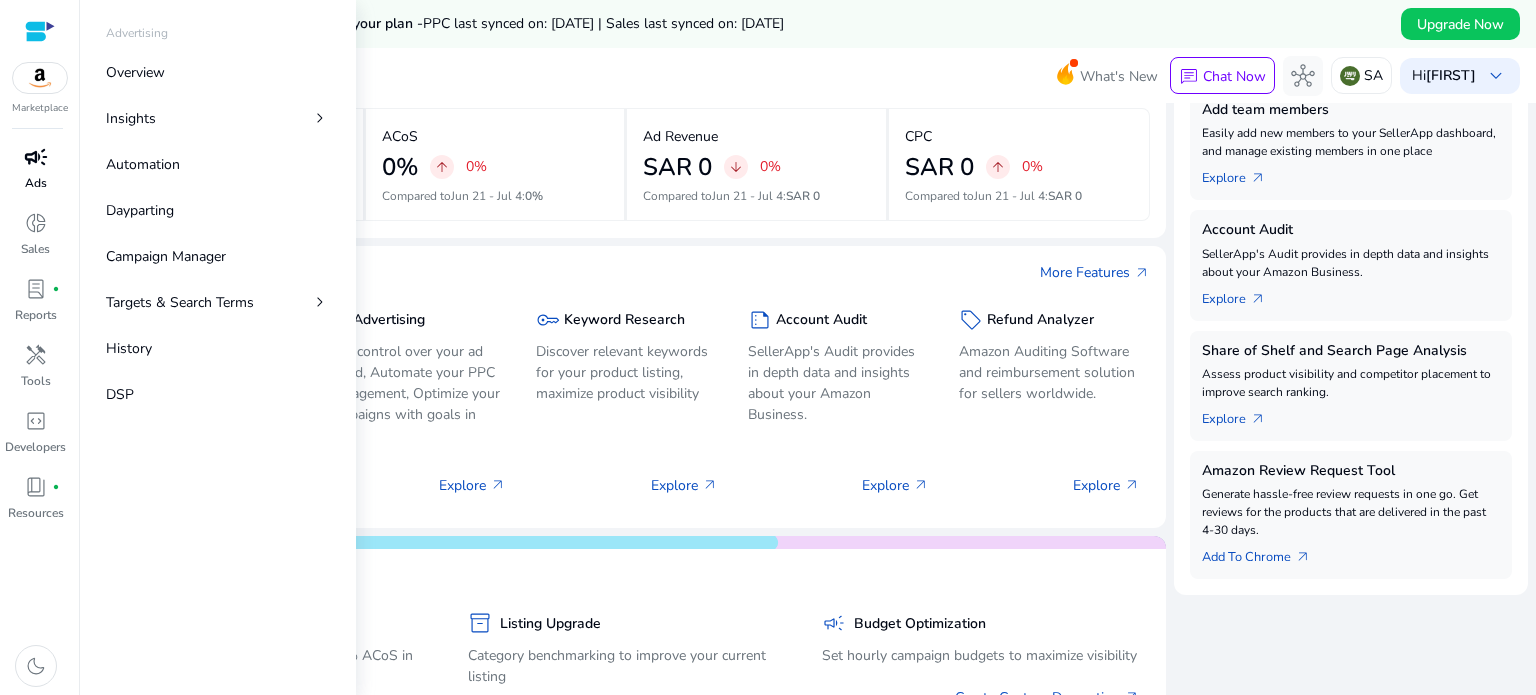 click on "campaign" at bounding box center [36, 157] 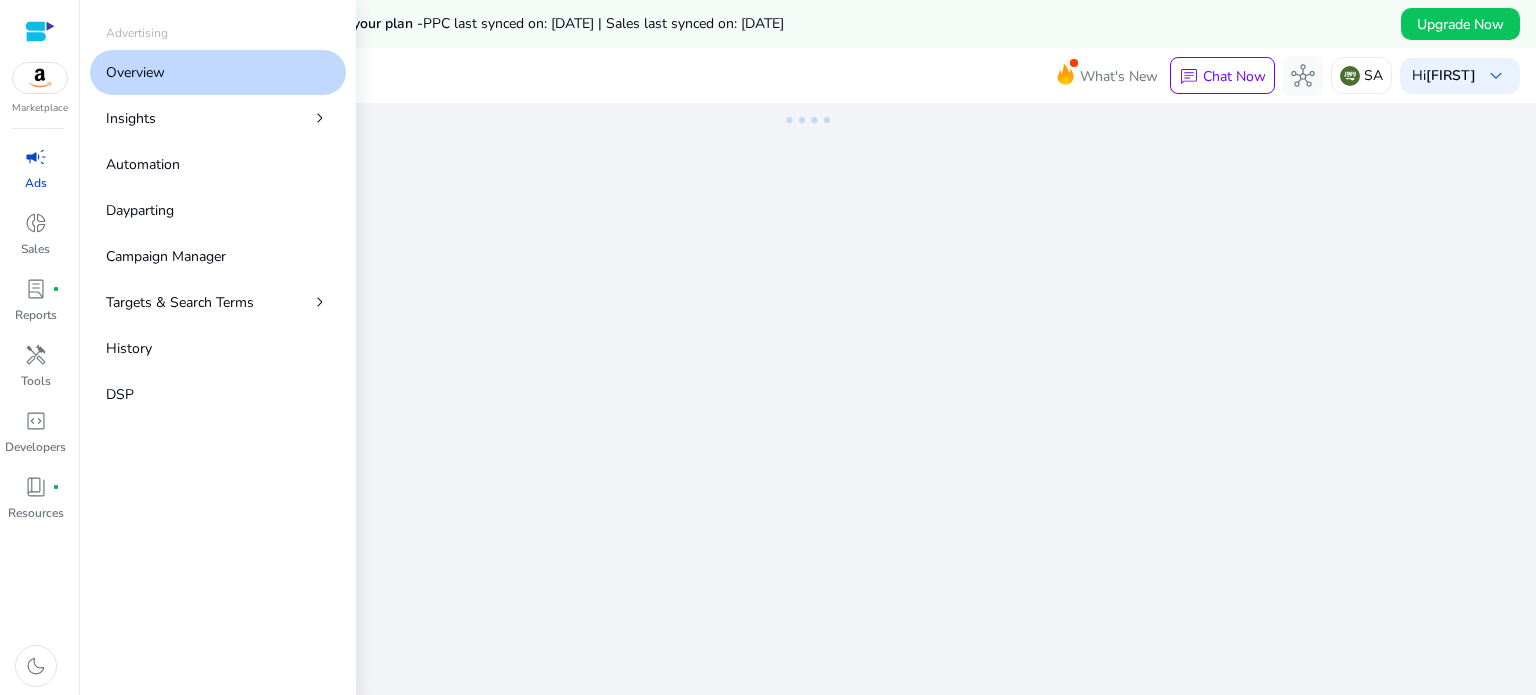 scroll, scrollTop: 0, scrollLeft: 0, axis: both 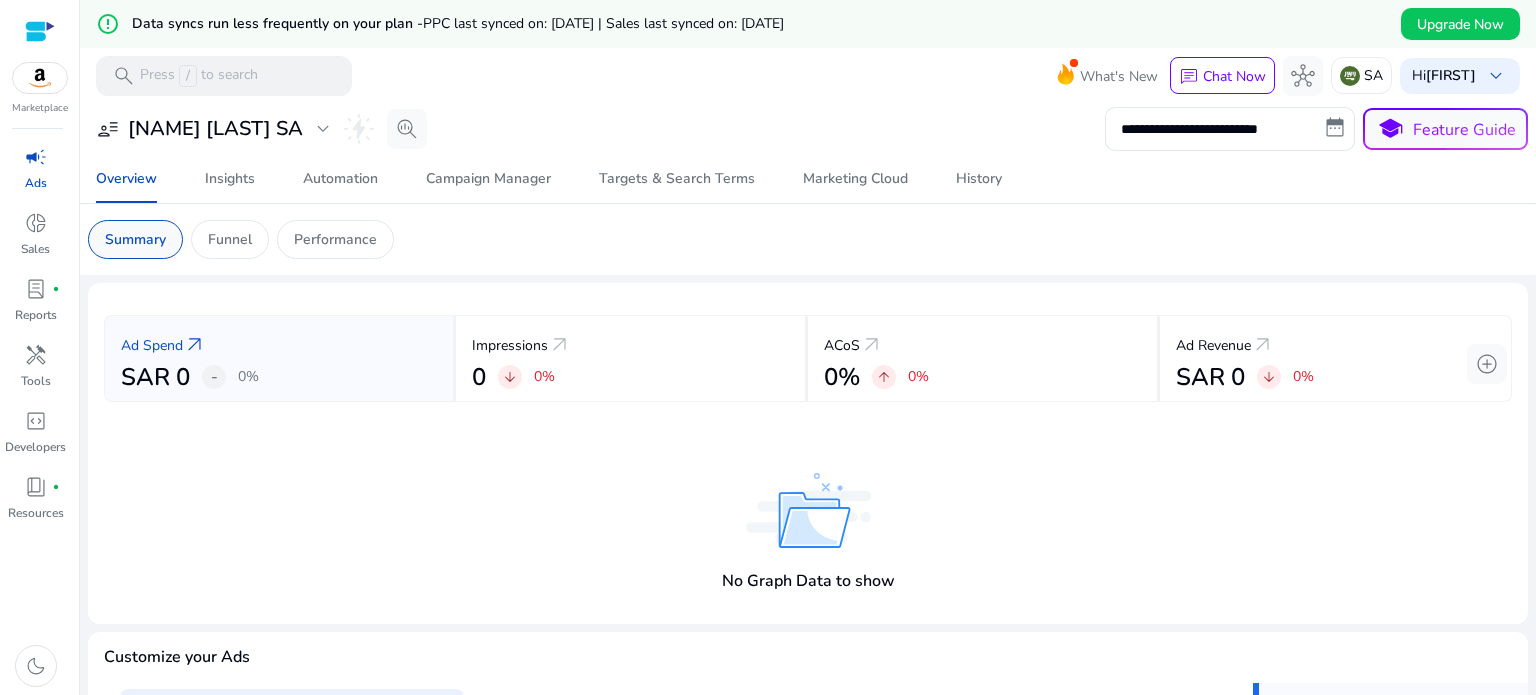 click on "Summary" 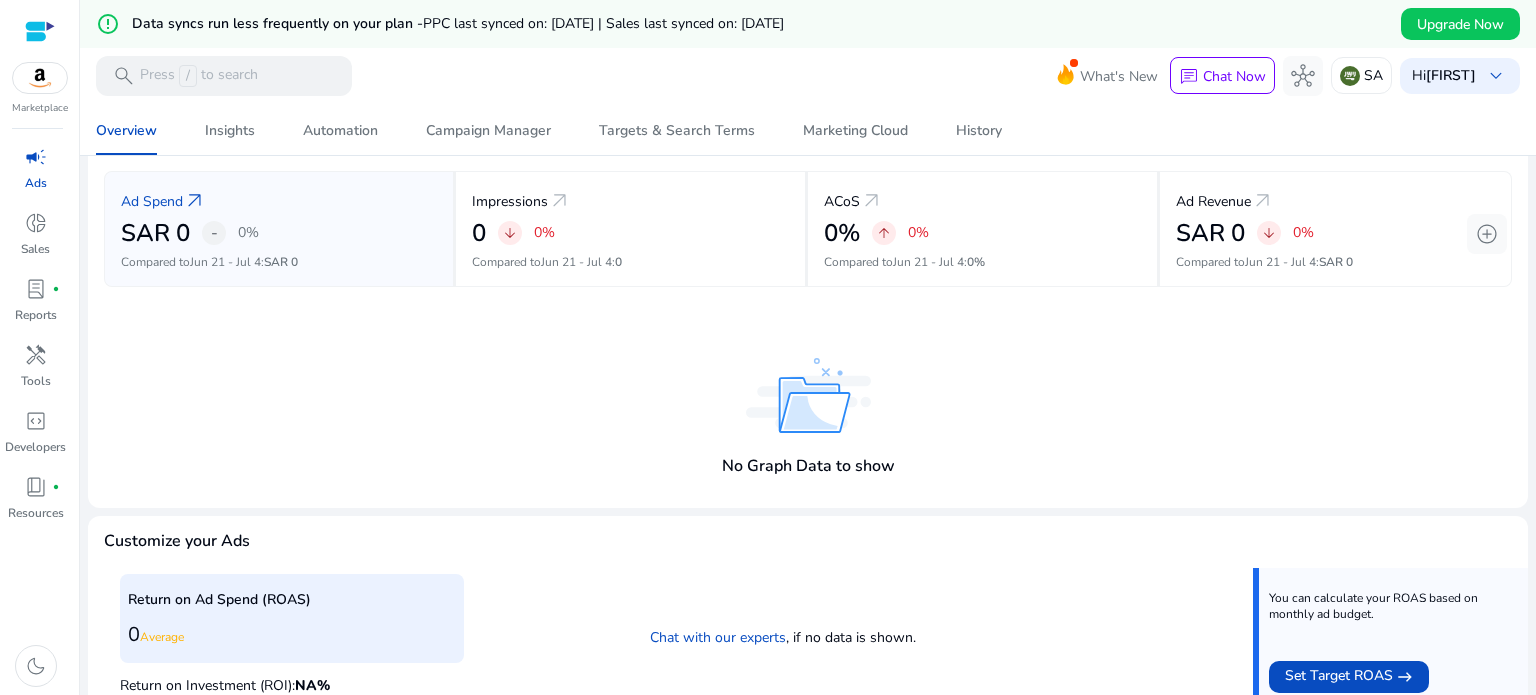 scroll, scrollTop: 158, scrollLeft: 0, axis: vertical 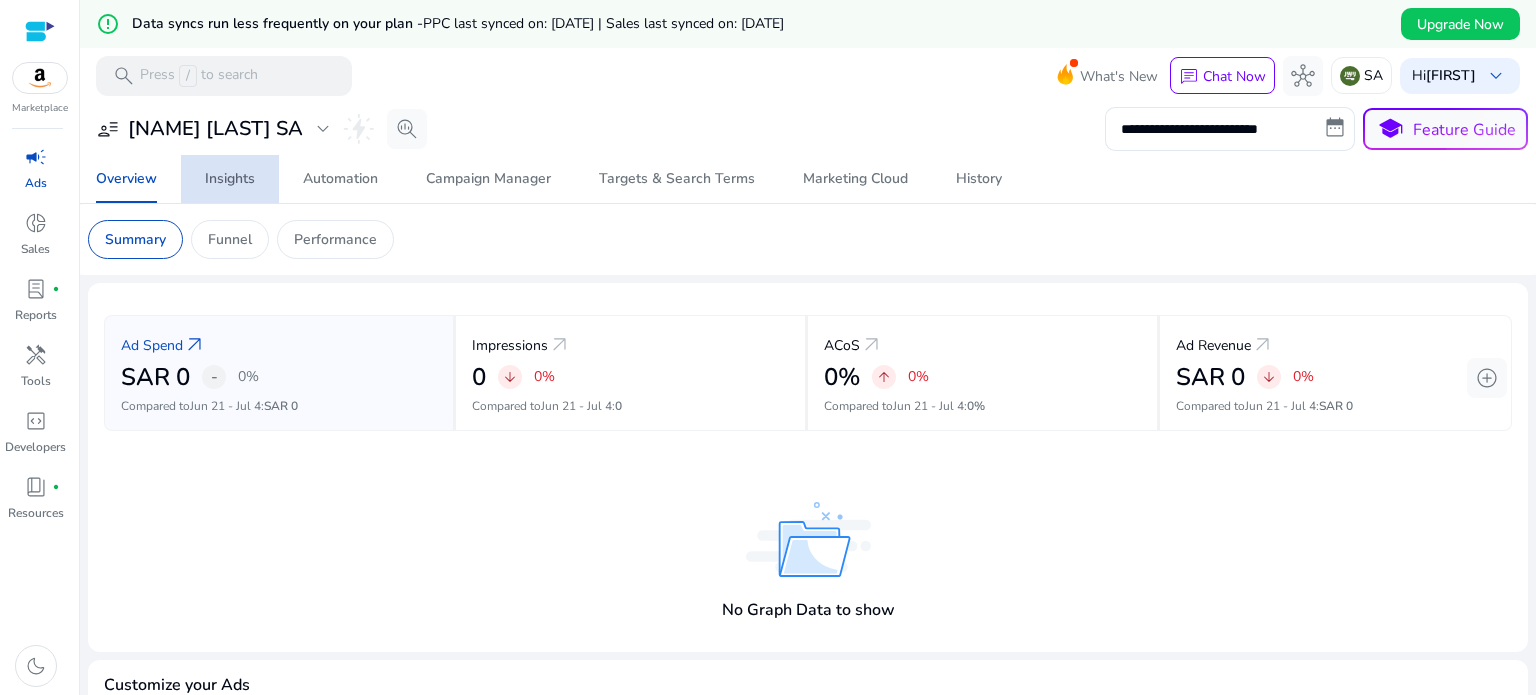 click on "Insights" at bounding box center [230, 179] 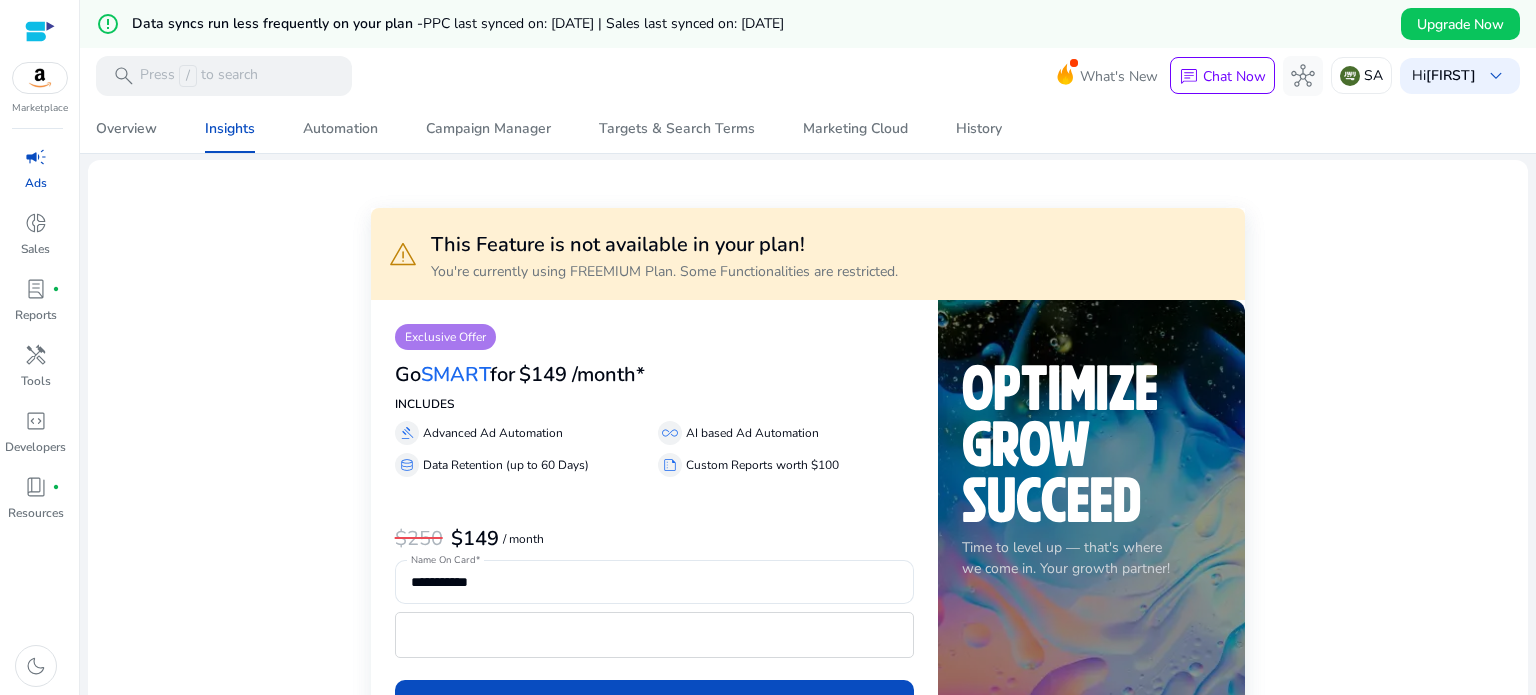 scroll, scrollTop: 0, scrollLeft: 0, axis: both 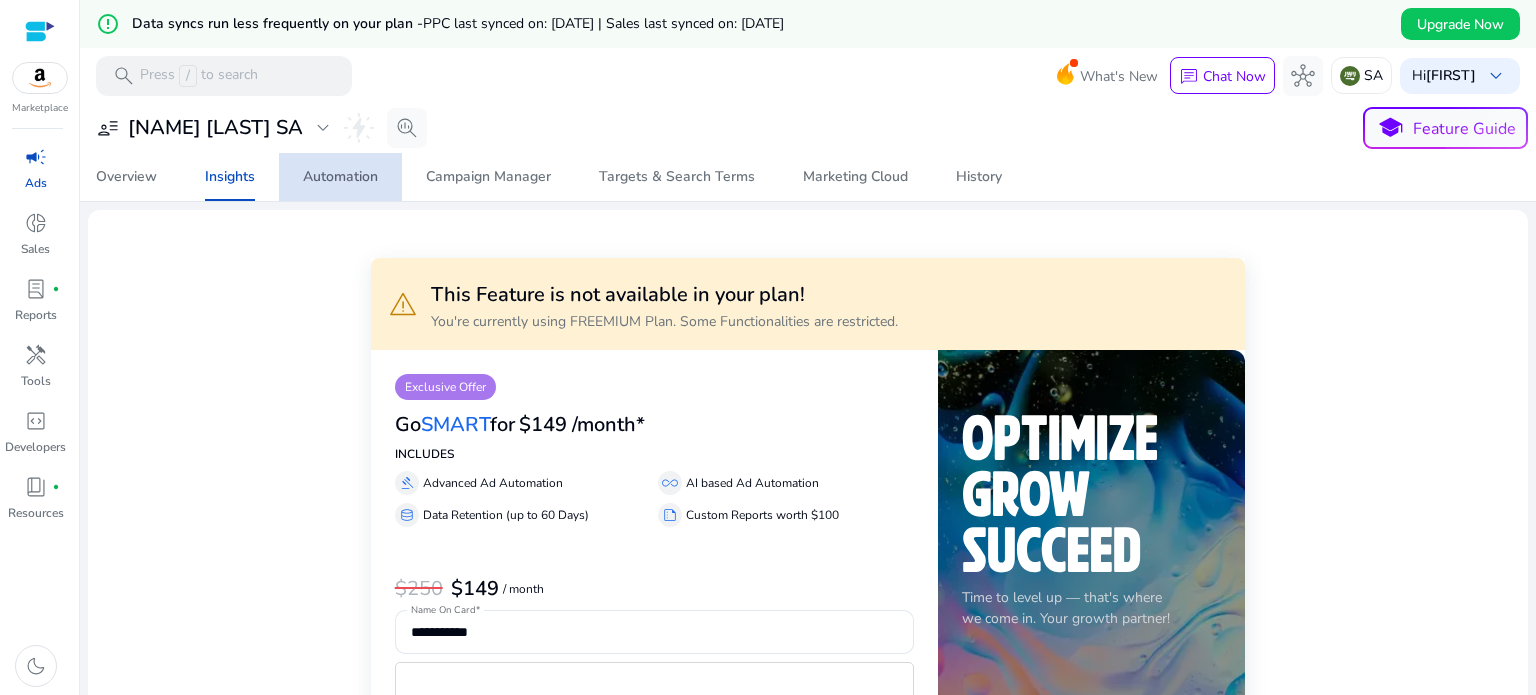 click on "Automation" at bounding box center (340, 177) 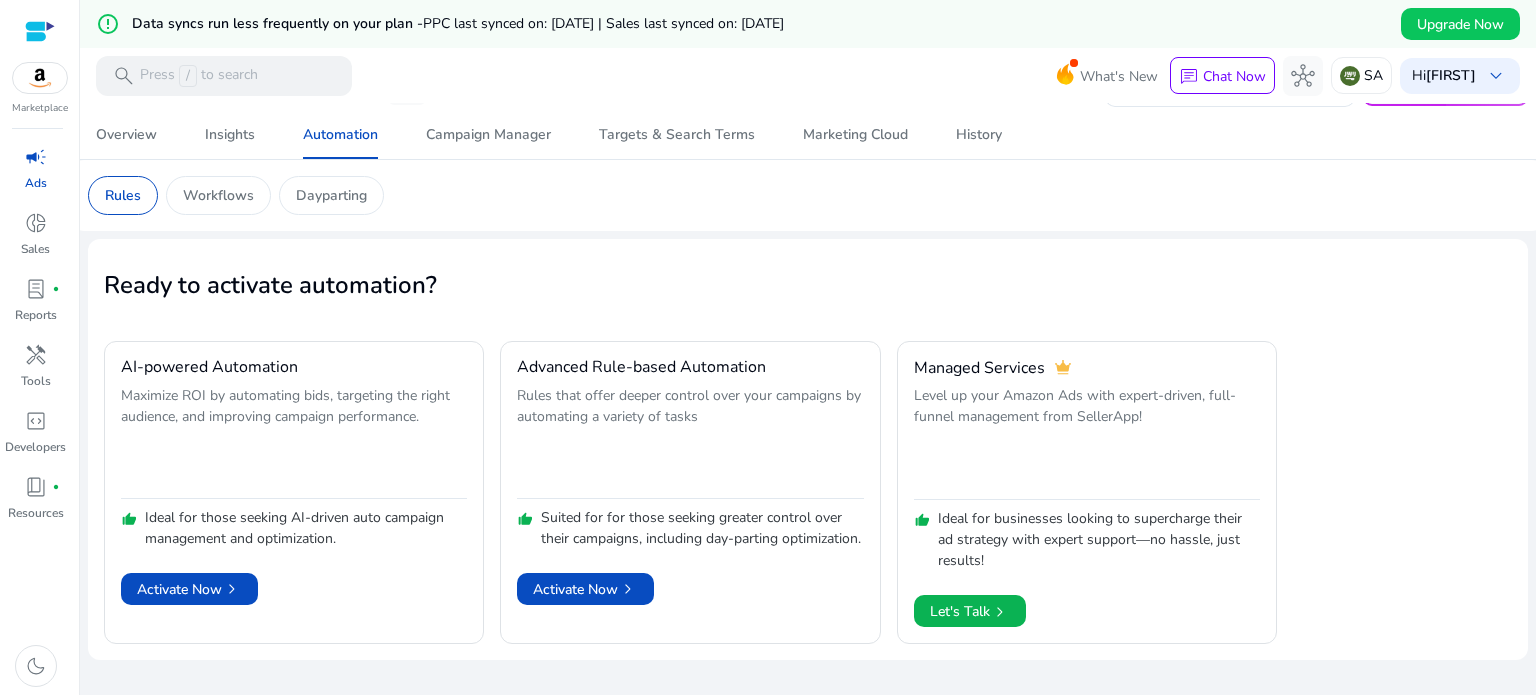 scroll, scrollTop: 48, scrollLeft: 0, axis: vertical 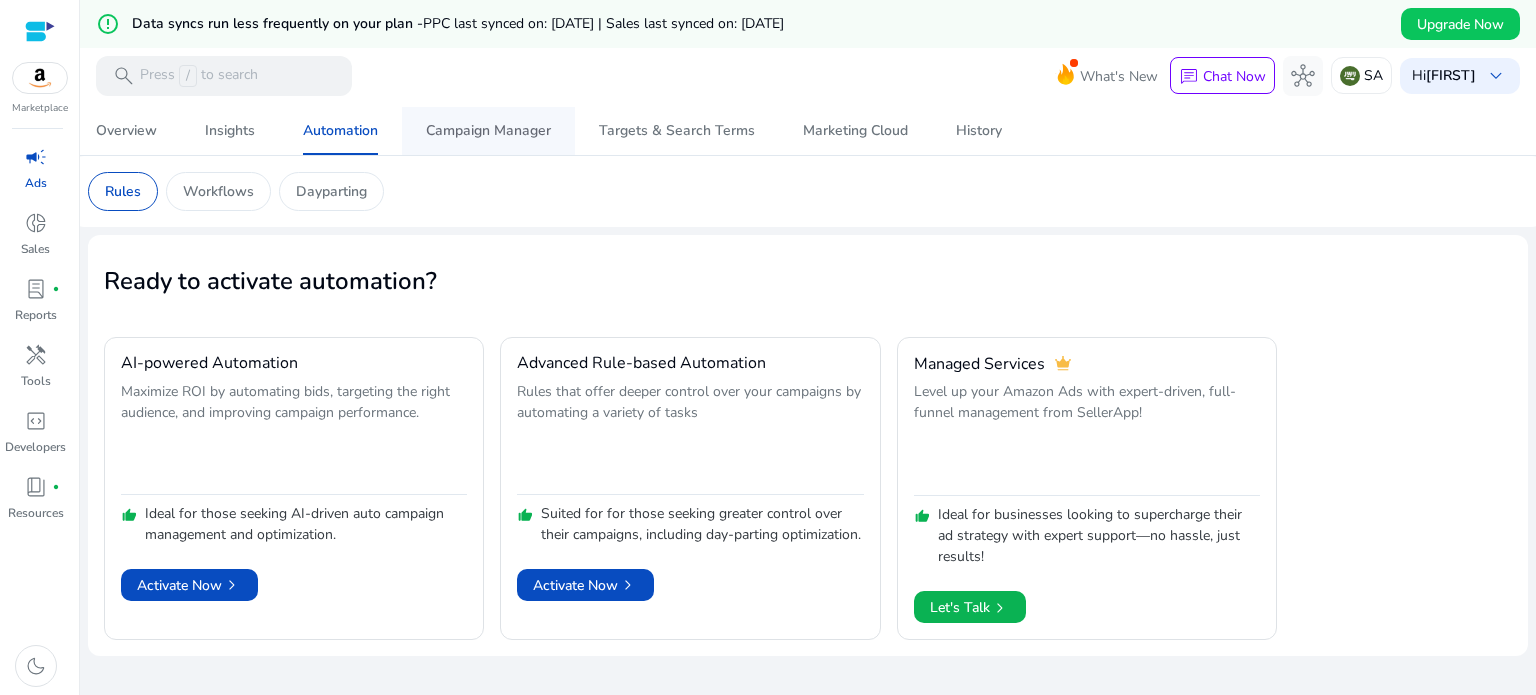 click on "Campaign Manager" at bounding box center (488, 131) 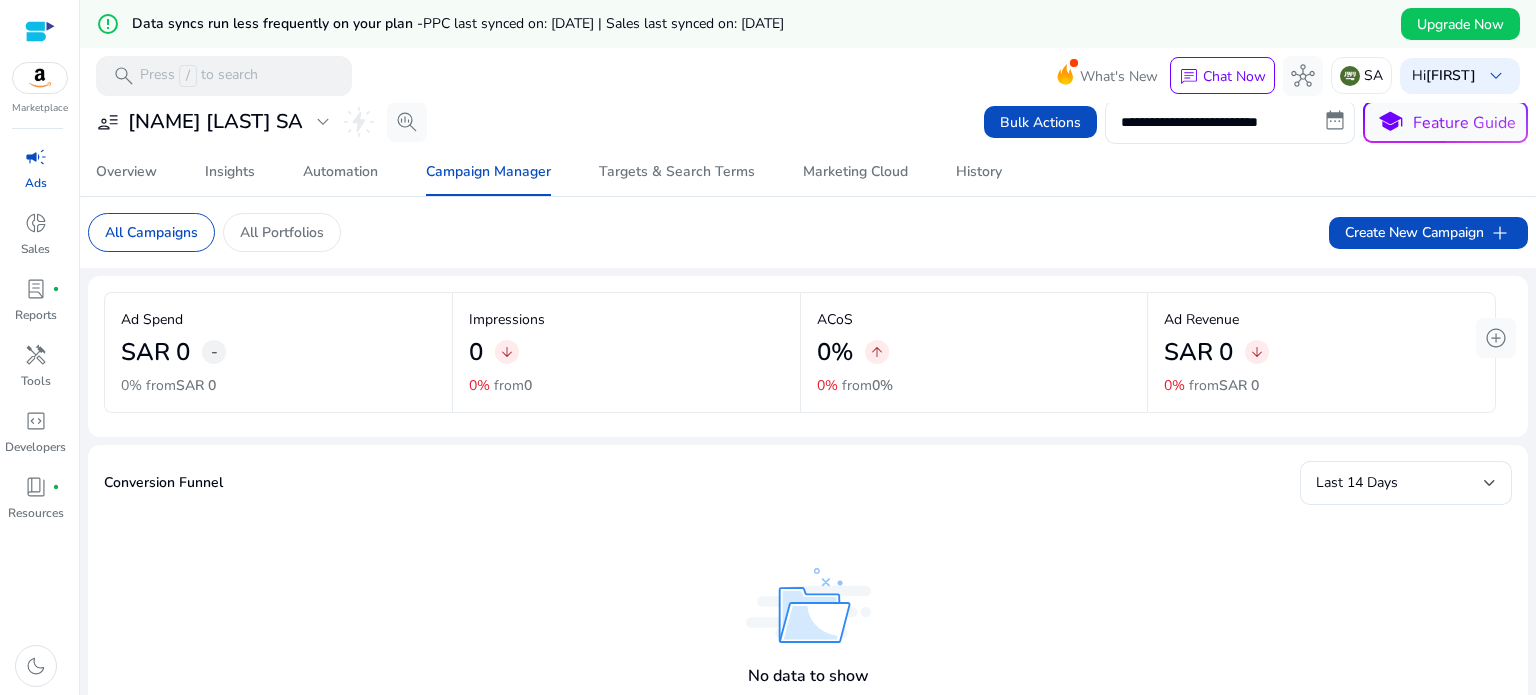 scroll, scrollTop: 5, scrollLeft: 0, axis: vertical 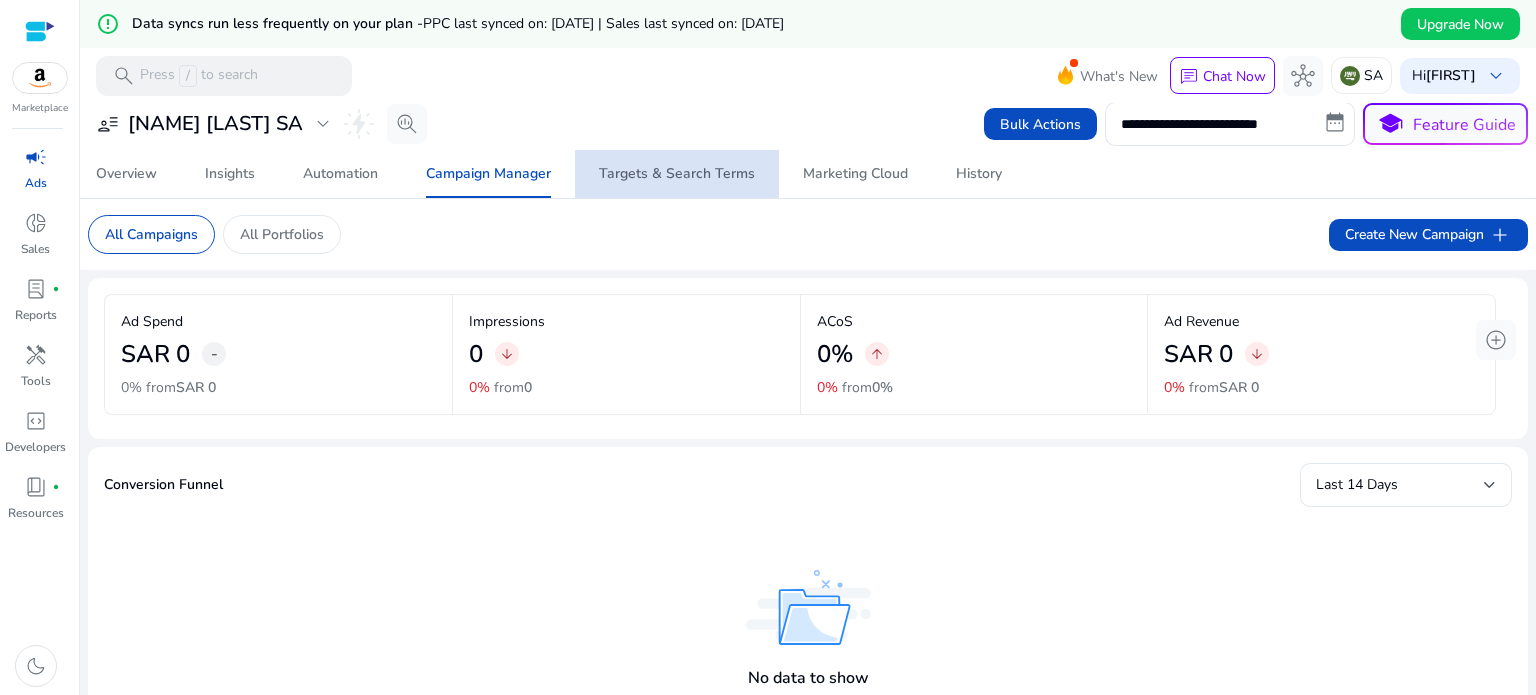 click on "Targets & Search Terms" at bounding box center [677, 174] 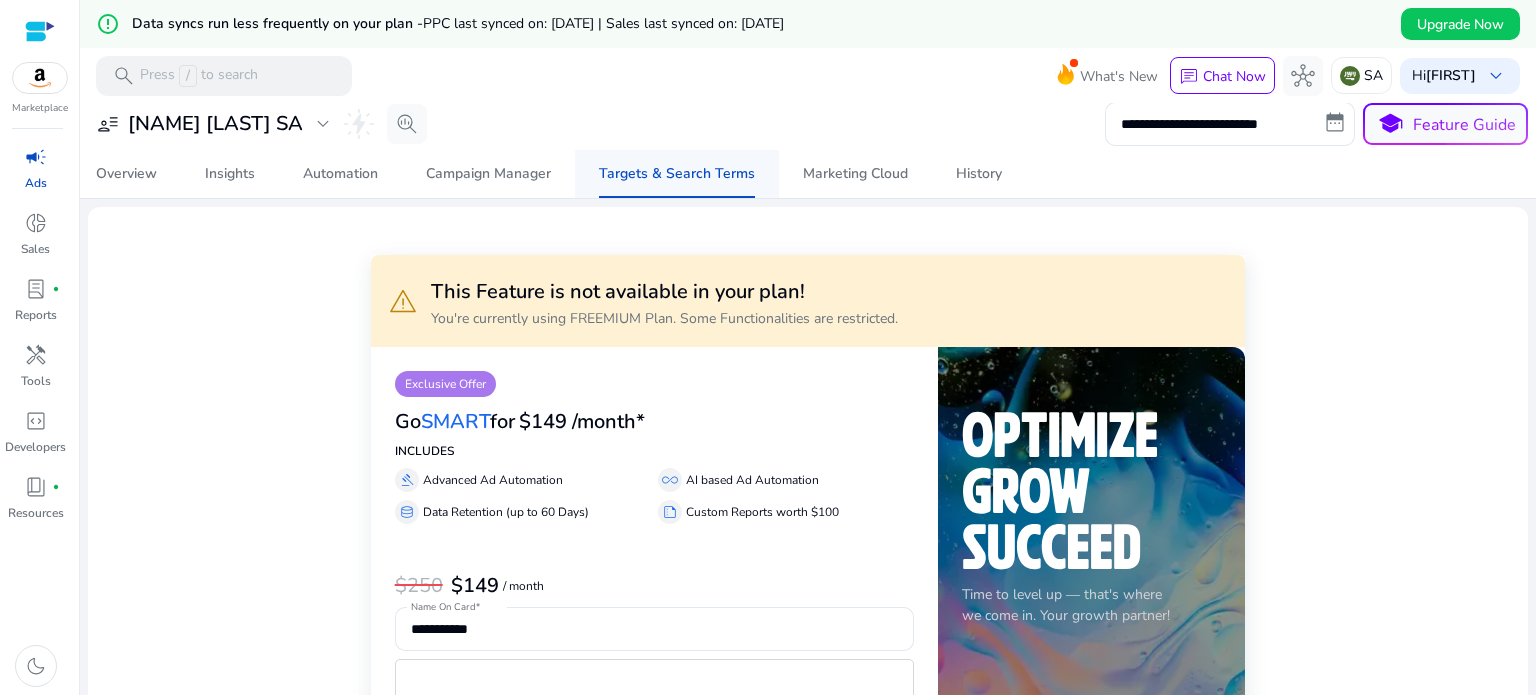 scroll, scrollTop: 0, scrollLeft: 0, axis: both 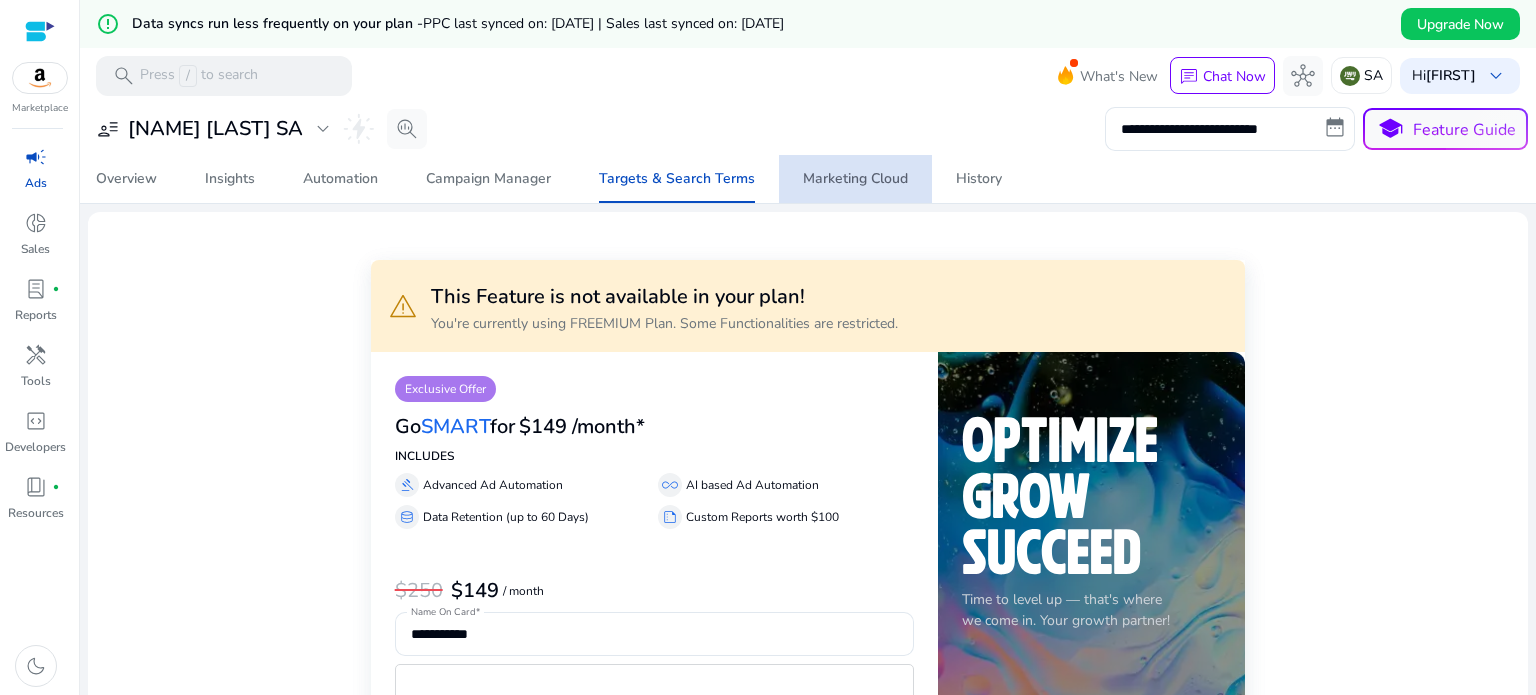 click on "Marketing Cloud" at bounding box center [855, 179] 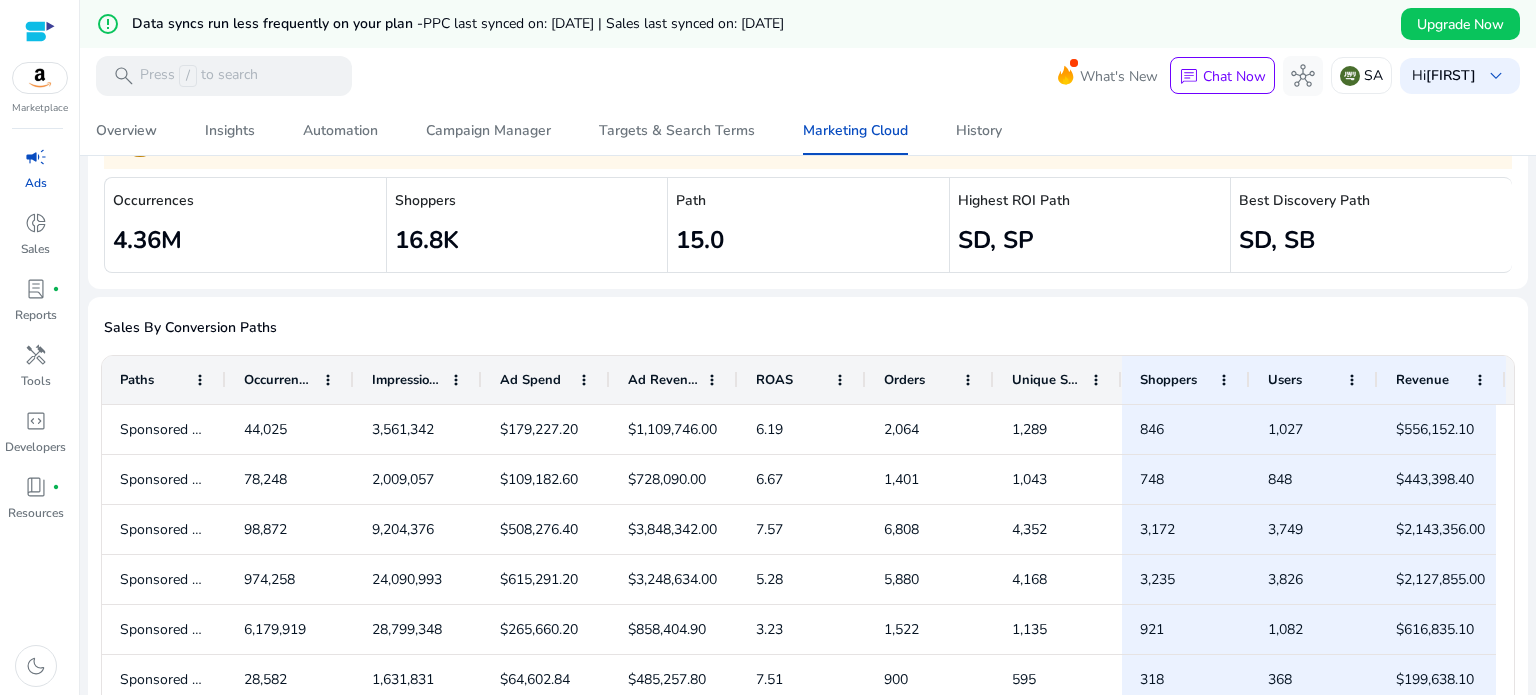 scroll, scrollTop: 0, scrollLeft: 0, axis: both 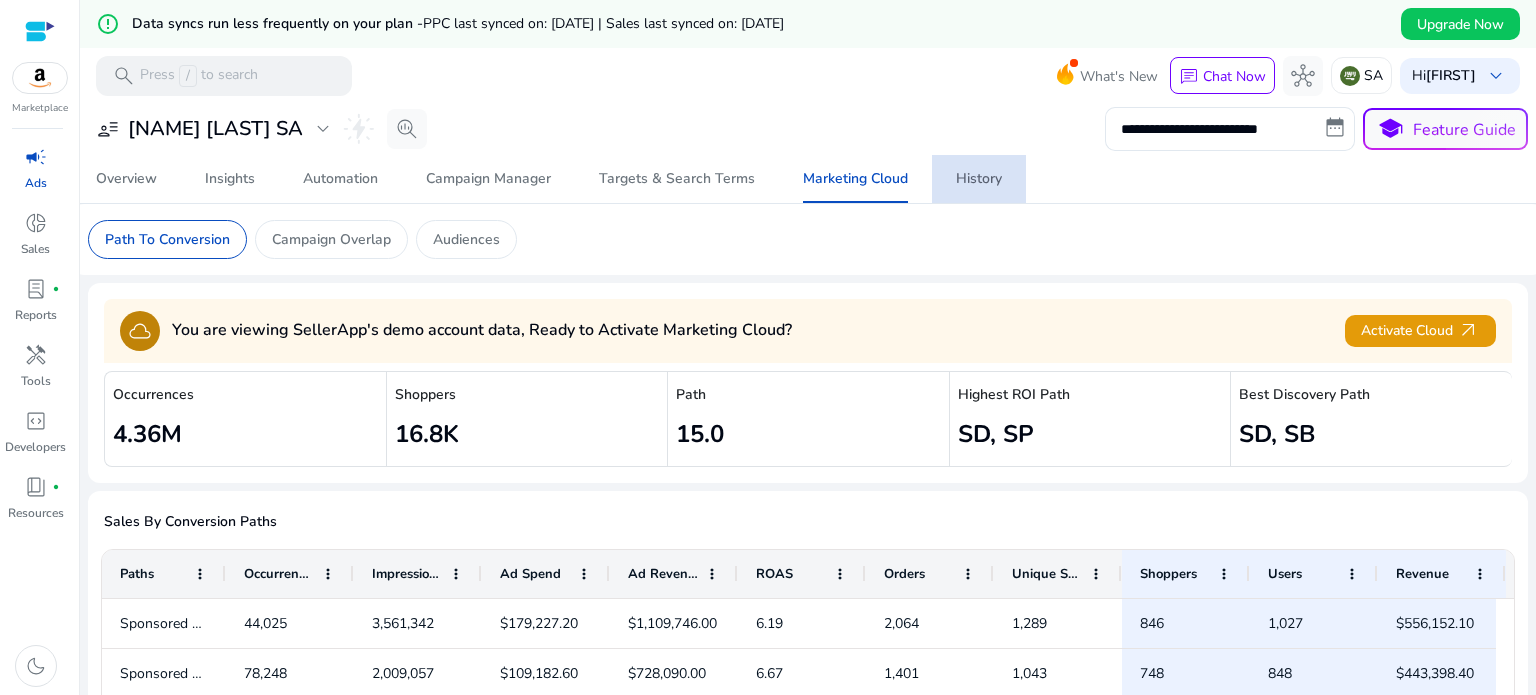 click on "History" at bounding box center (979, 179) 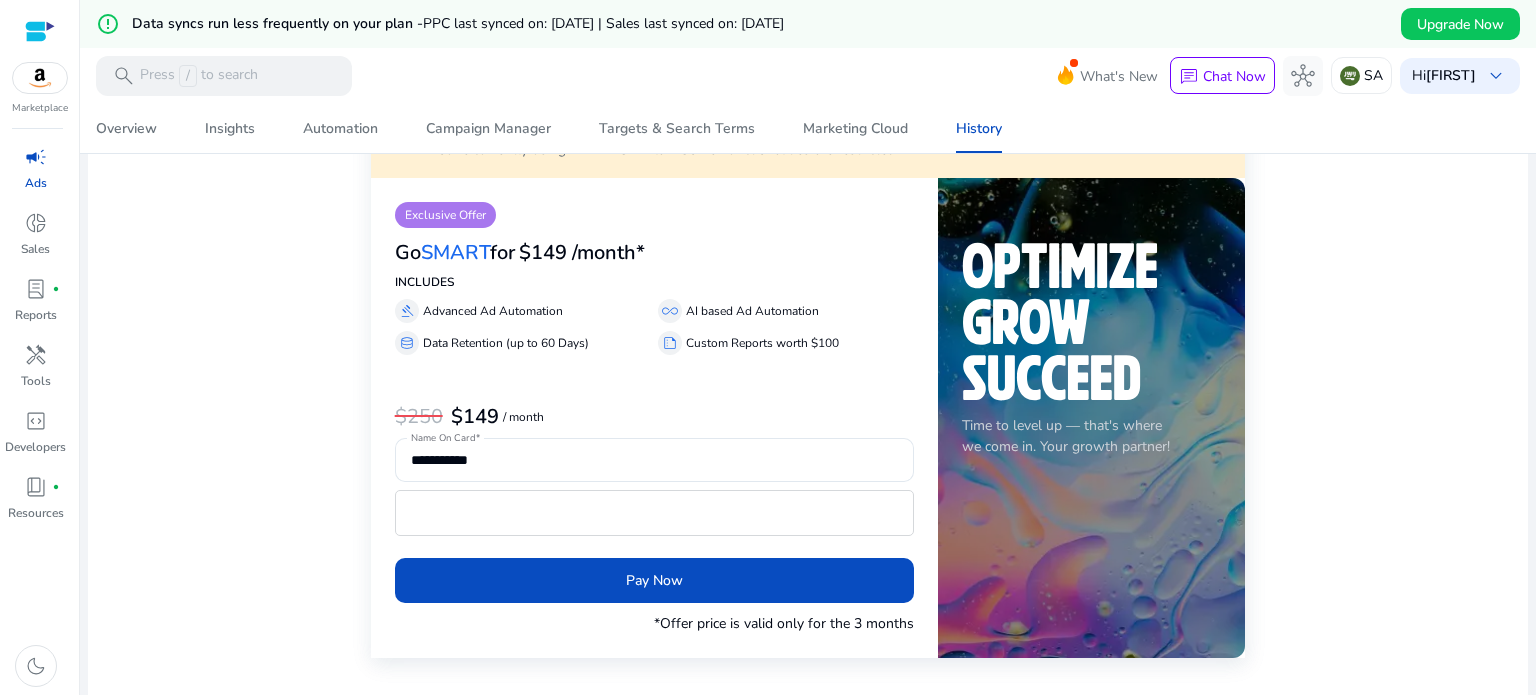 scroll, scrollTop: 220, scrollLeft: 0, axis: vertical 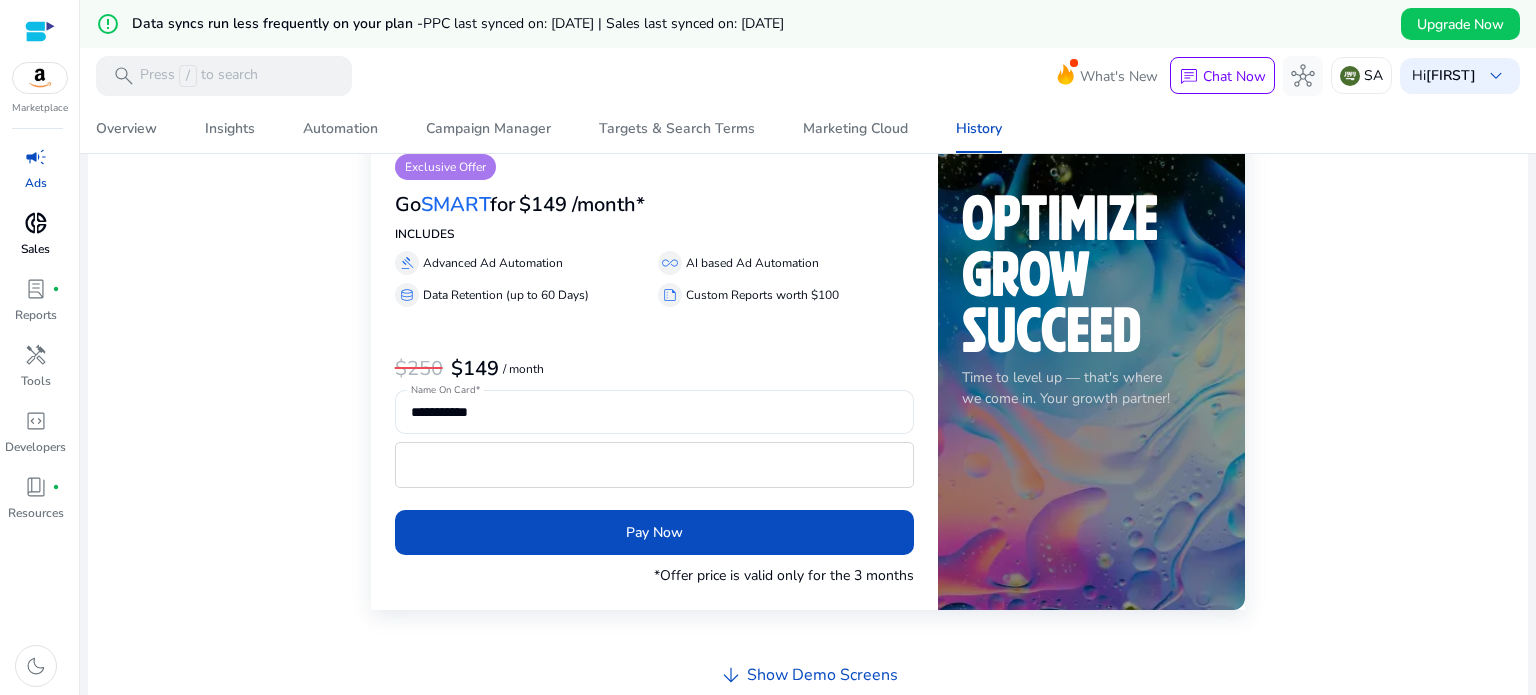 click on "donut_small   Sales" at bounding box center [35, 240] 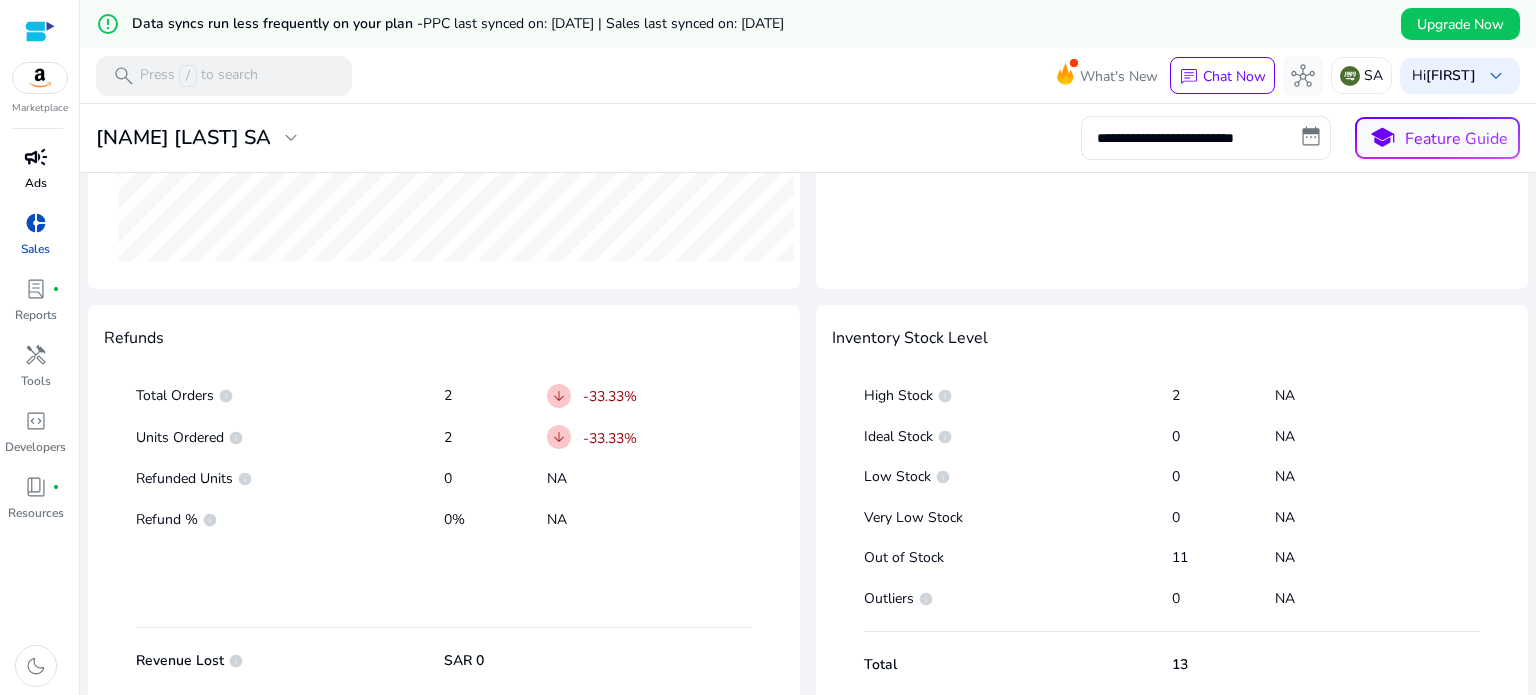 scroll, scrollTop: 1028, scrollLeft: 0, axis: vertical 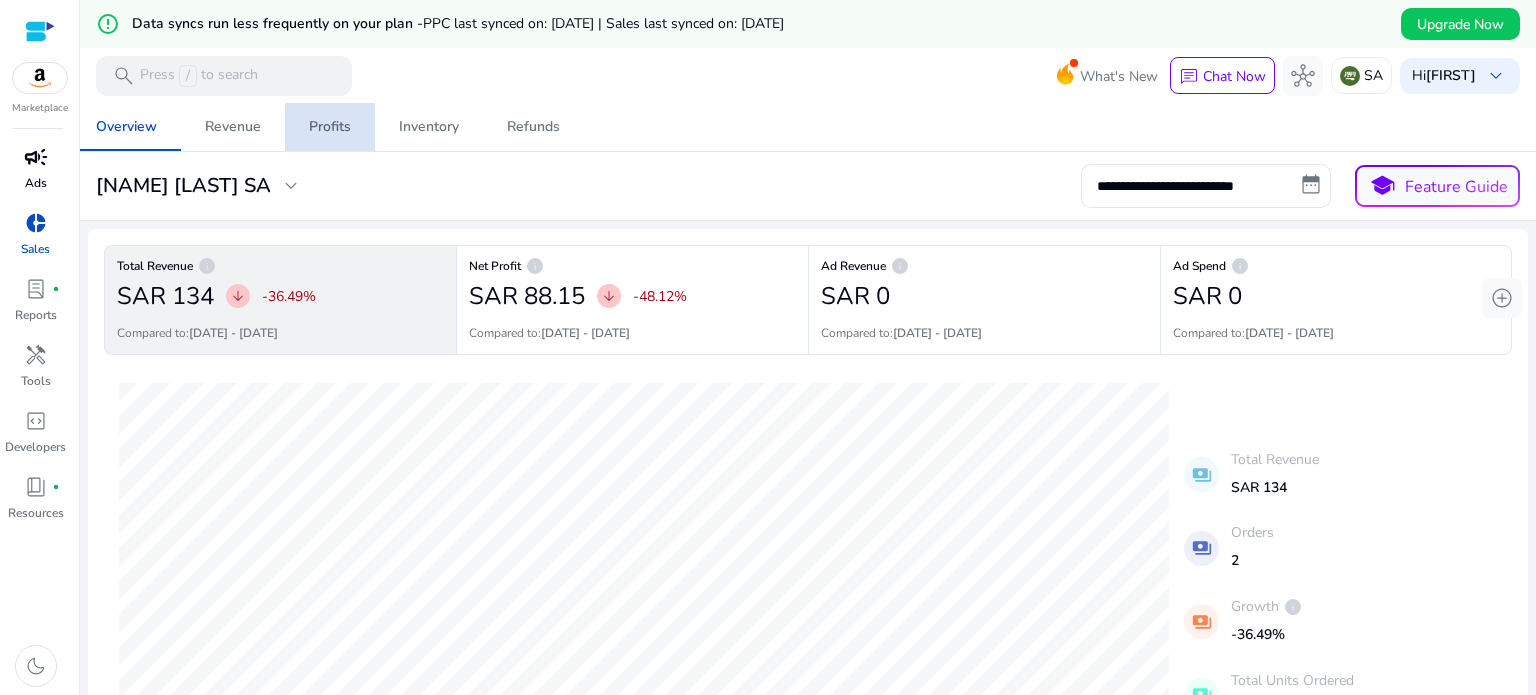 click on "Profits" at bounding box center [330, 127] 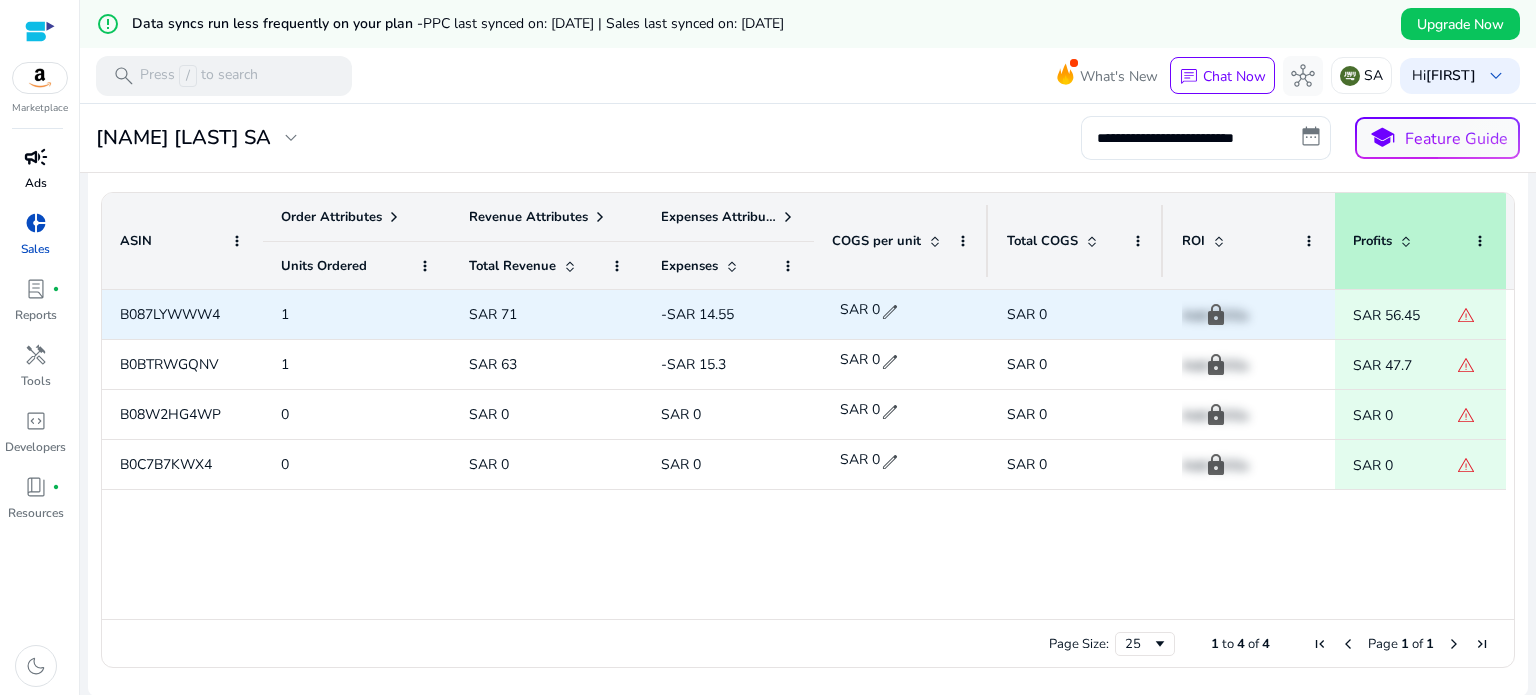 scroll, scrollTop: 872, scrollLeft: 0, axis: vertical 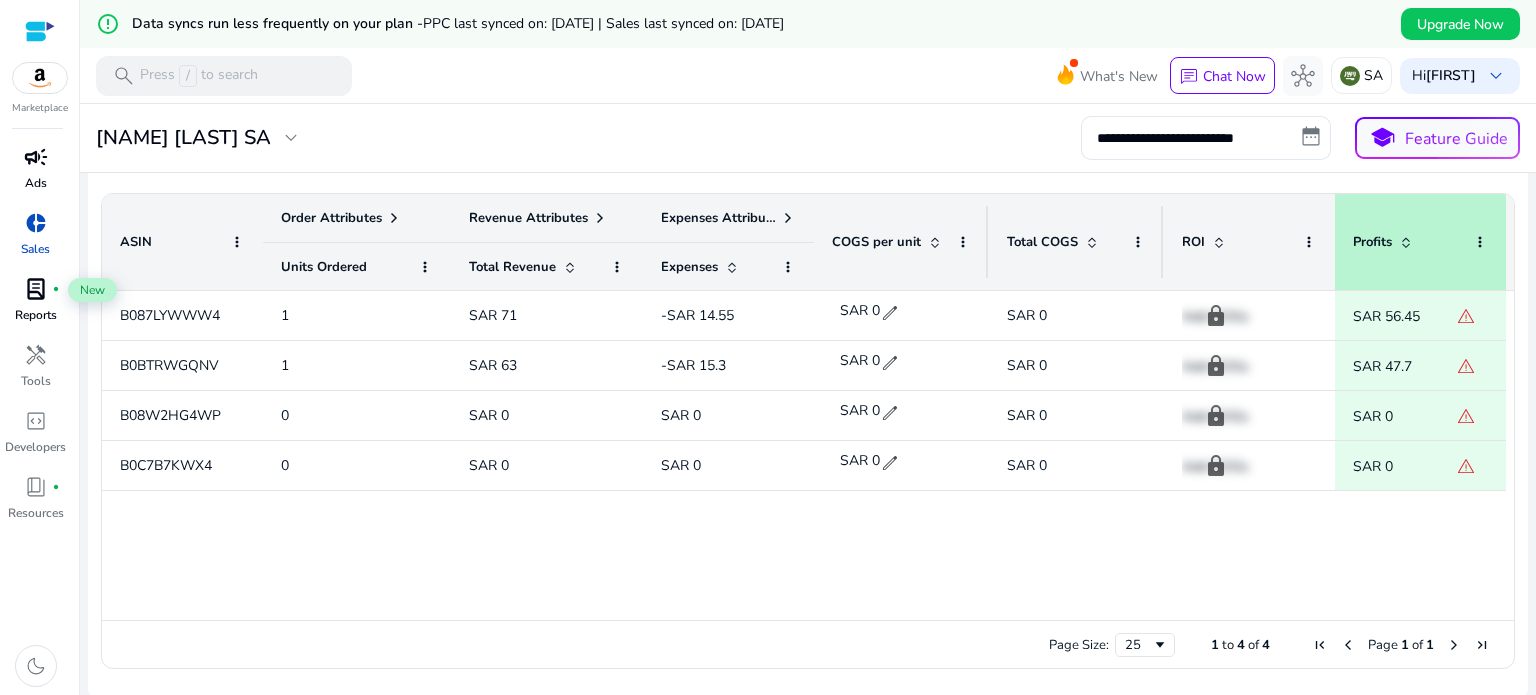 click on "lab_profile   fiber_manual_record" at bounding box center [36, 289] 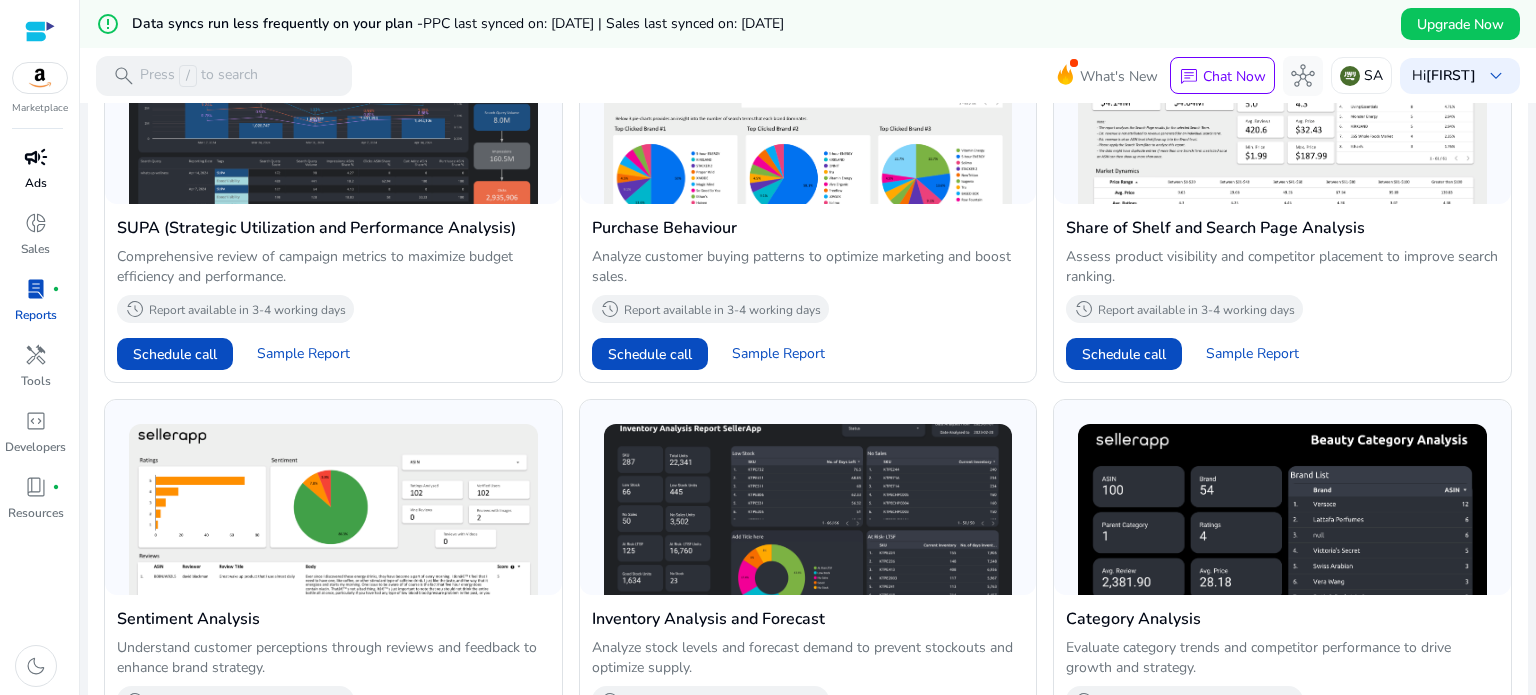 scroll, scrollTop: 1120, scrollLeft: 0, axis: vertical 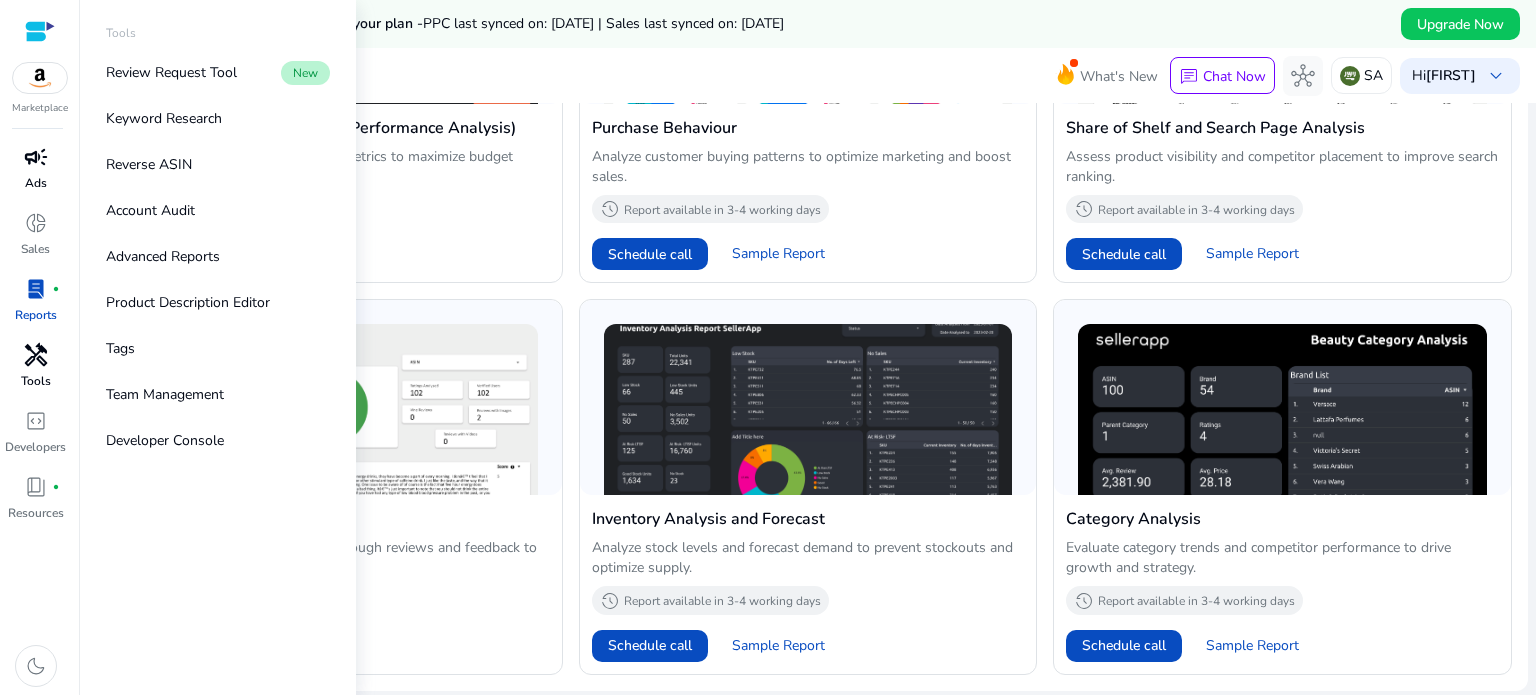 click on "handyman" at bounding box center (36, 355) 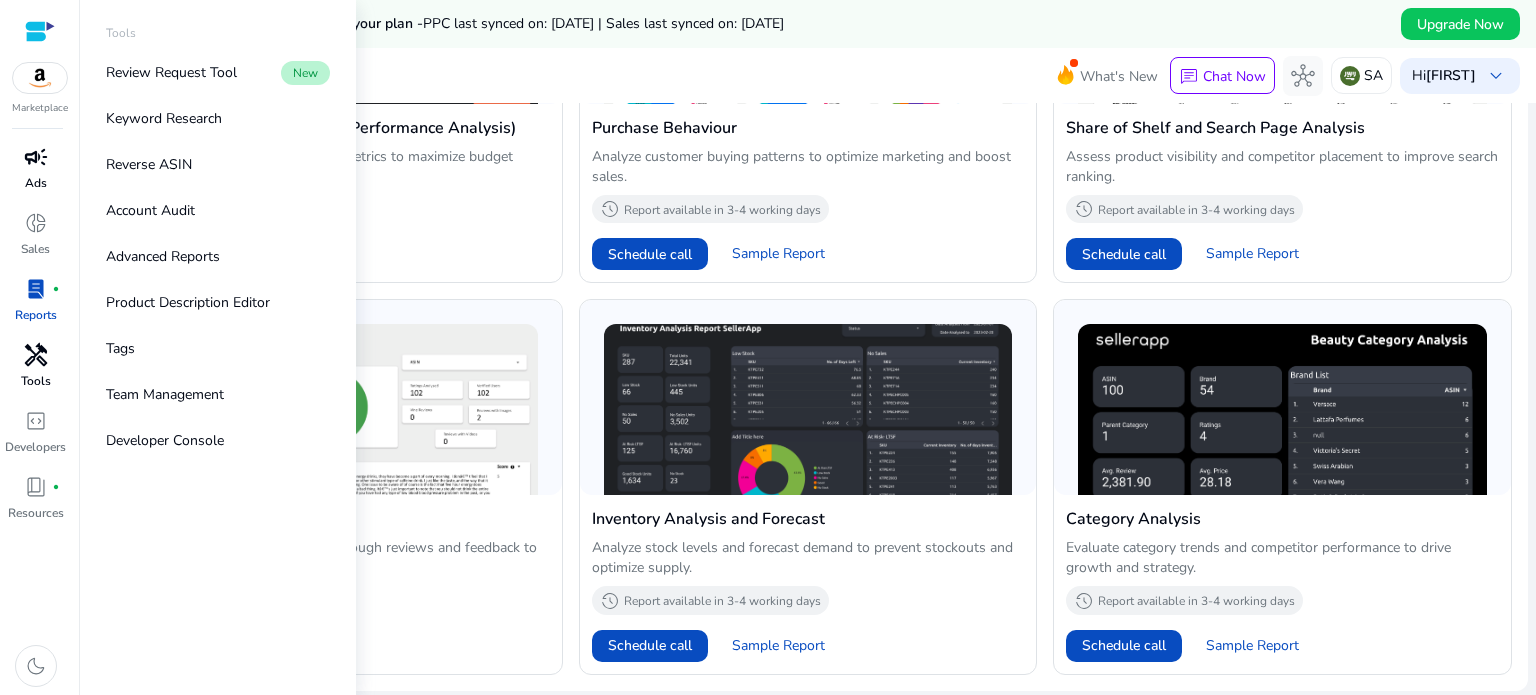 scroll, scrollTop: 0, scrollLeft: 0, axis: both 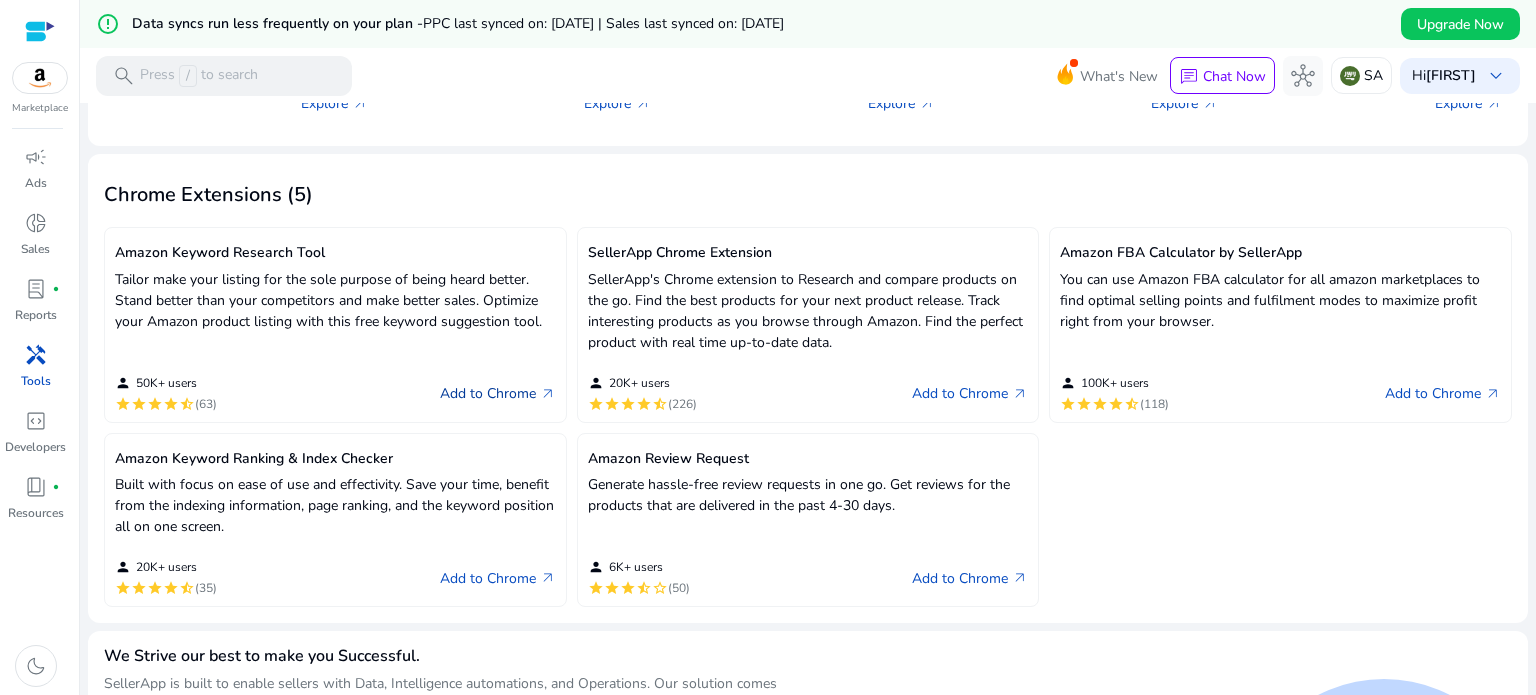 click on "Add to Chrome   arrow_outward" 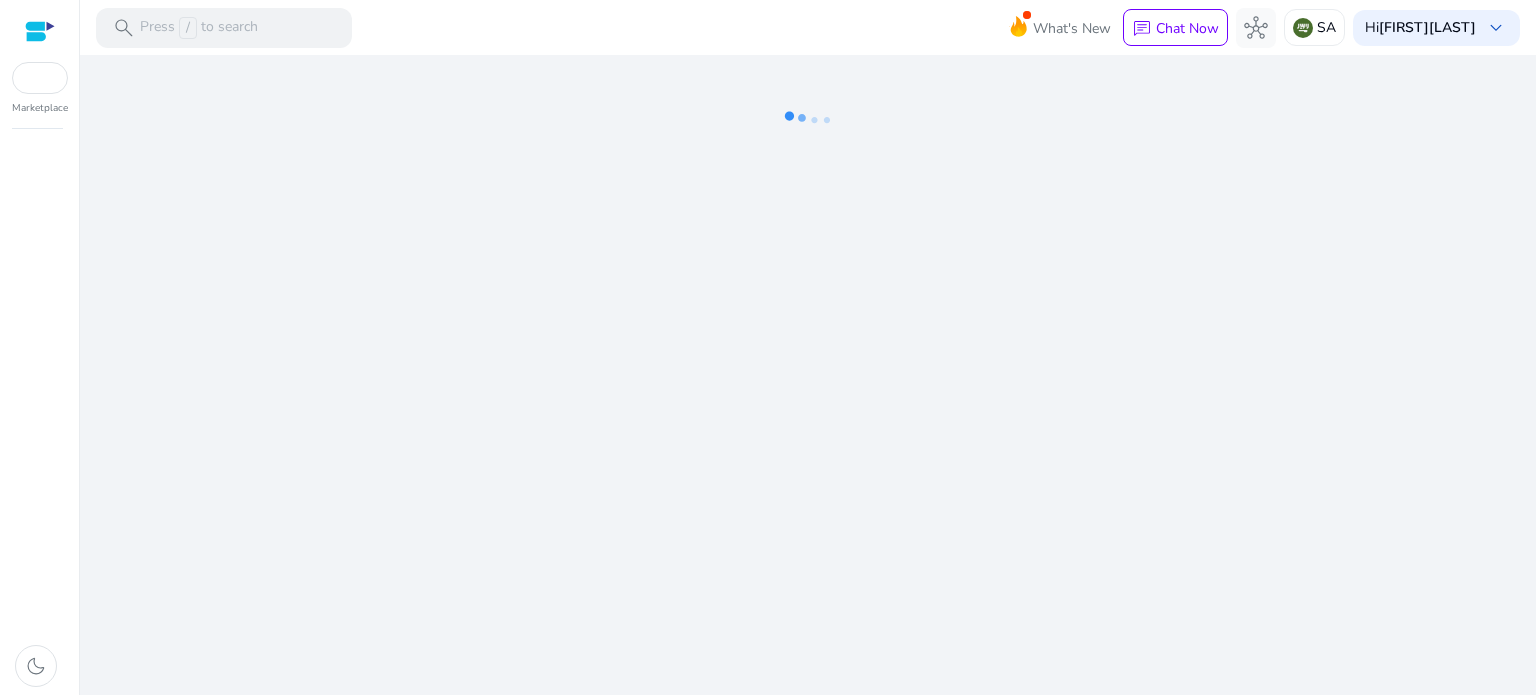 scroll, scrollTop: 0, scrollLeft: 0, axis: both 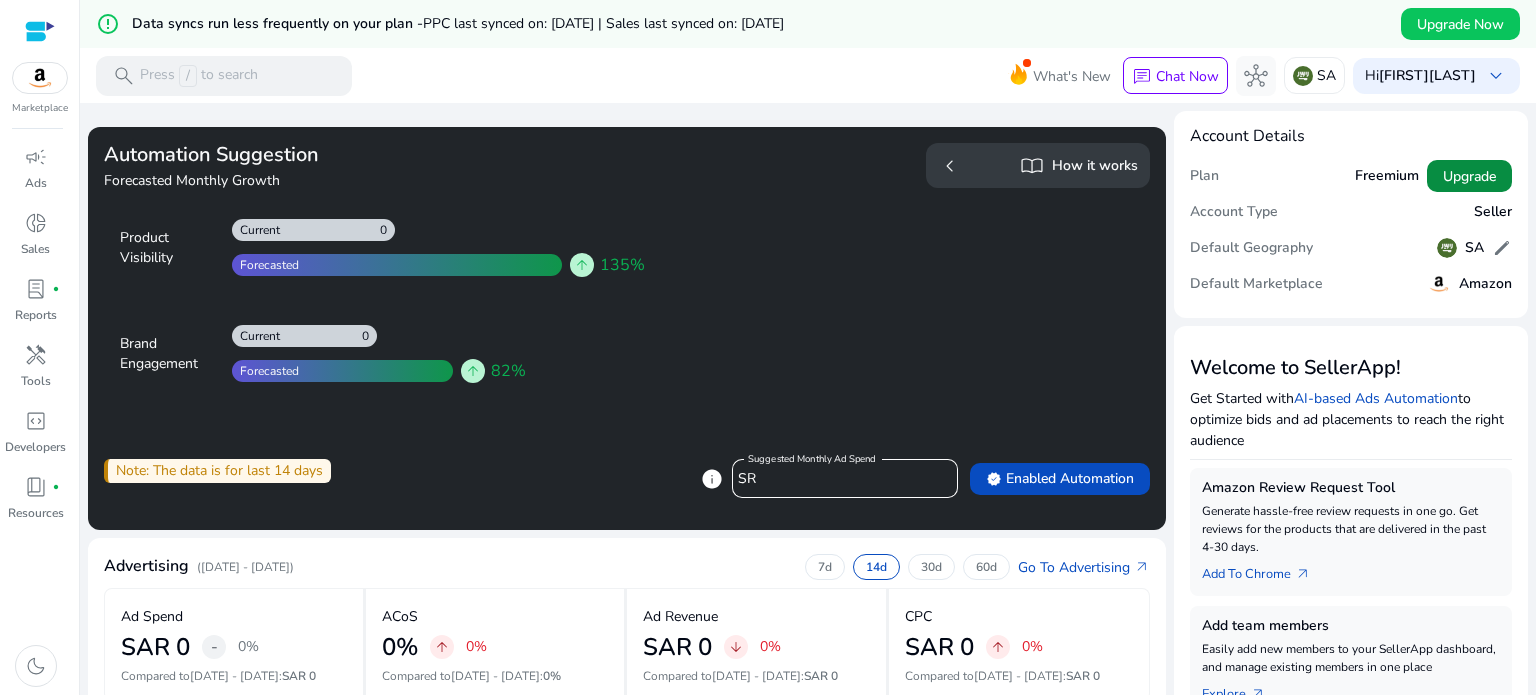 click 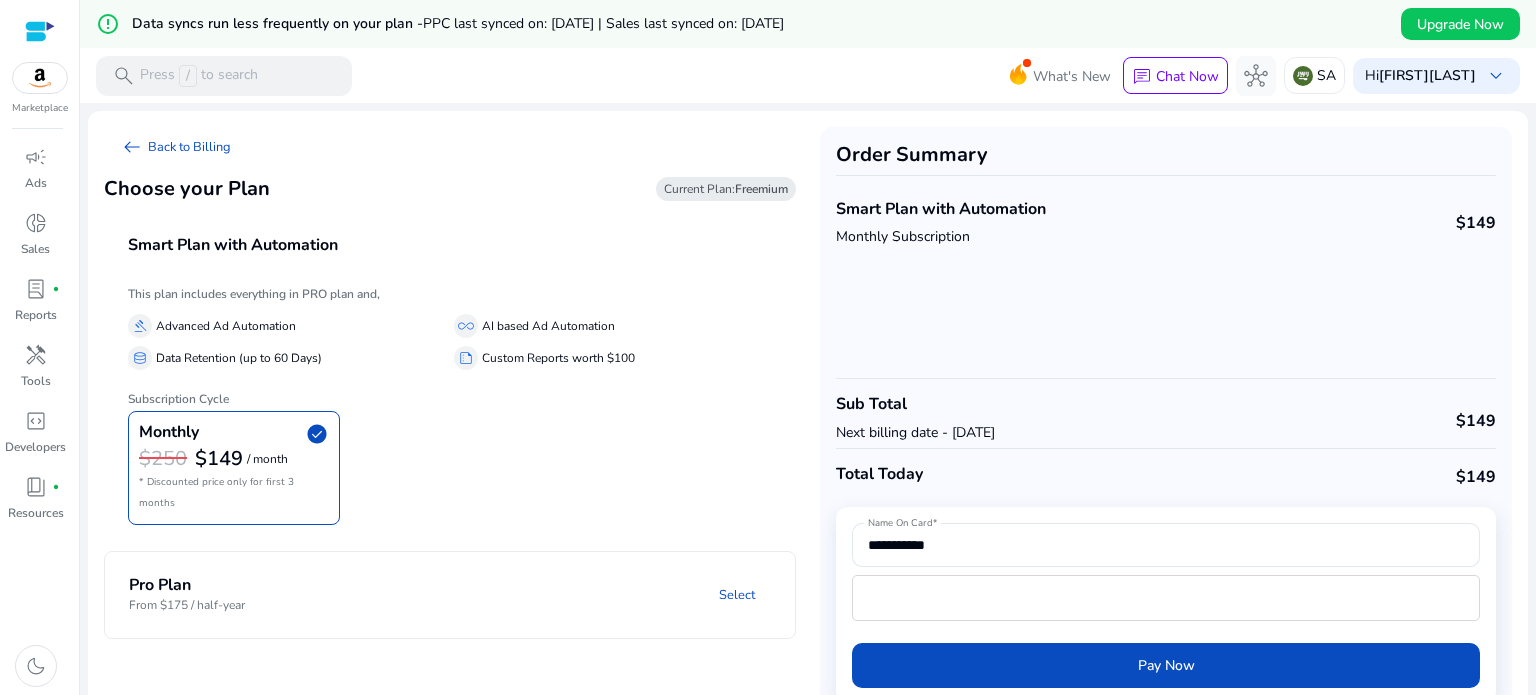 scroll, scrollTop: 48, scrollLeft: 0, axis: vertical 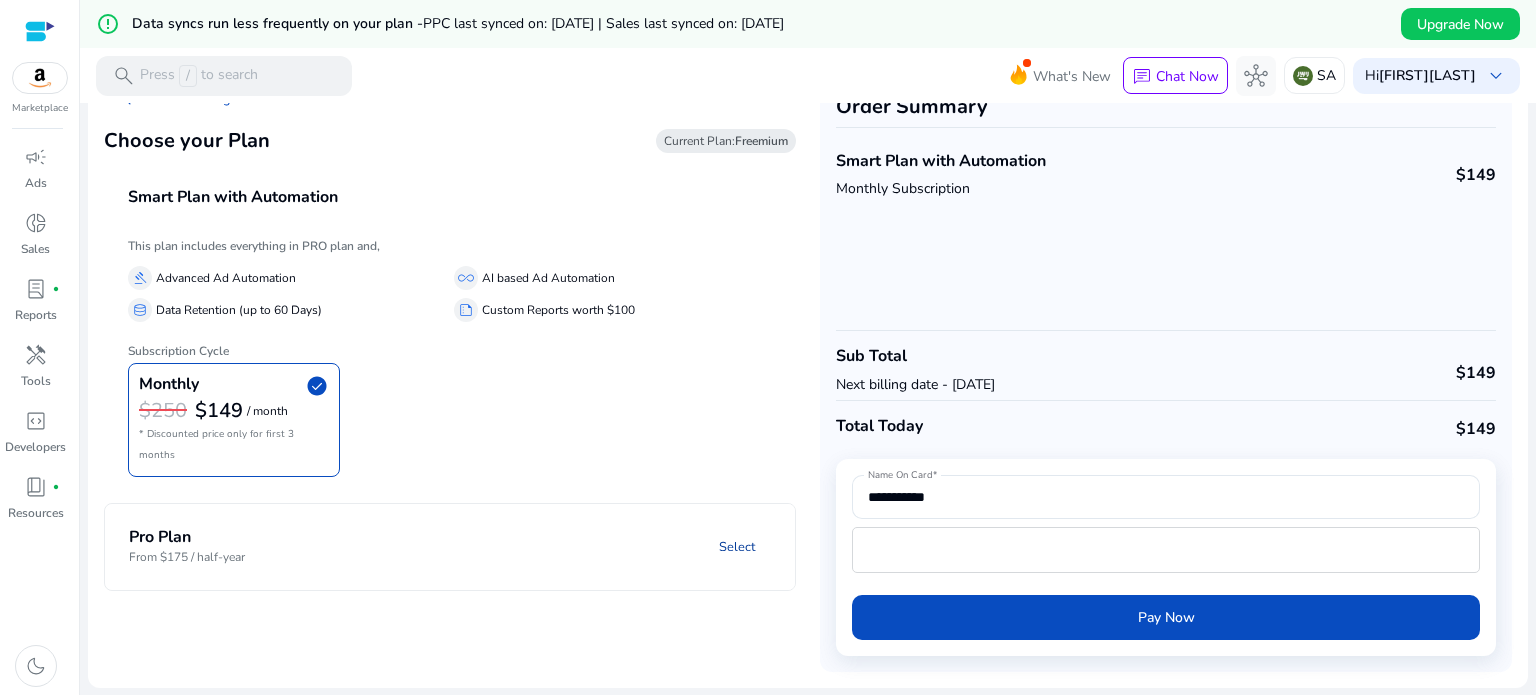 click on "Select" 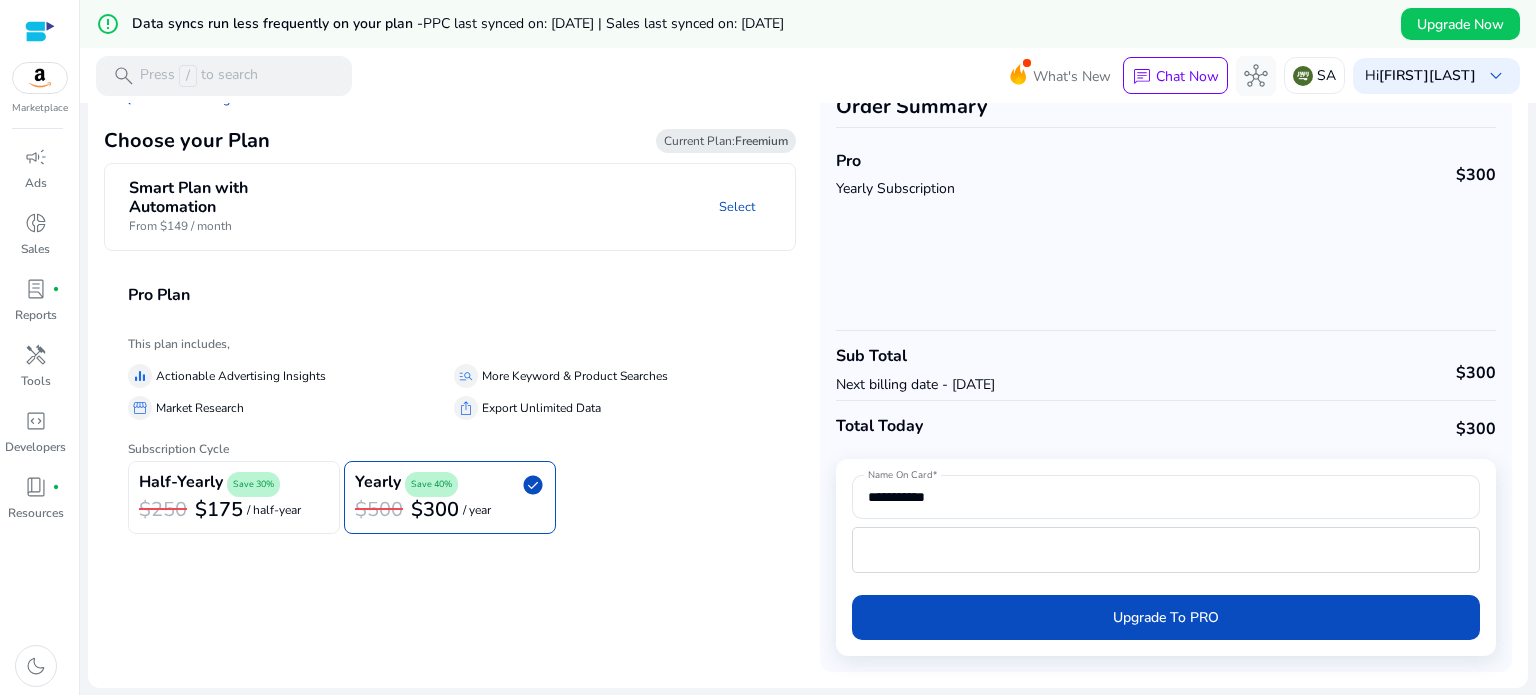 click on "$175" 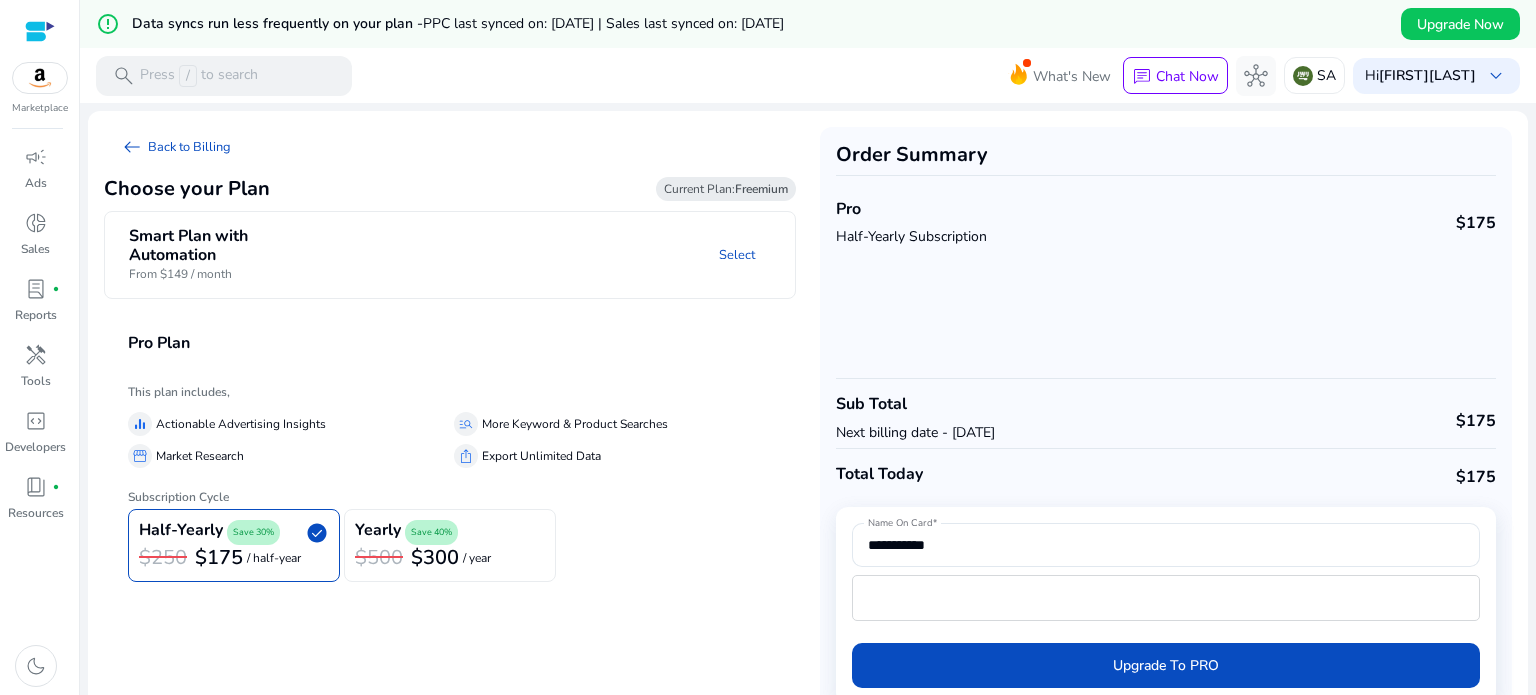 scroll, scrollTop: 0, scrollLeft: 0, axis: both 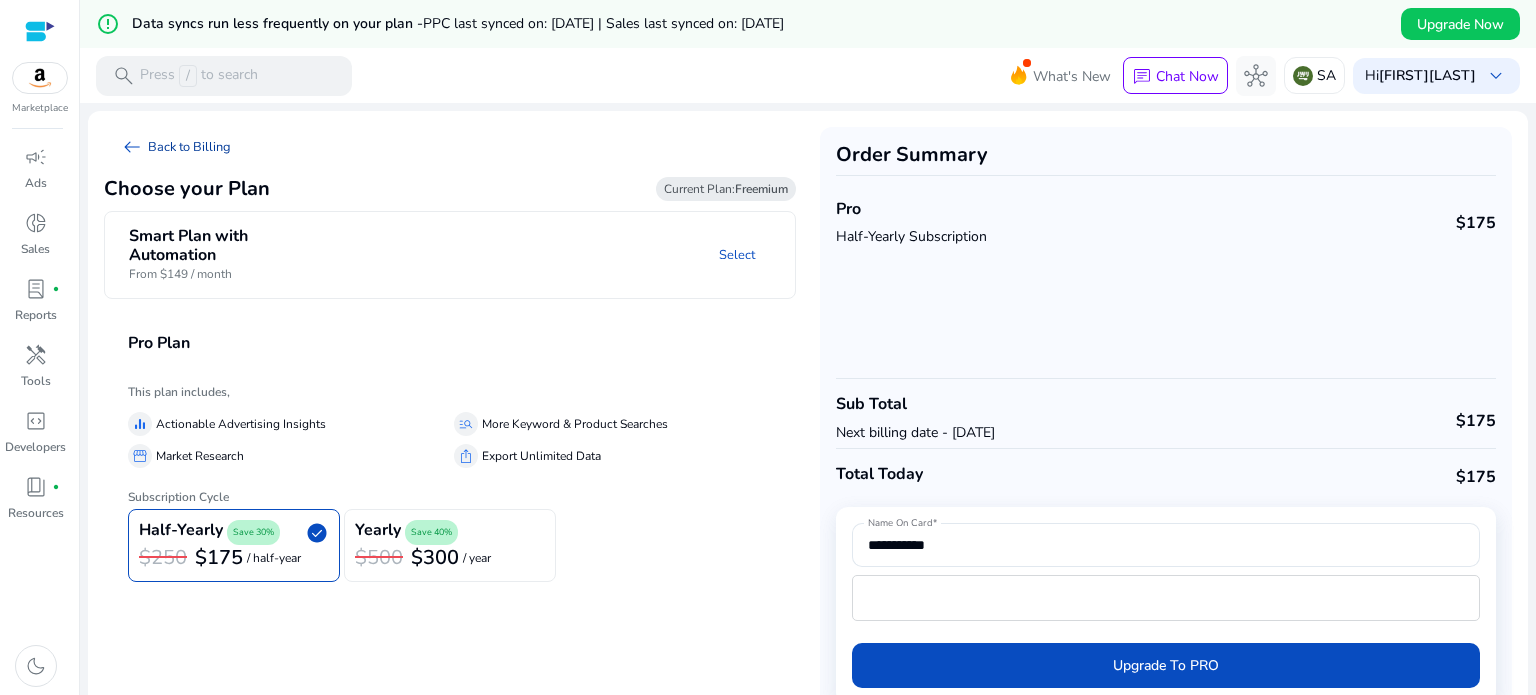 click on "arrow_left_alt   Back to Billing" 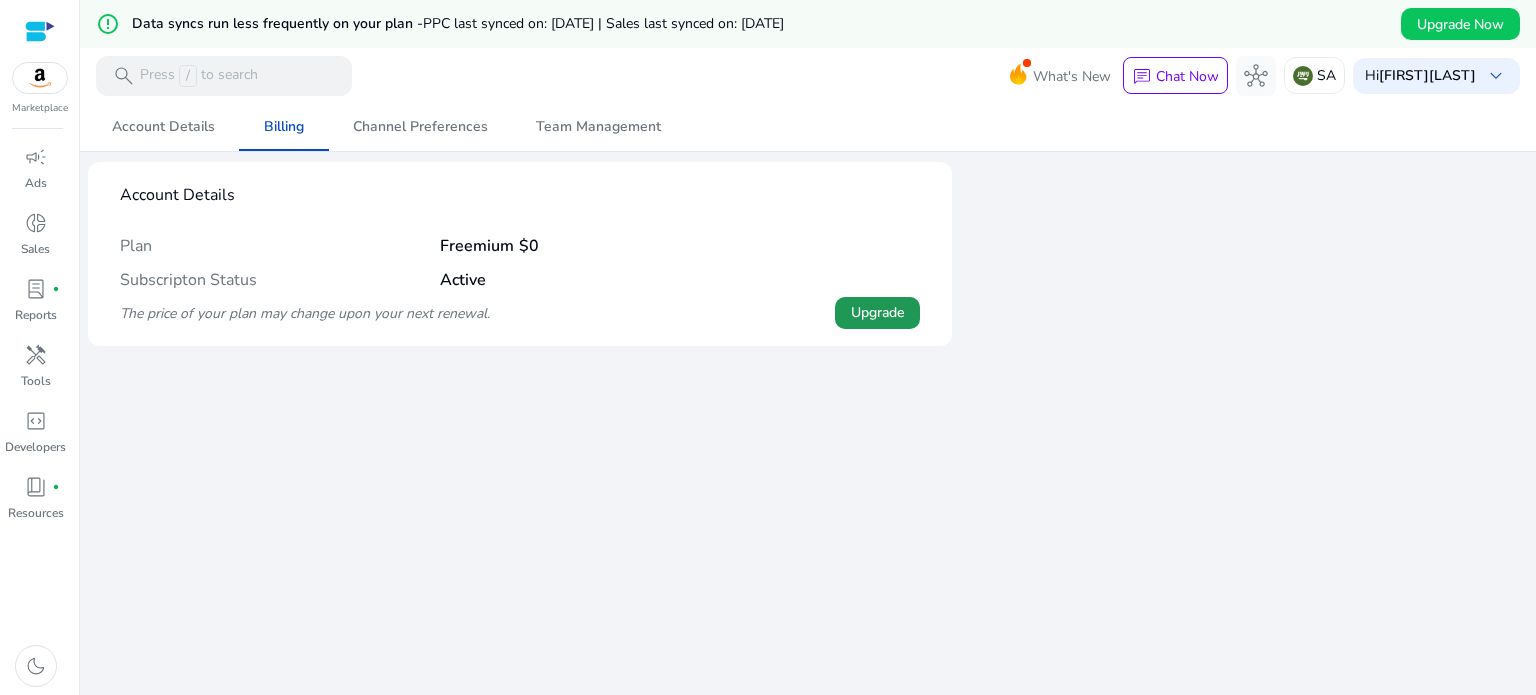click 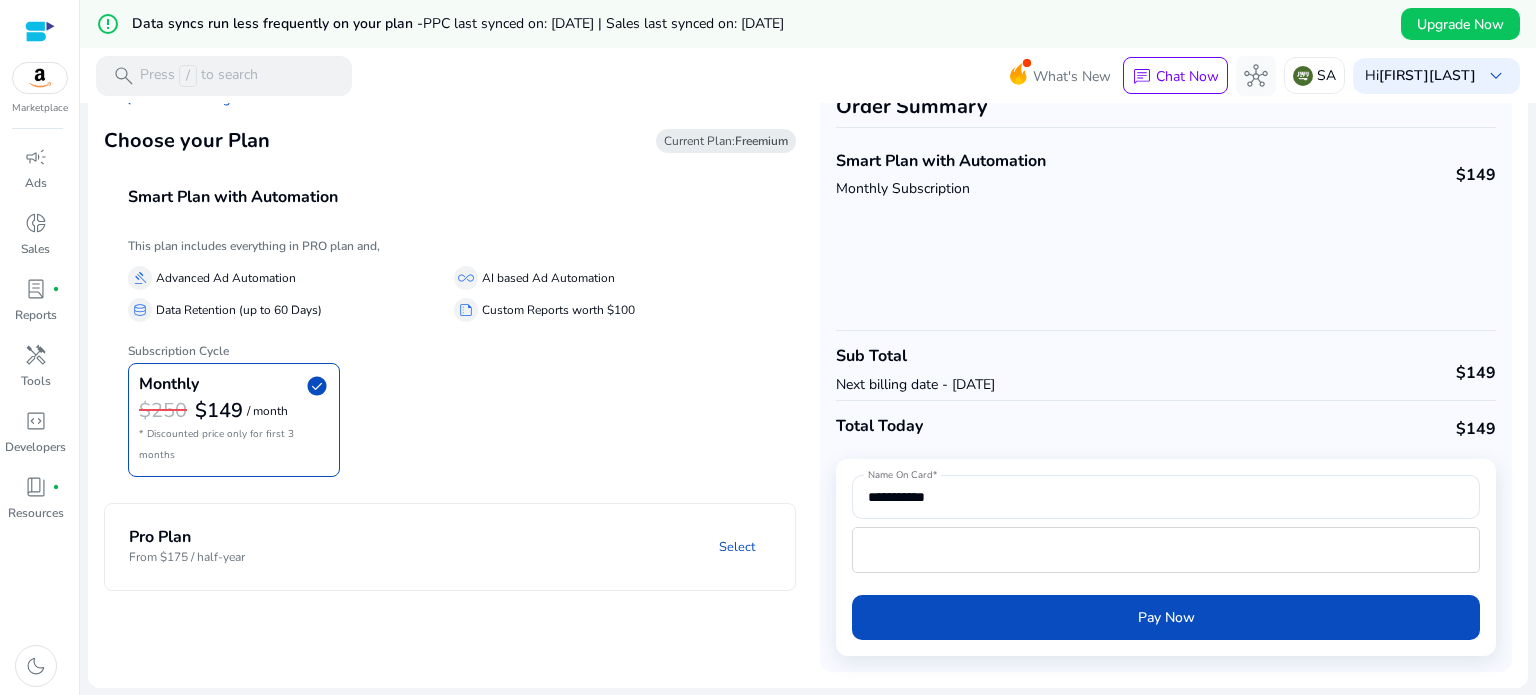 scroll, scrollTop: 0, scrollLeft: 0, axis: both 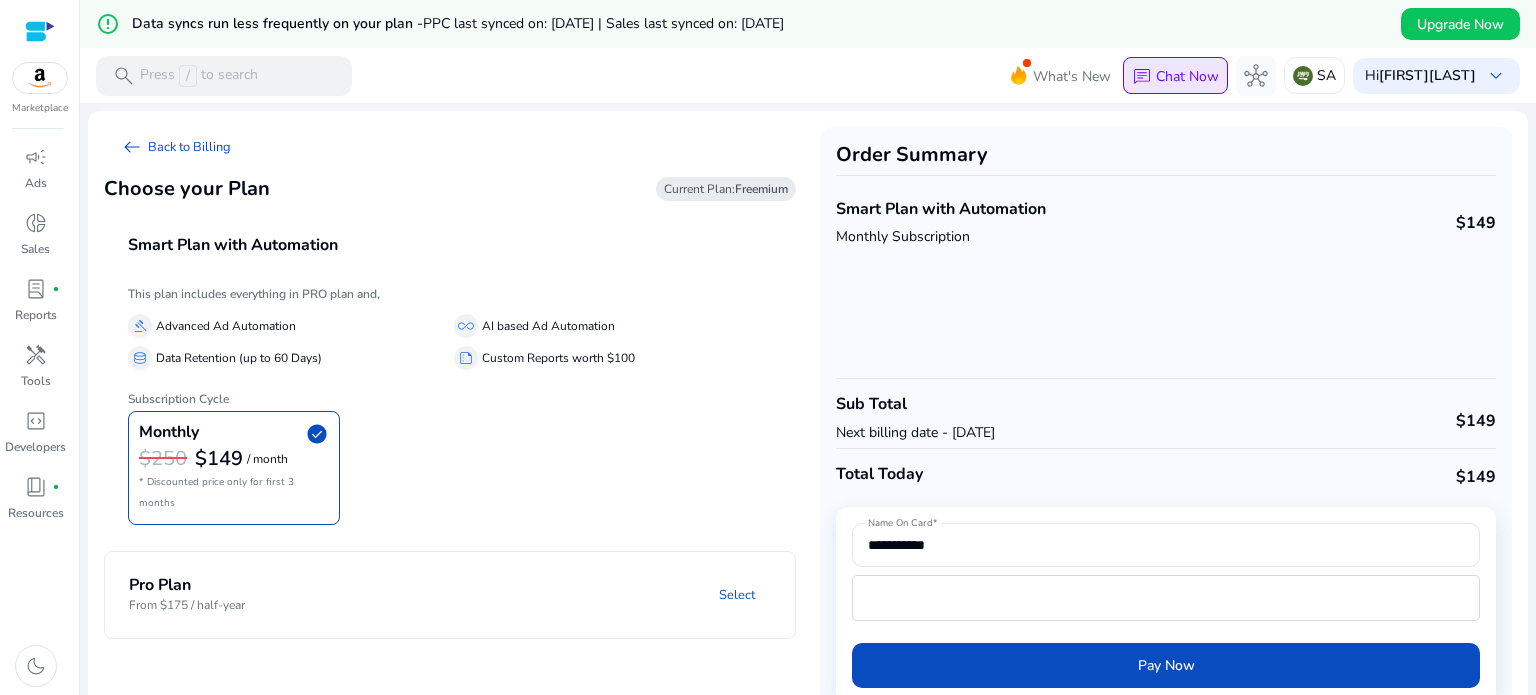 click on "Chat Now" at bounding box center [1187, 76] 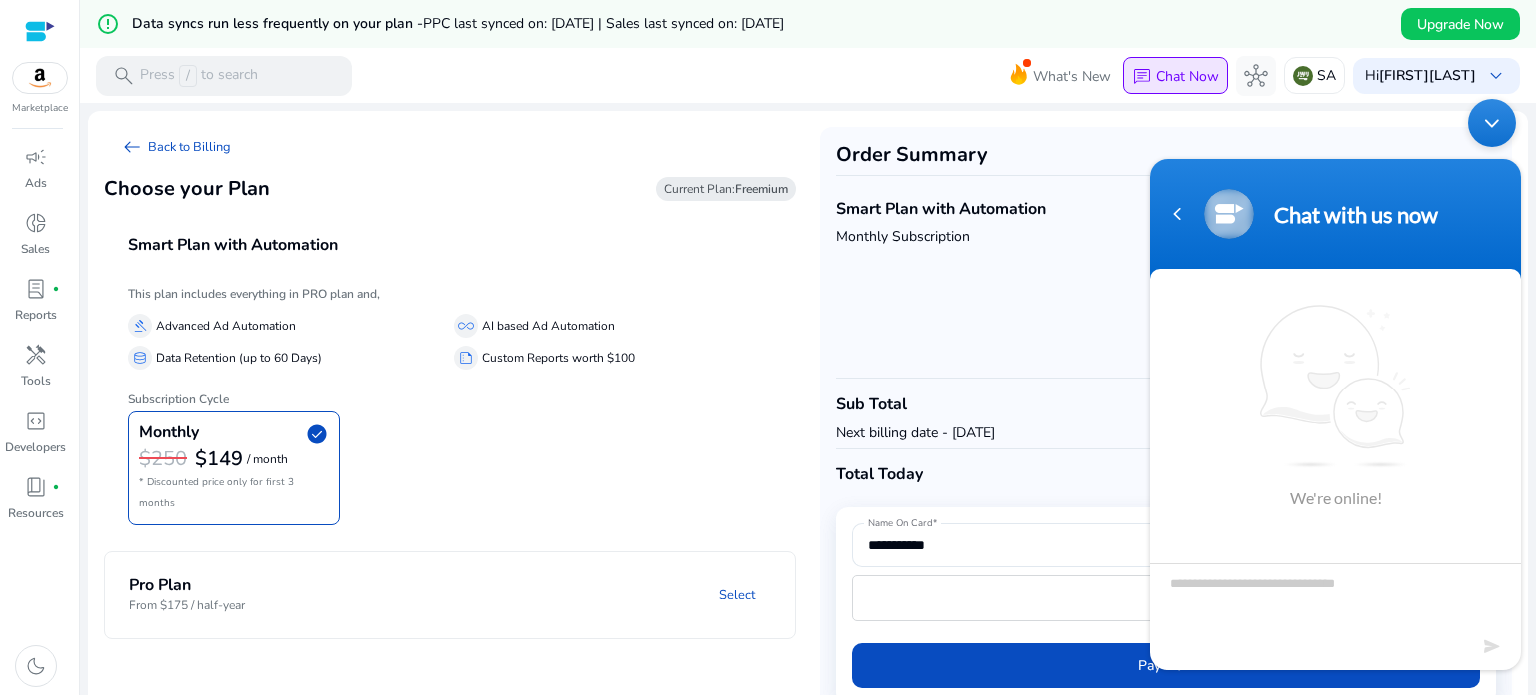 scroll, scrollTop: 0, scrollLeft: 0, axis: both 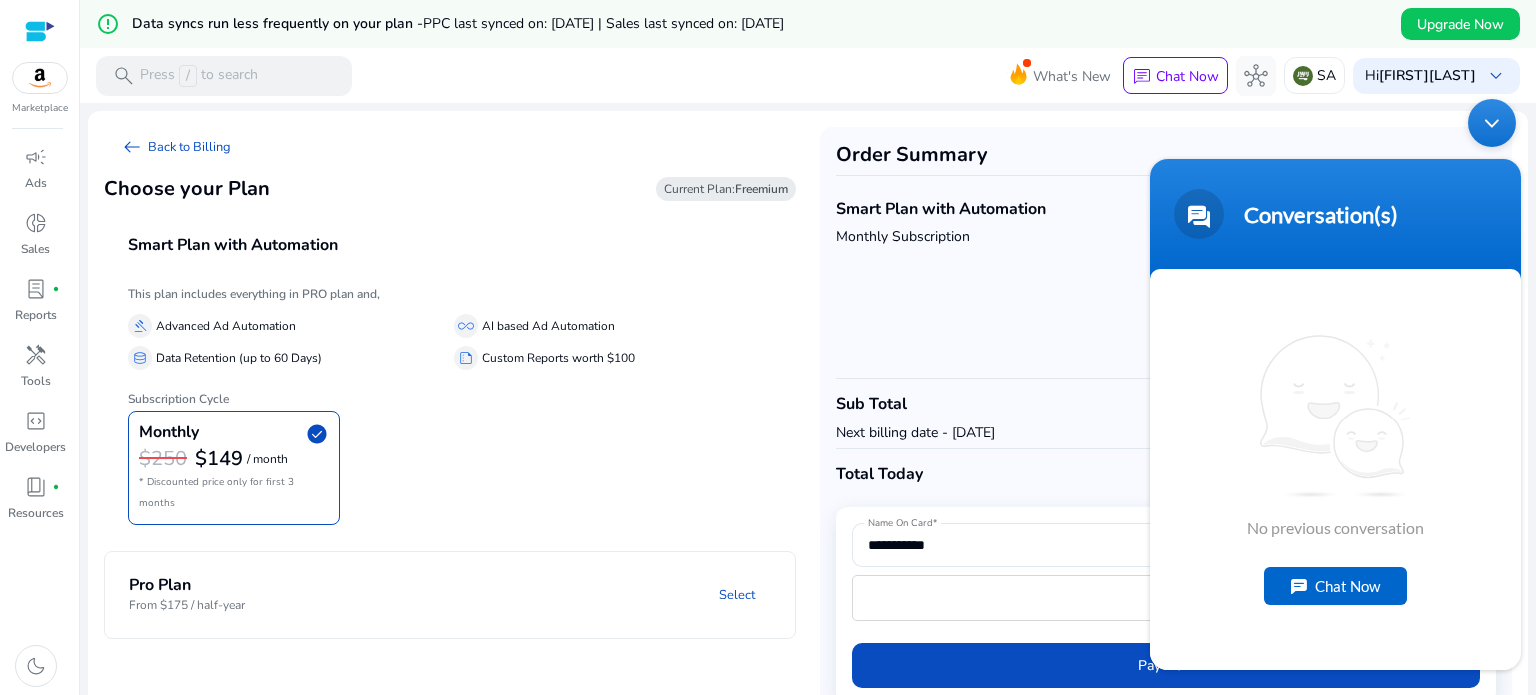 click on "Chat Now" at bounding box center [1335, 586] 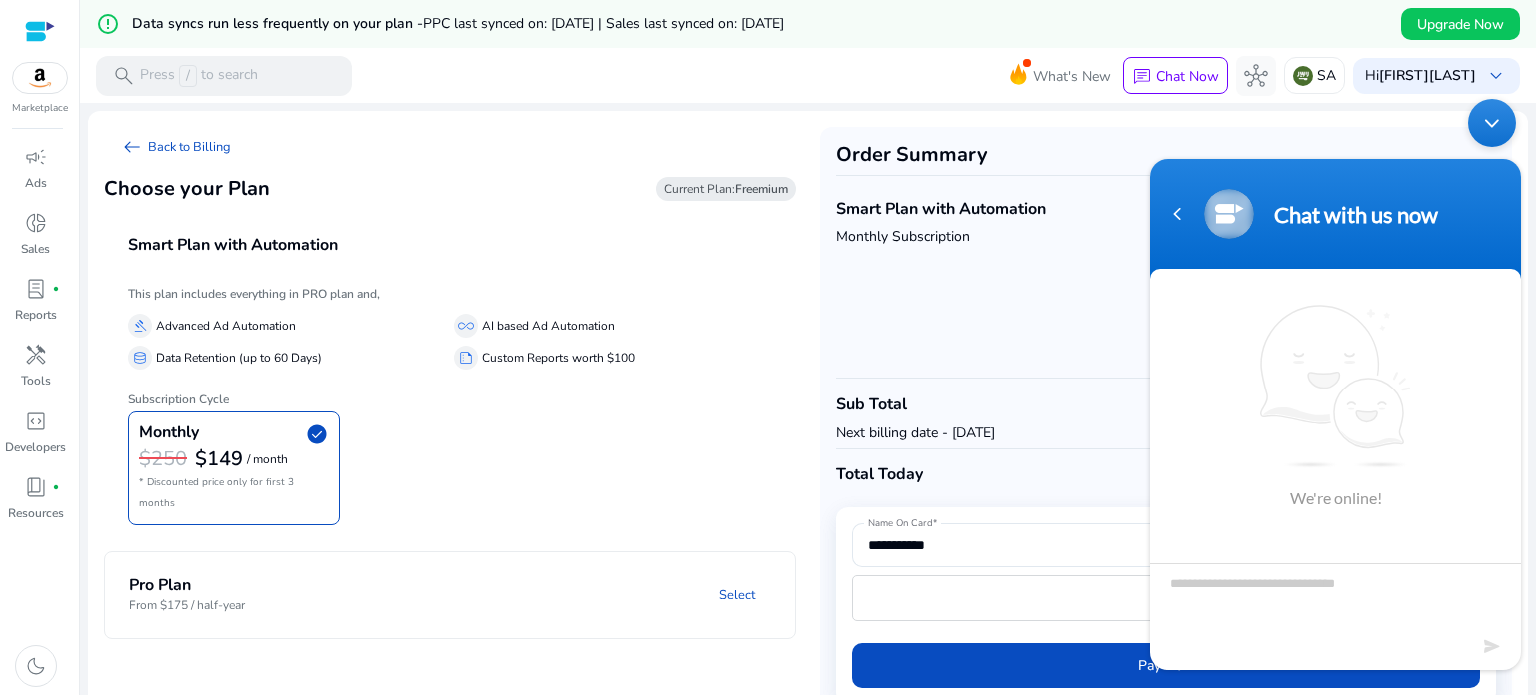 click at bounding box center (1335, 598) 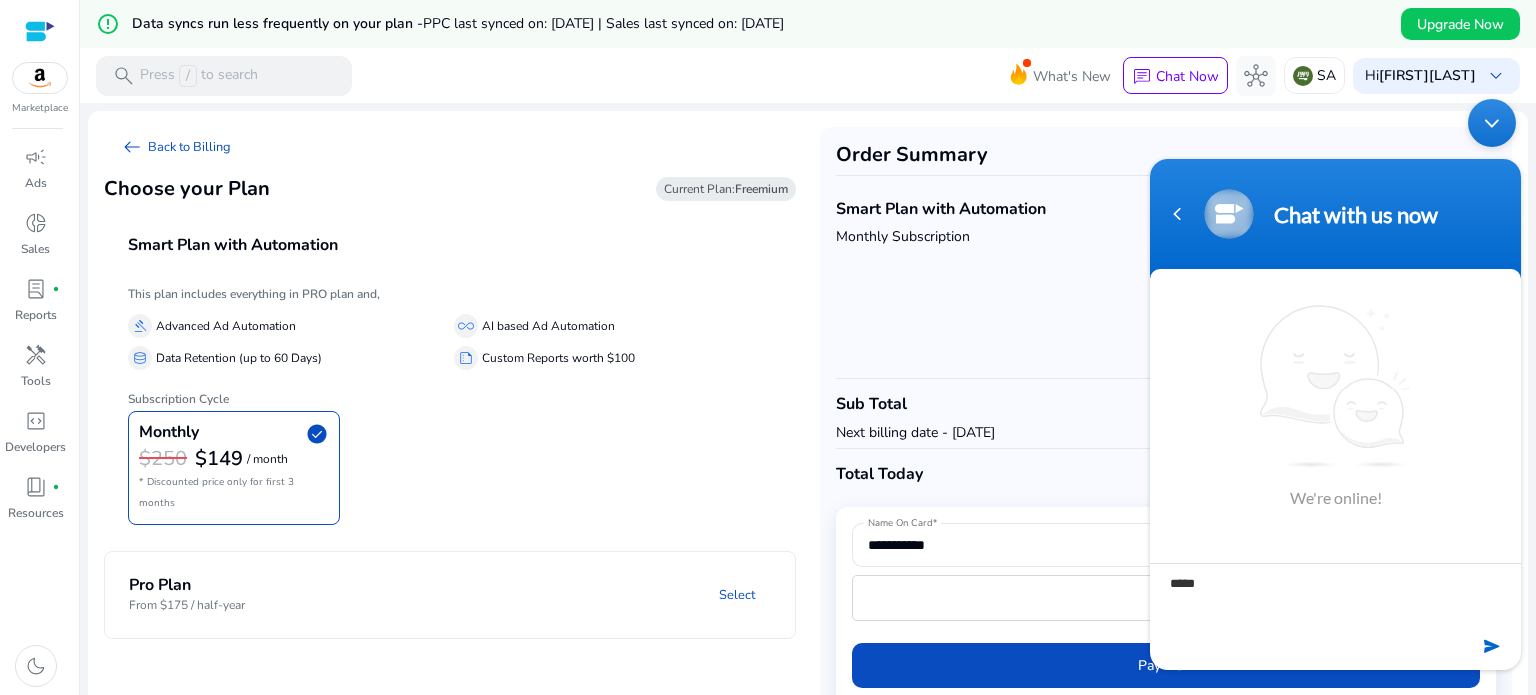 type on "*****" 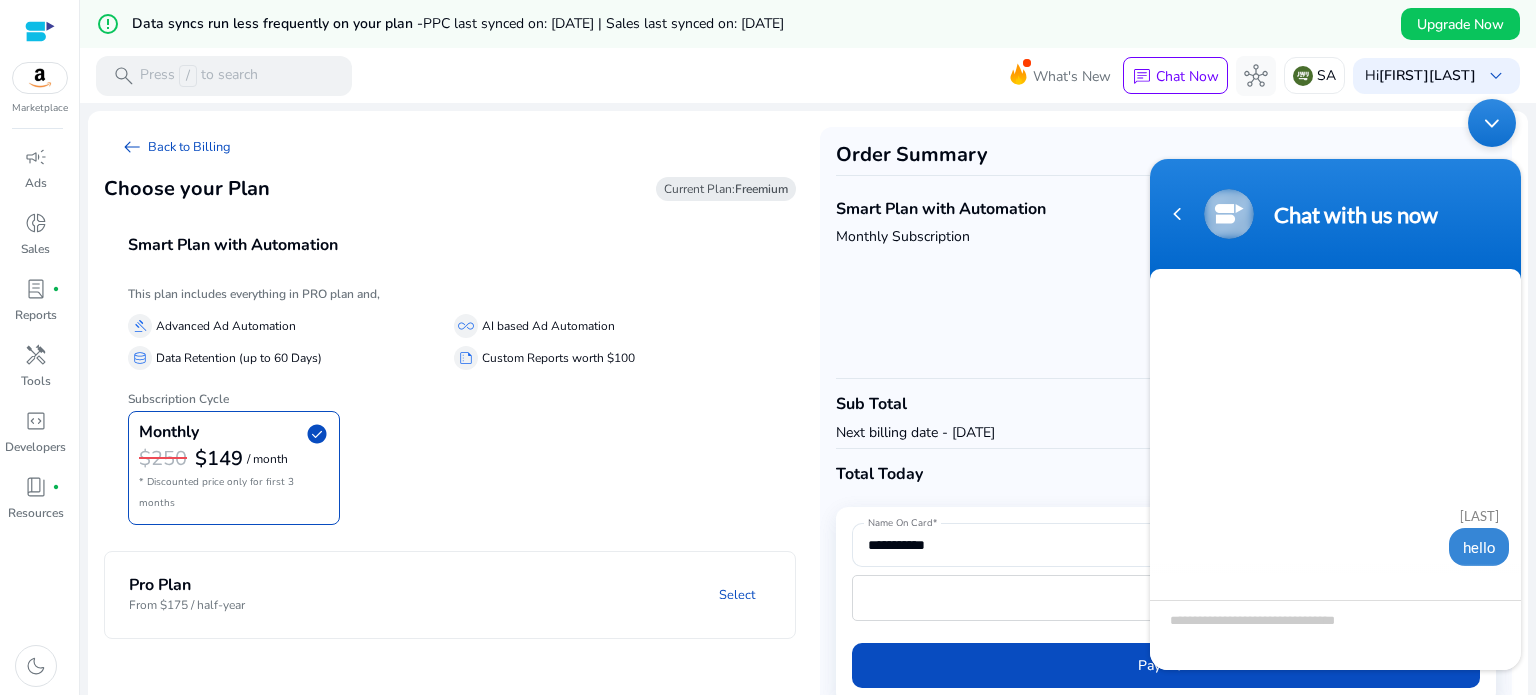 scroll, scrollTop: 160, scrollLeft: 0, axis: vertical 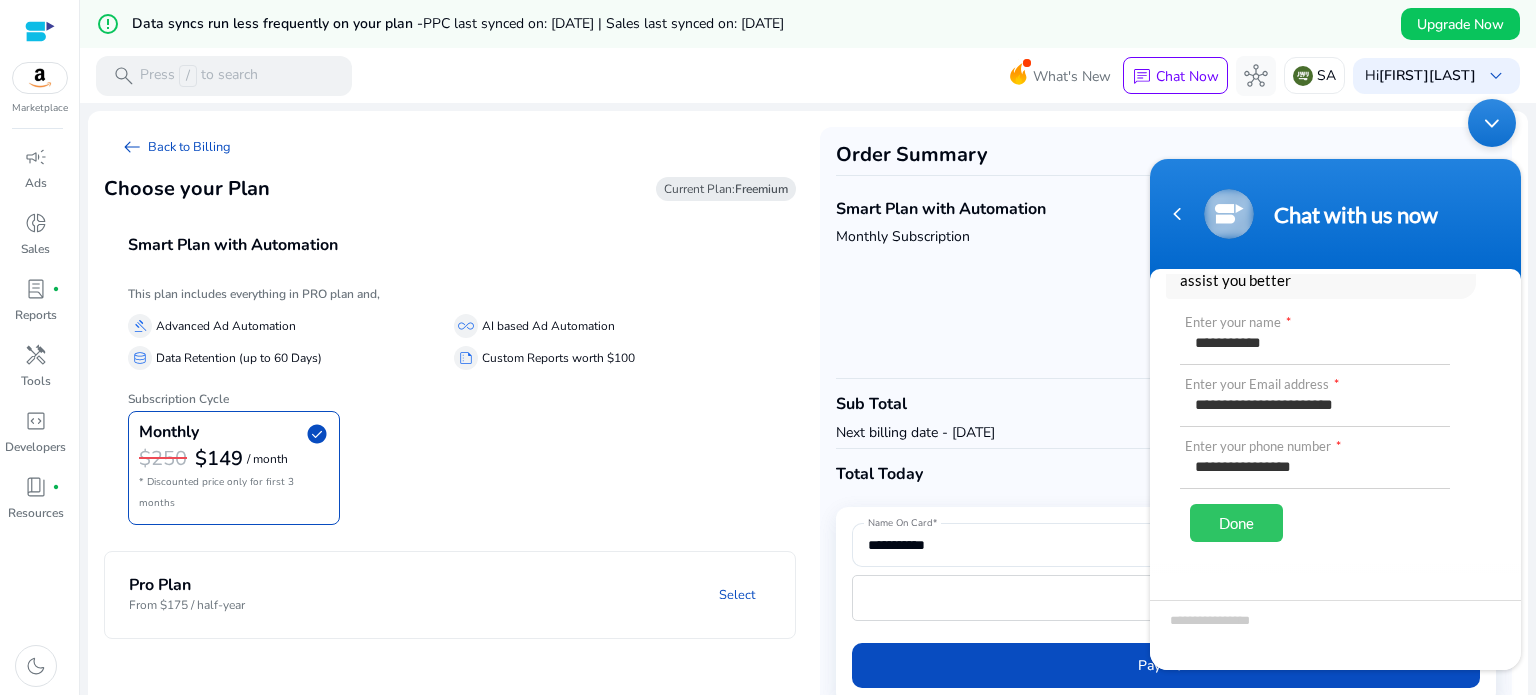 click on "Done" at bounding box center (1236, 523) 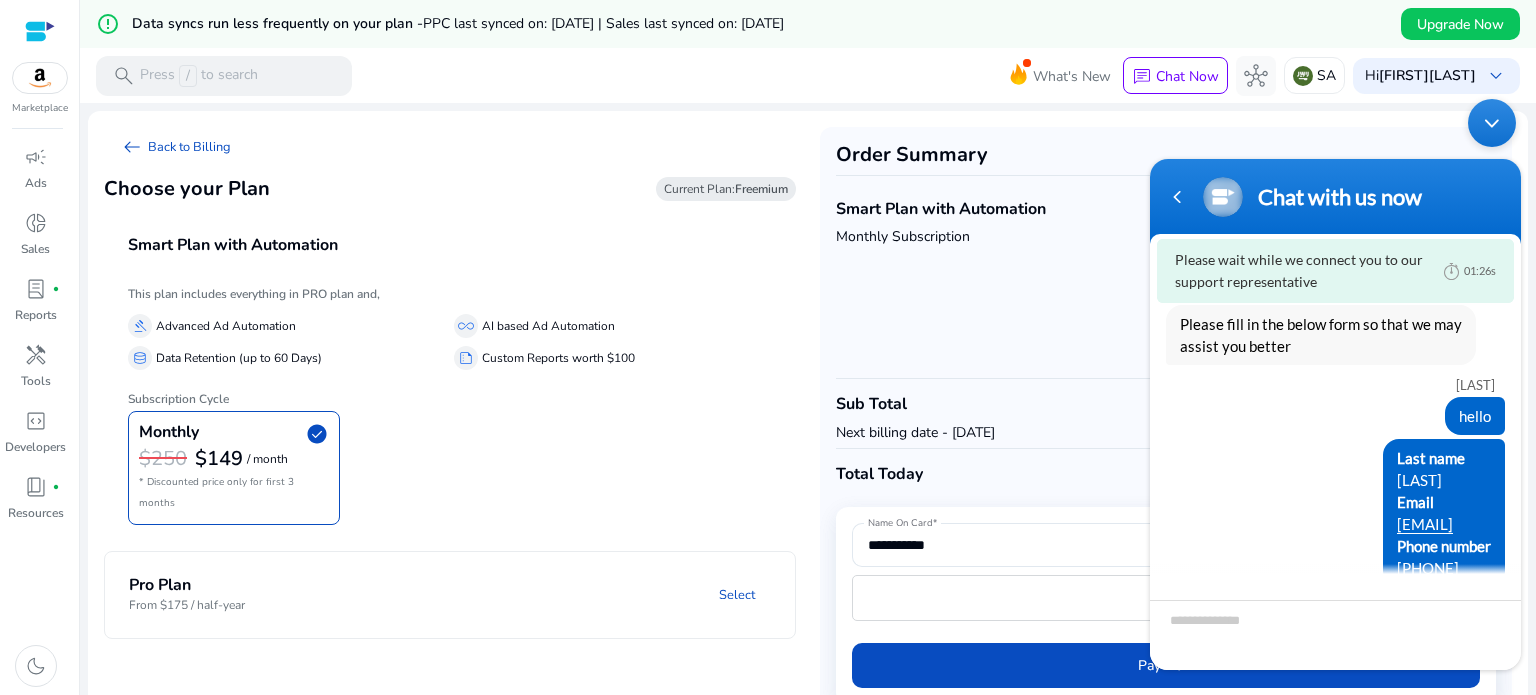 scroll, scrollTop: 76, scrollLeft: 0, axis: vertical 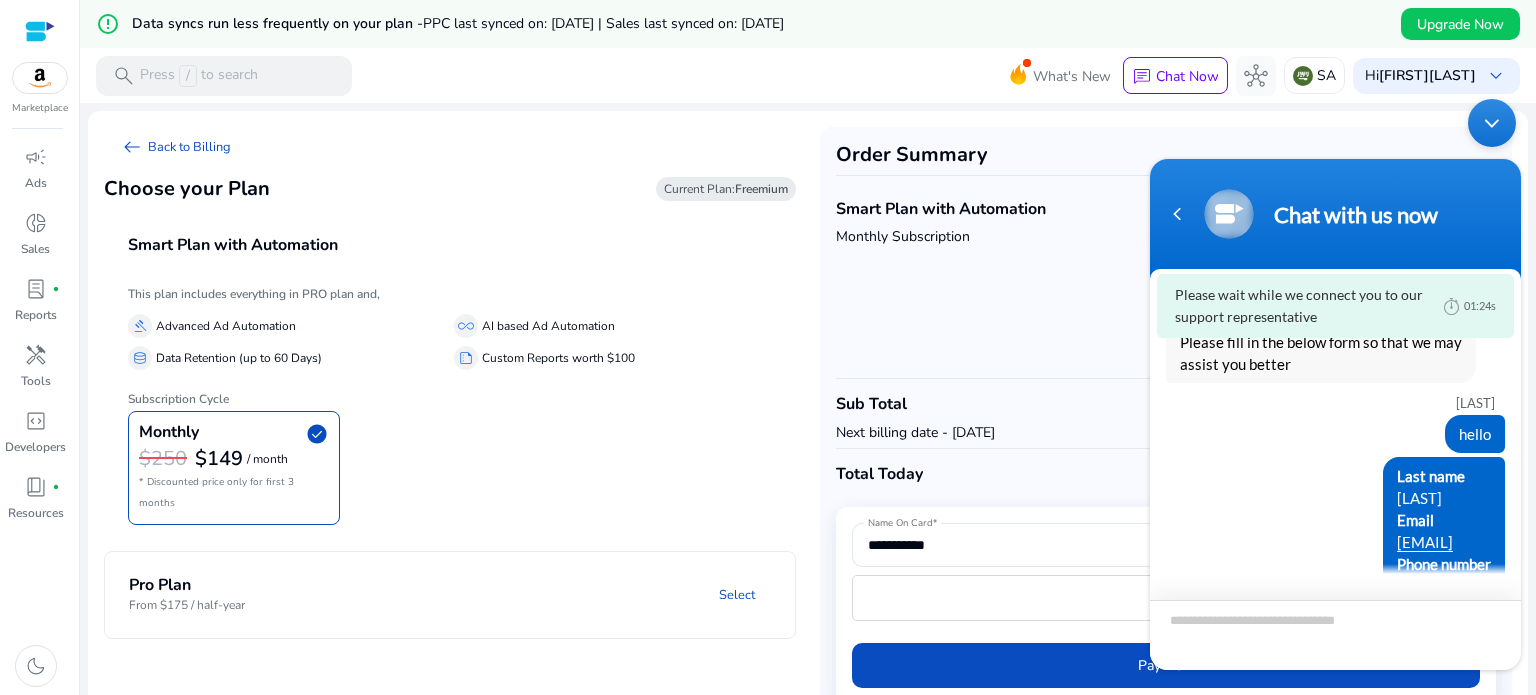 click at bounding box center (1335, 635) 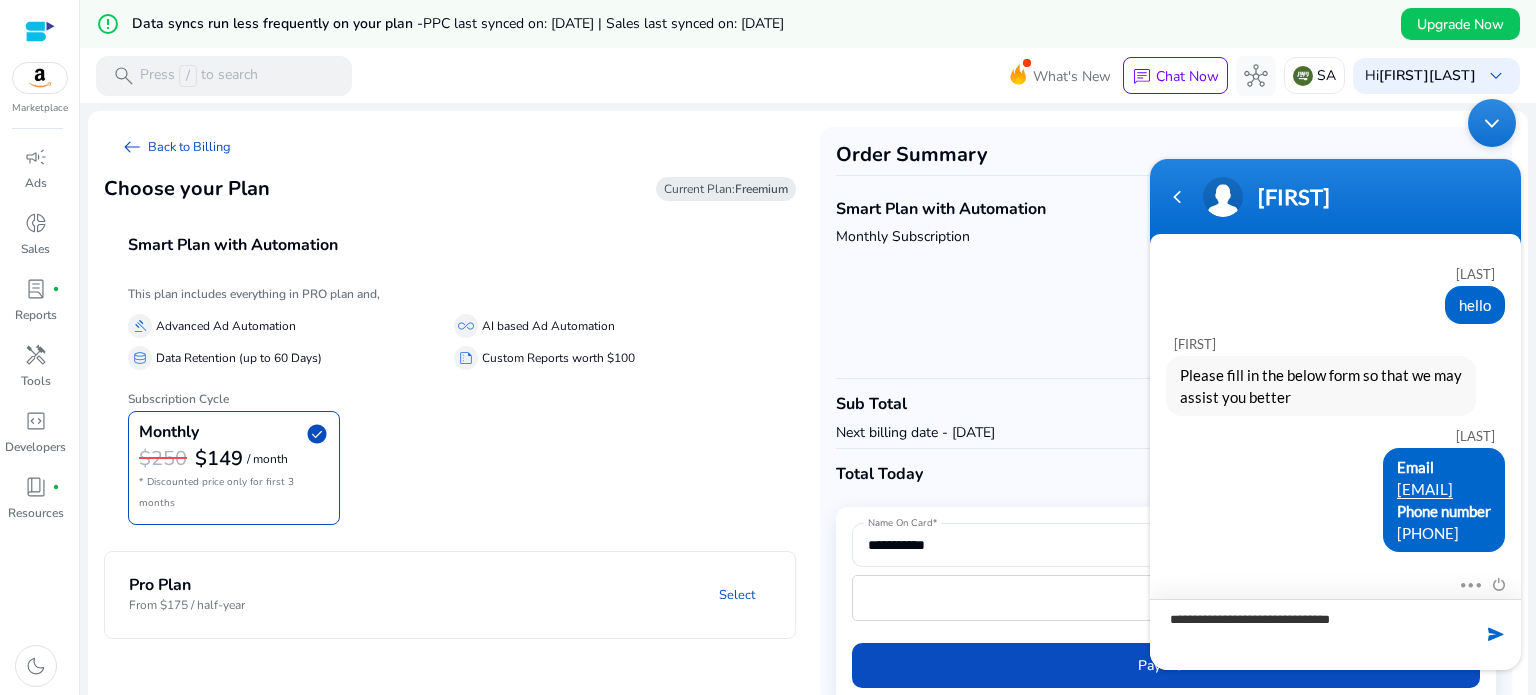 scroll, scrollTop: 53, scrollLeft: 0, axis: vertical 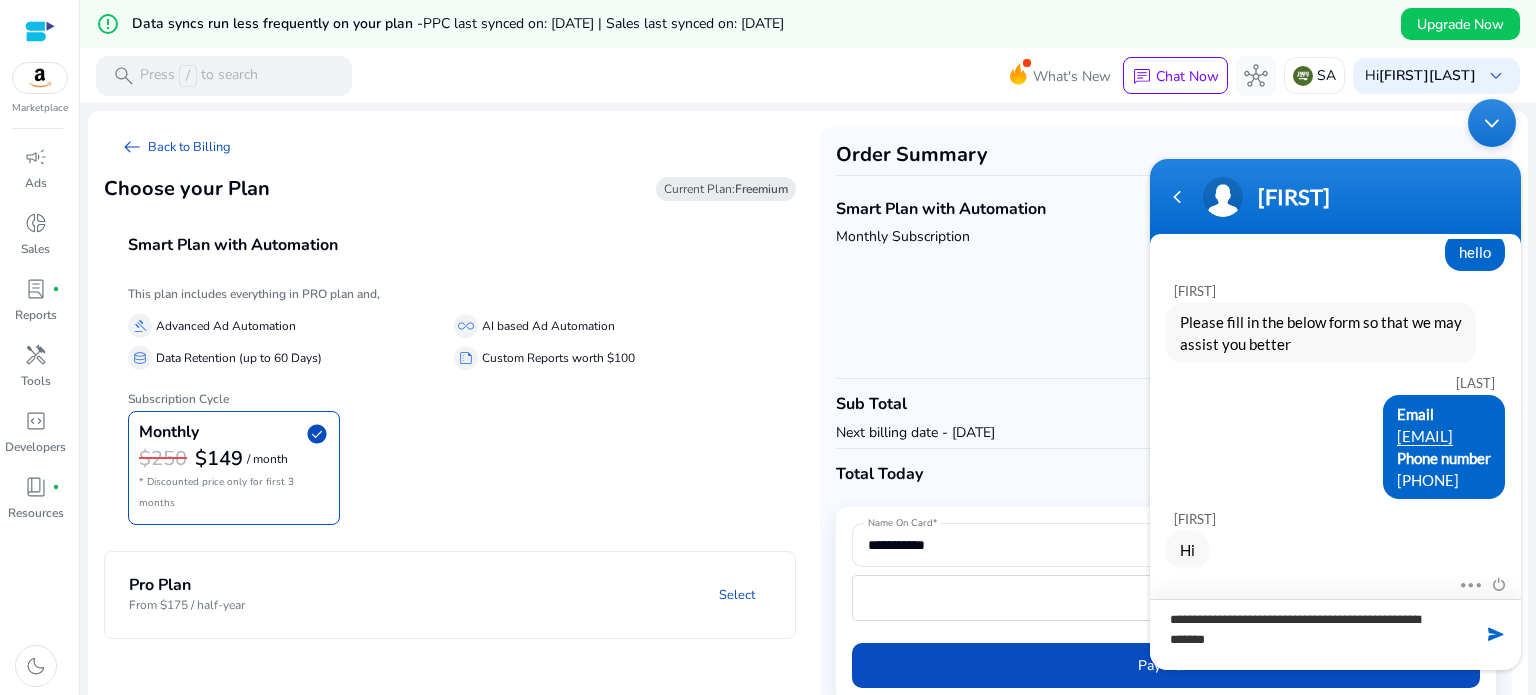 type on "**********" 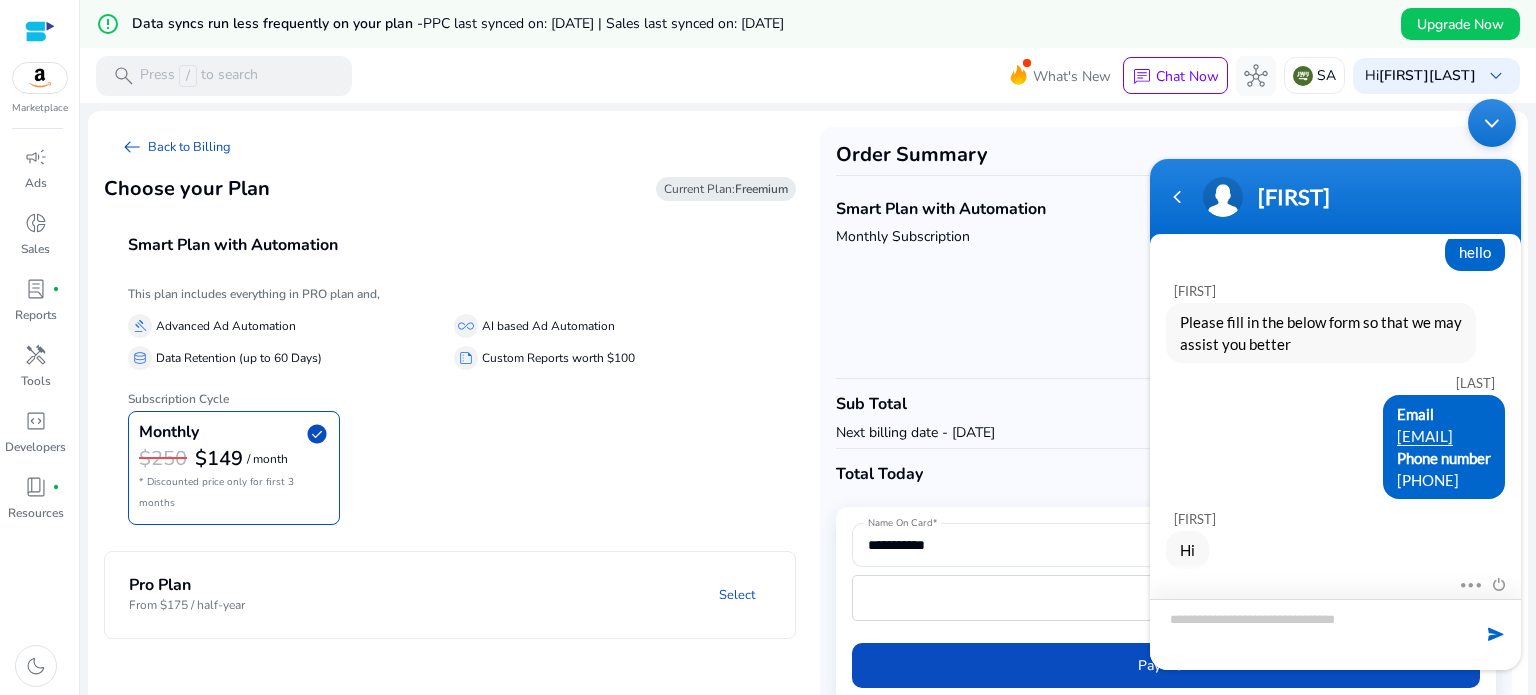 scroll, scrollTop: 144, scrollLeft: 0, axis: vertical 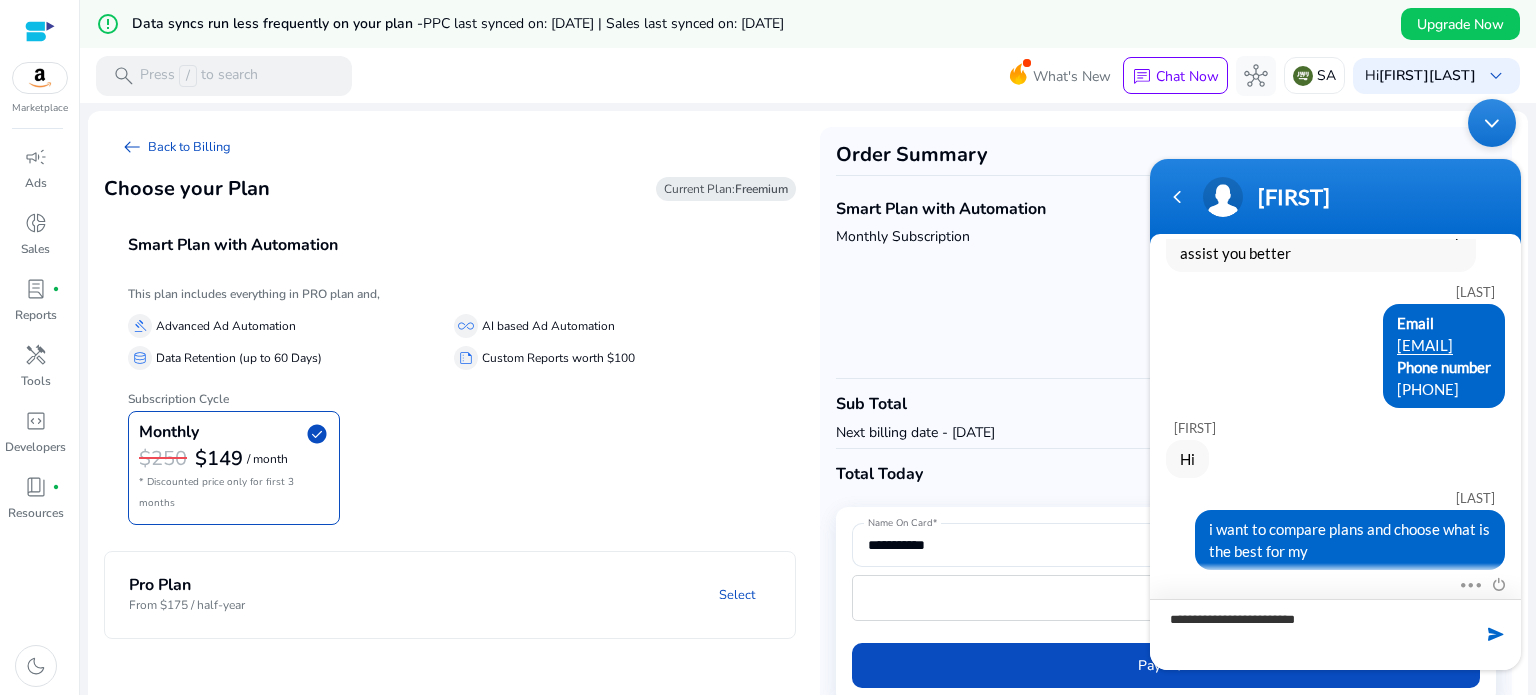 type on "**********" 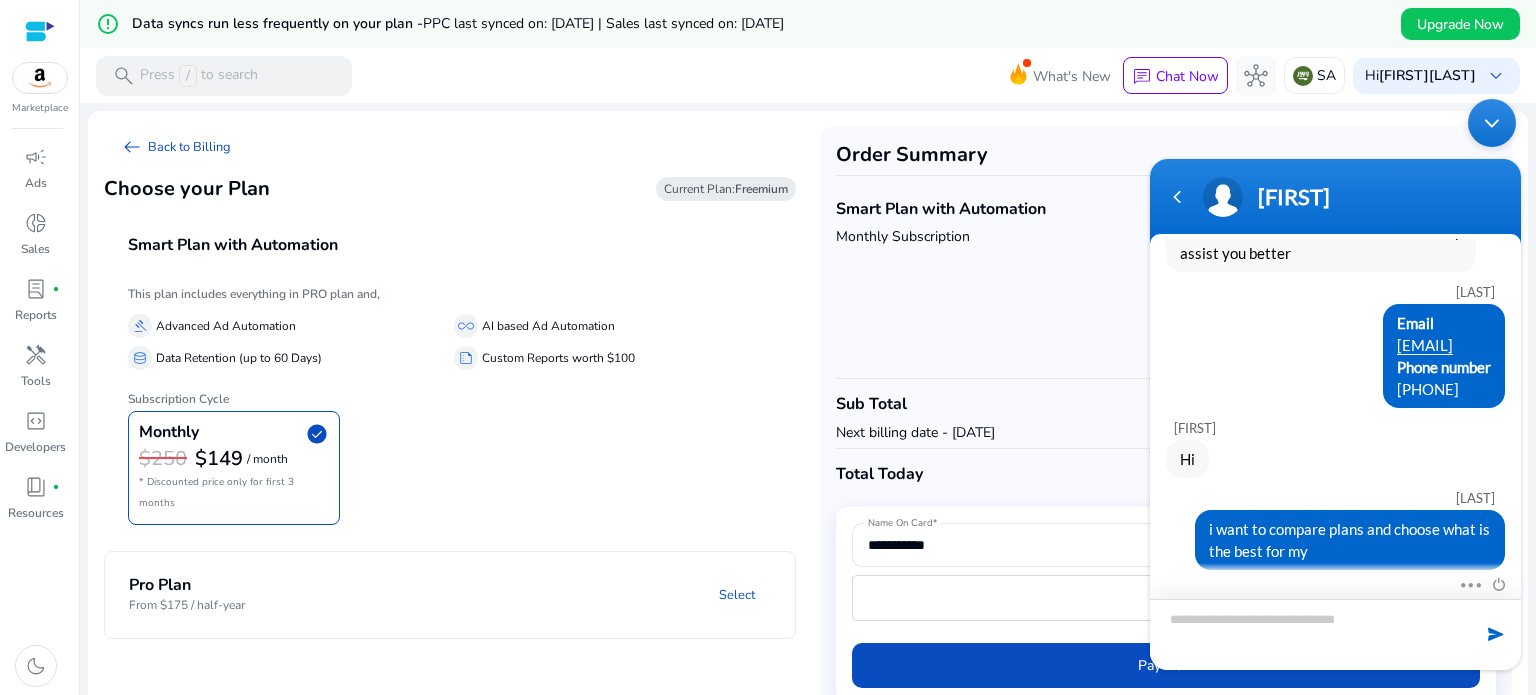 scroll, scrollTop: 186, scrollLeft: 0, axis: vertical 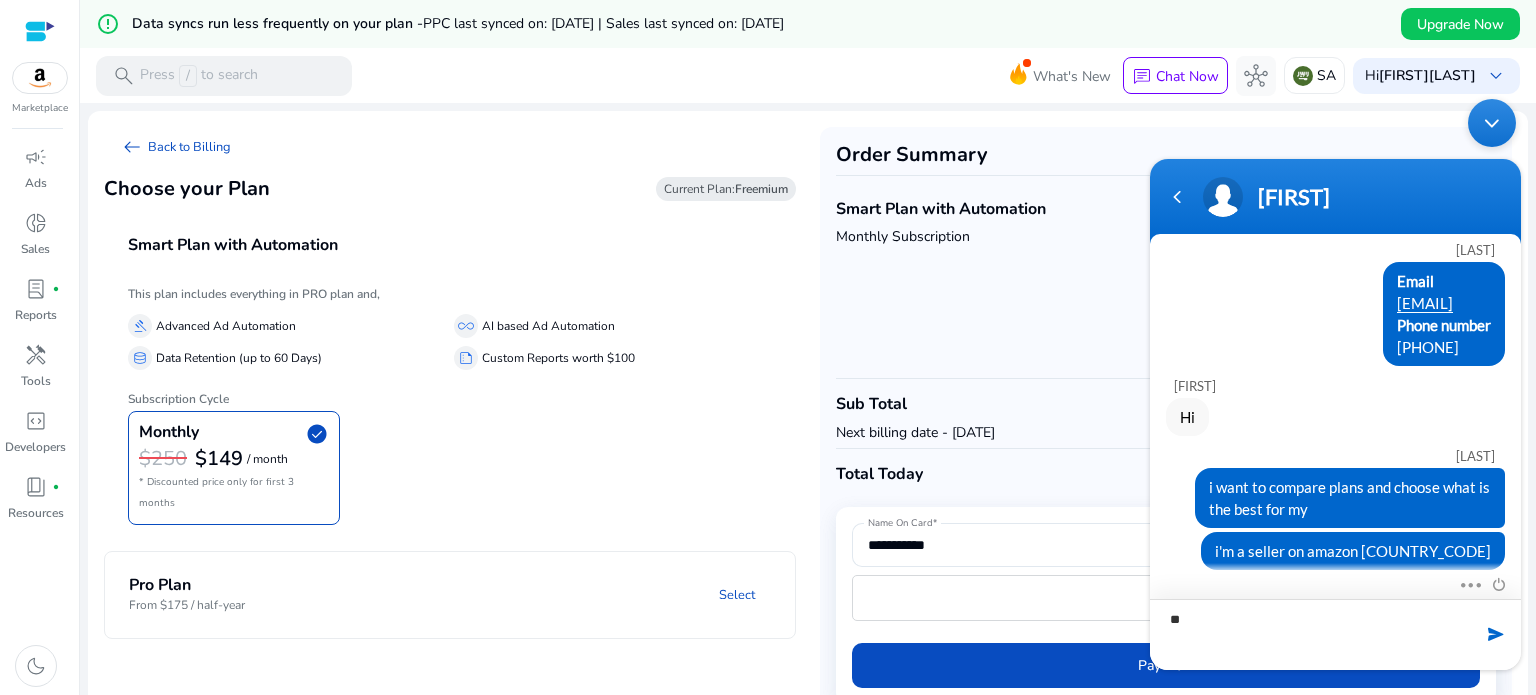 type on "*" 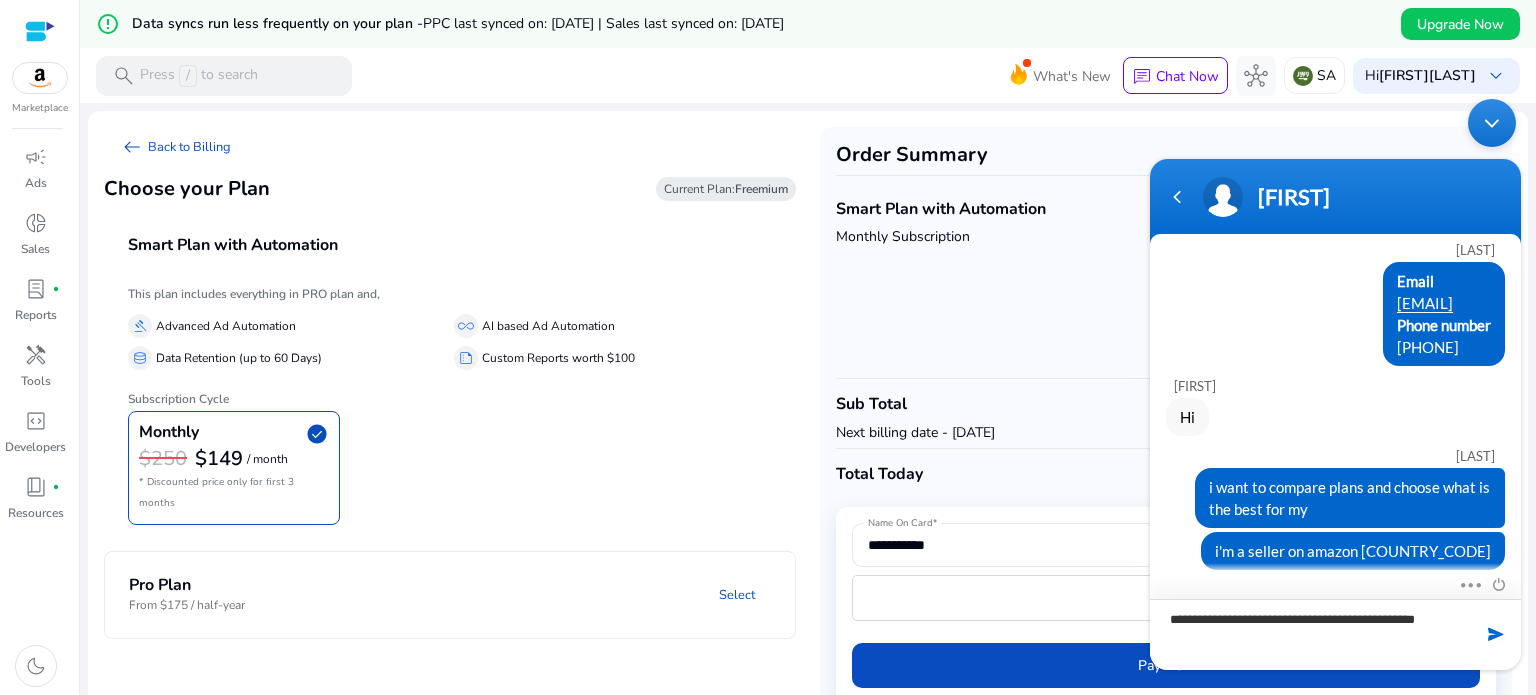 type on "**********" 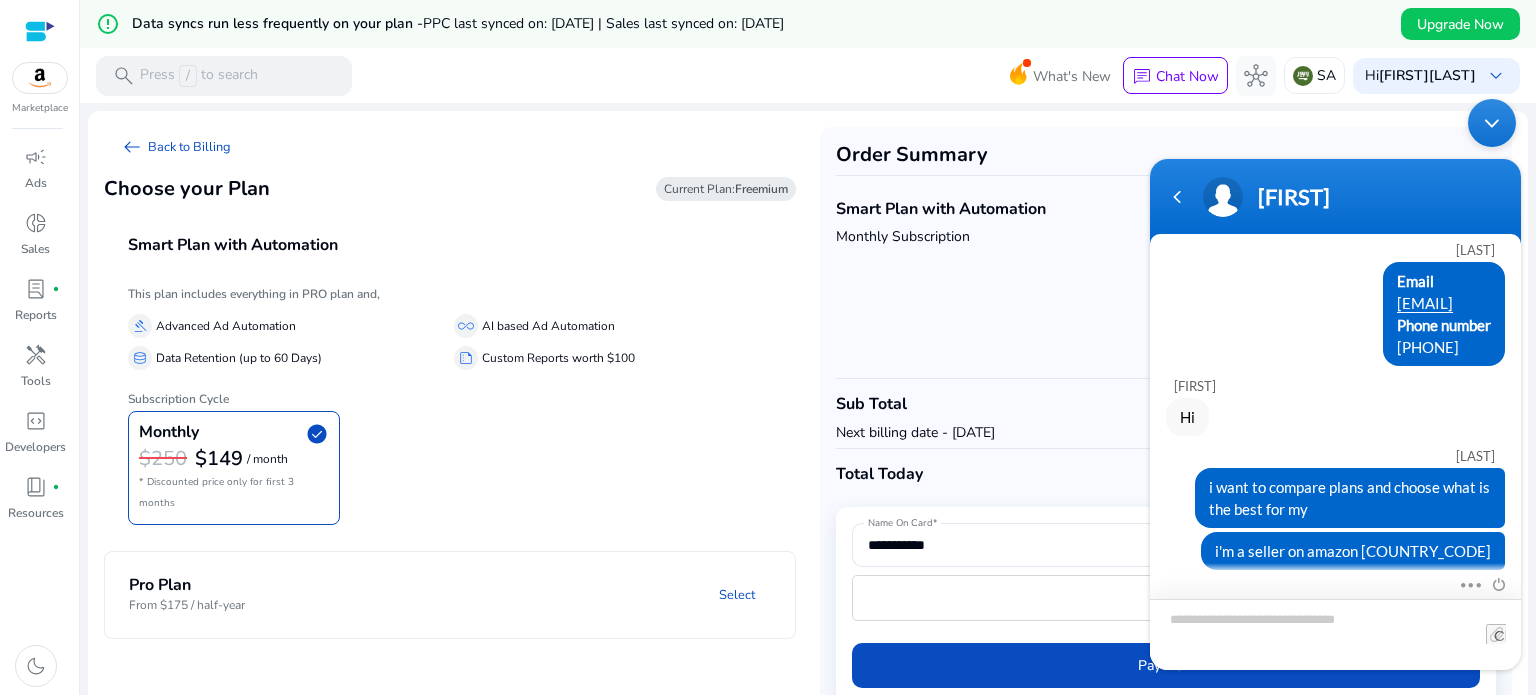 scroll, scrollTop: 250, scrollLeft: 0, axis: vertical 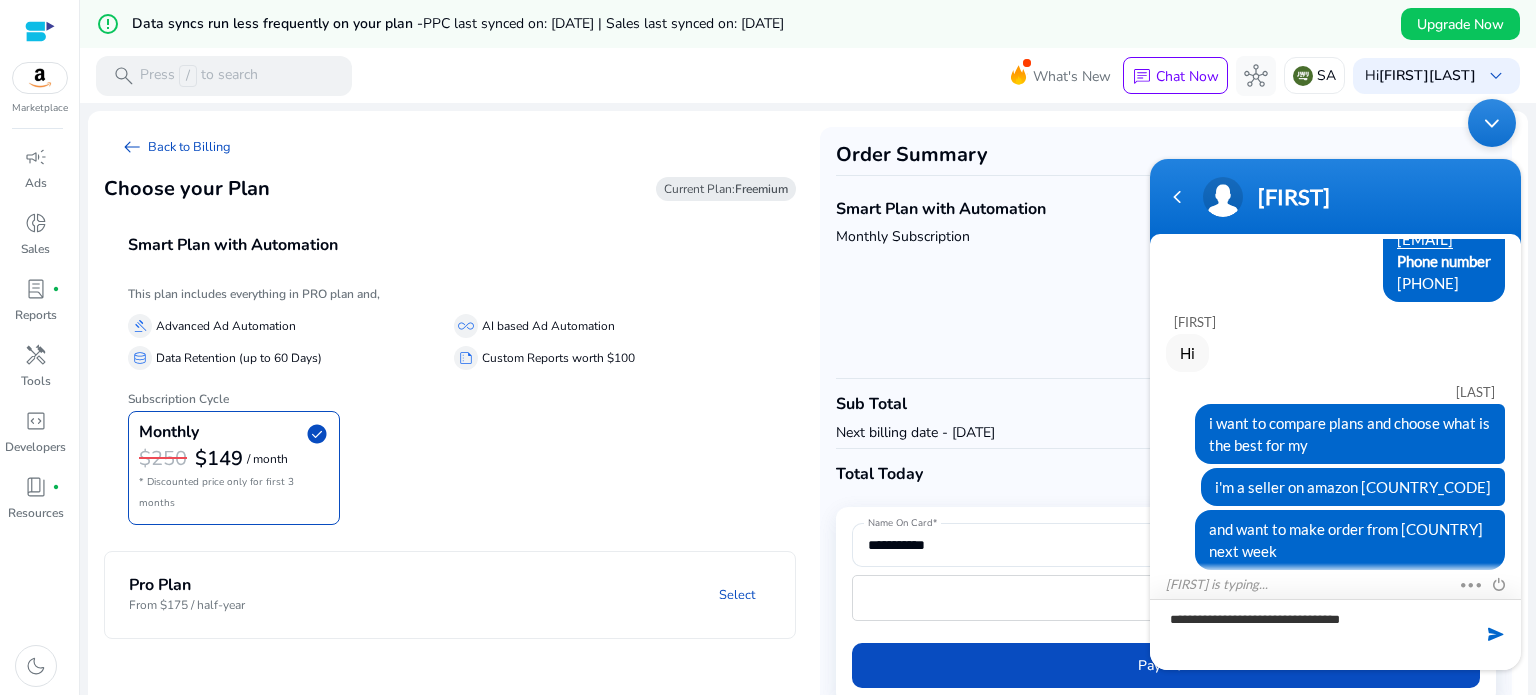 type on "**********" 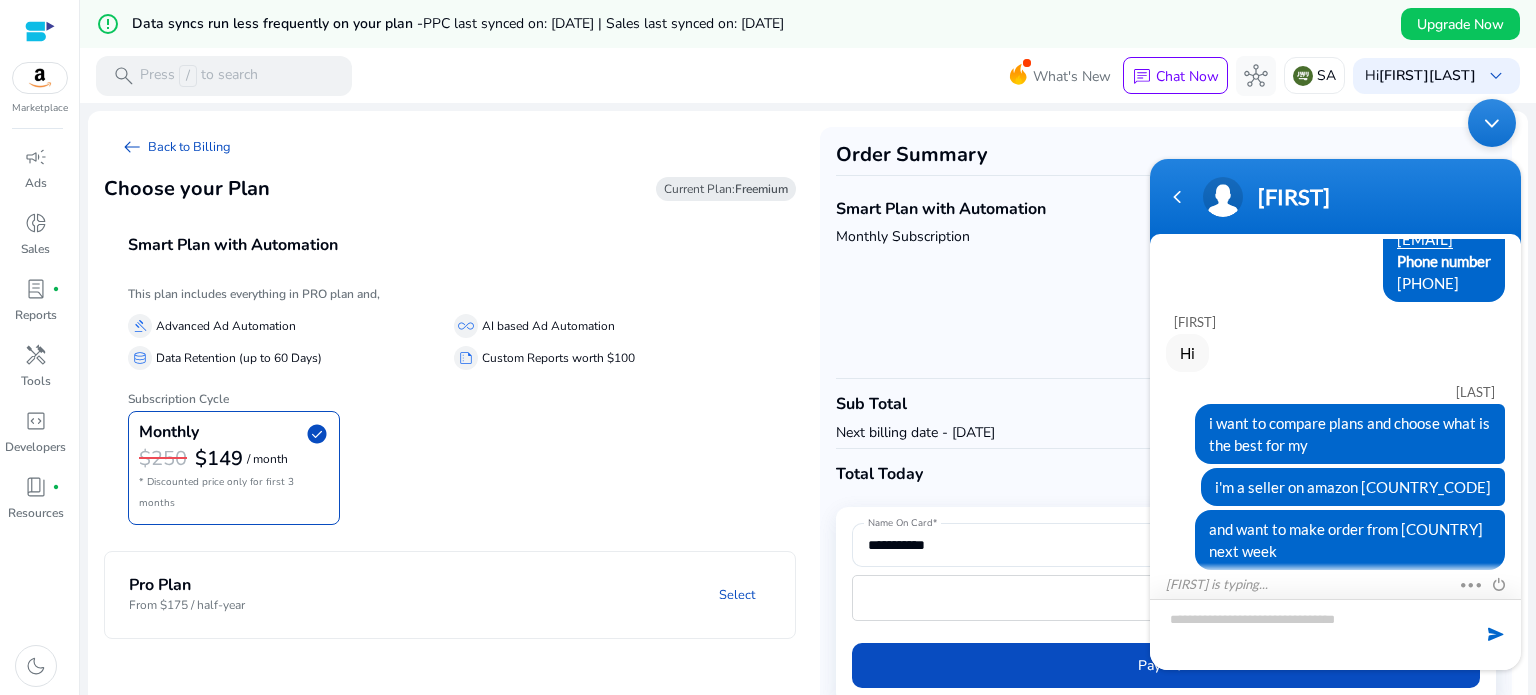 scroll, scrollTop: 292, scrollLeft: 0, axis: vertical 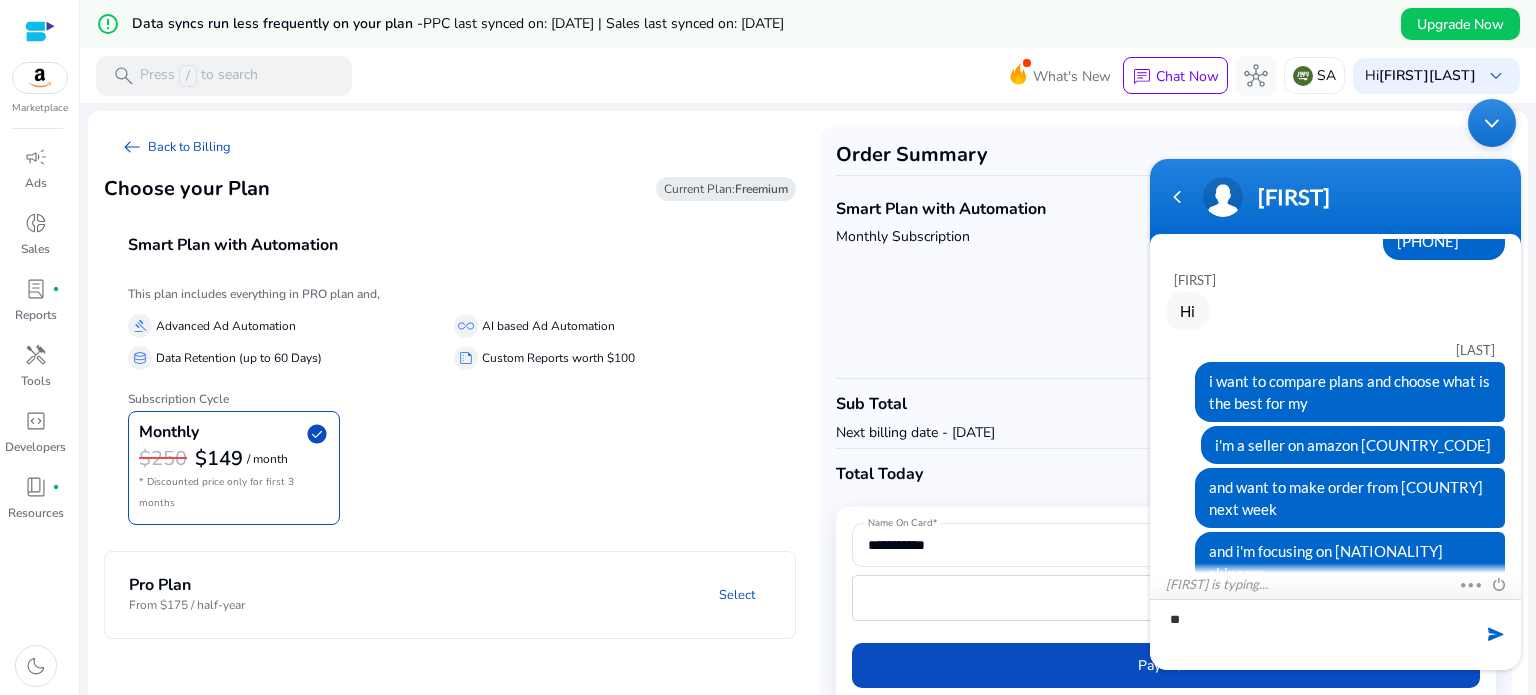 type on "*" 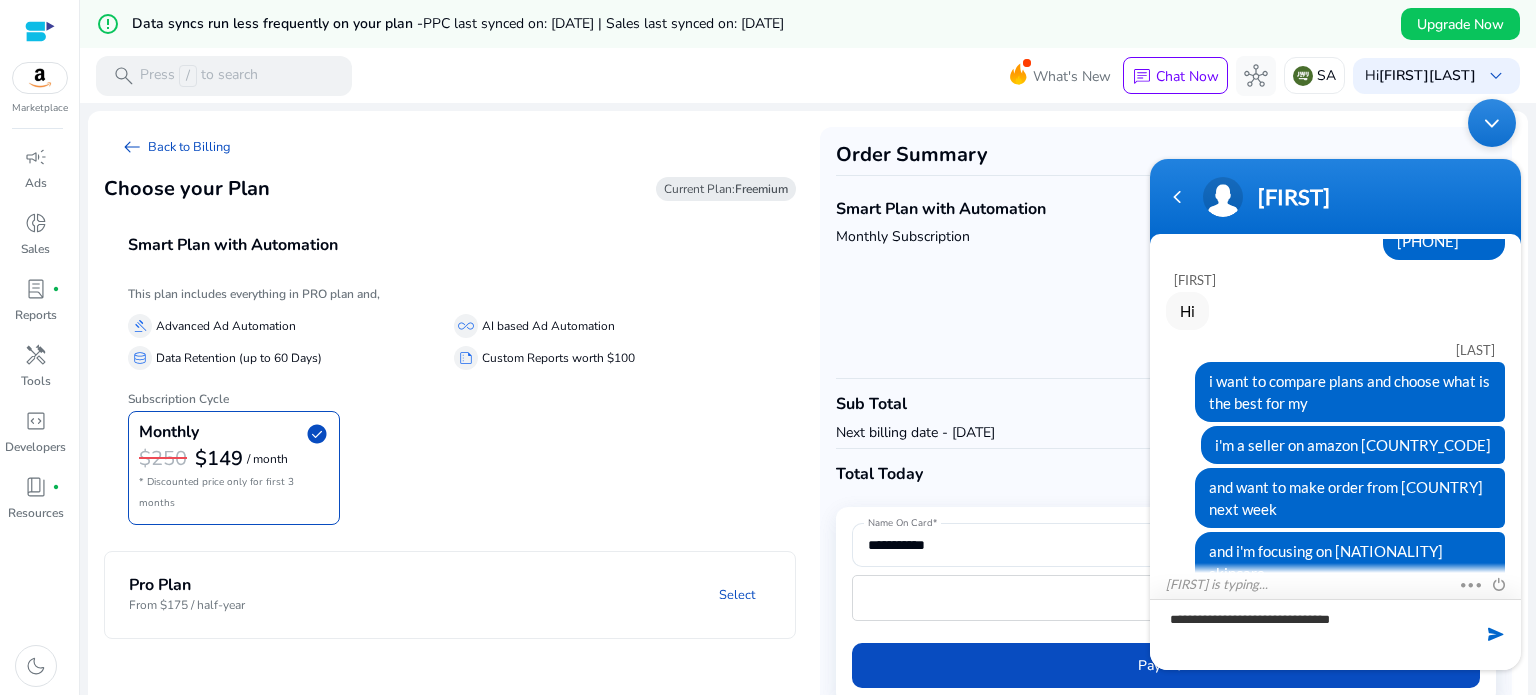 scroll, scrollTop: 405, scrollLeft: 0, axis: vertical 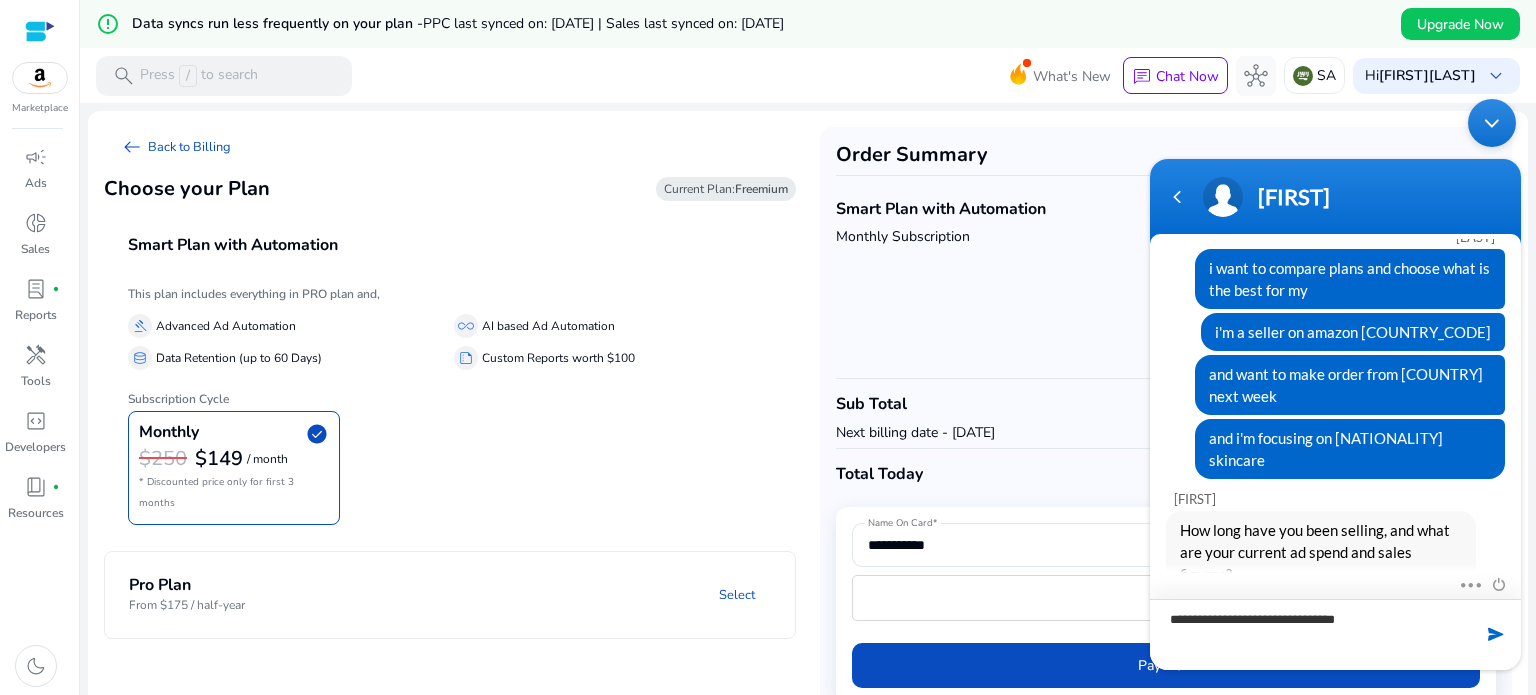 type on "**********" 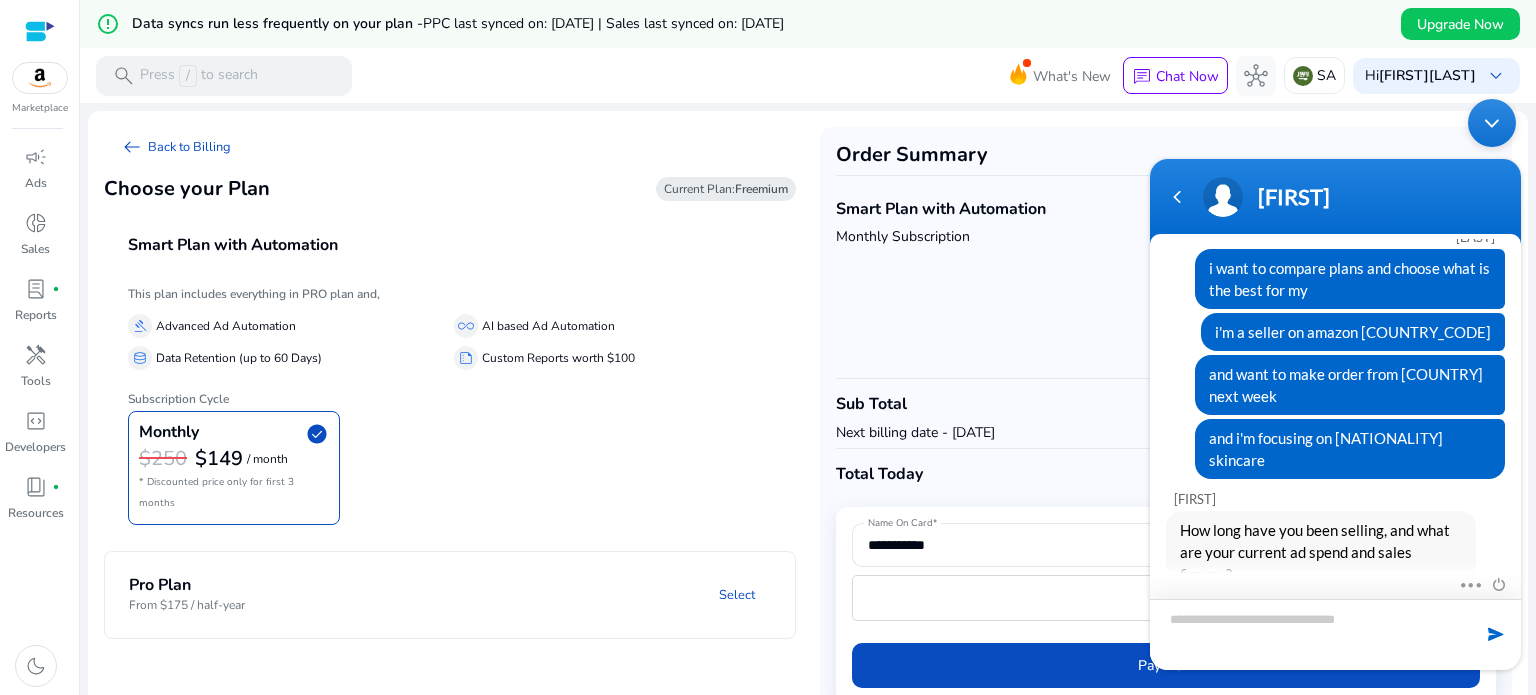 scroll, scrollTop: 475, scrollLeft: 0, axis: vertical 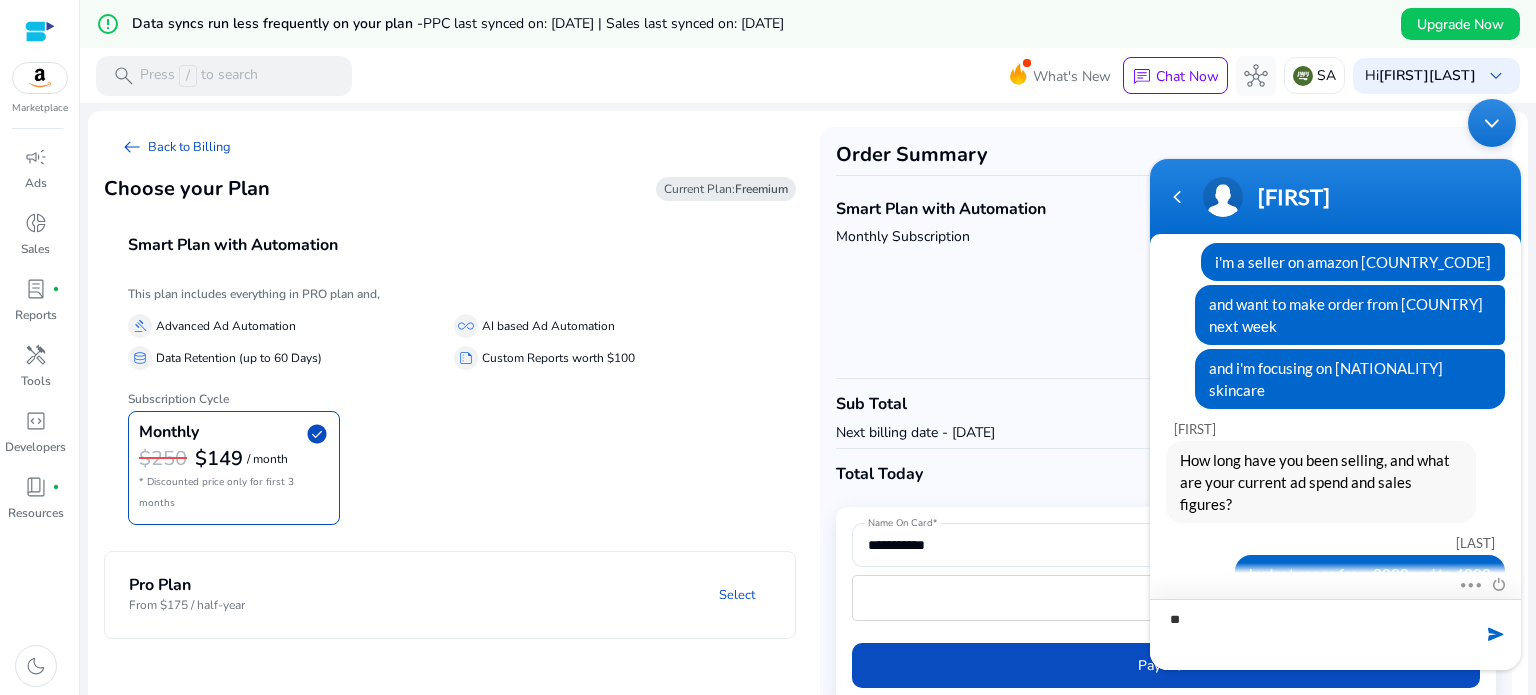 type on "*" 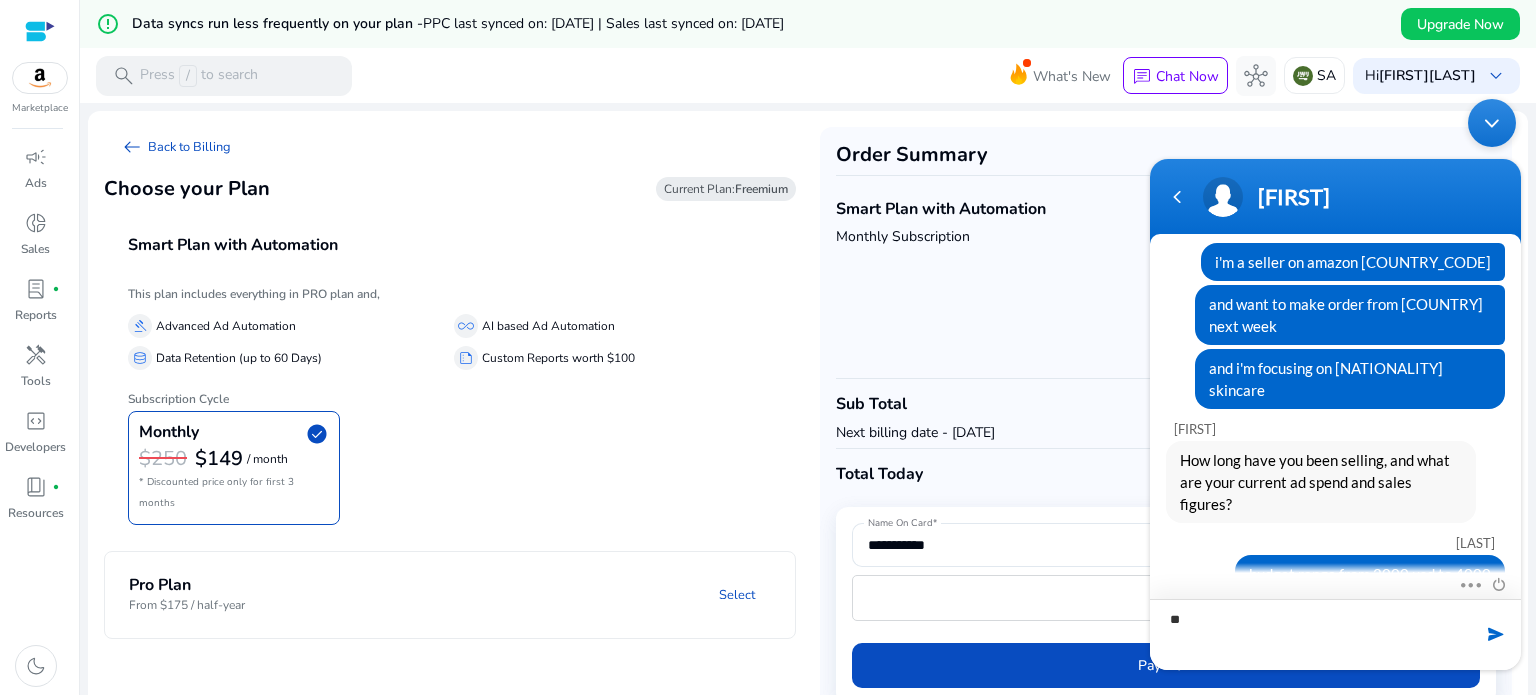type on "*" 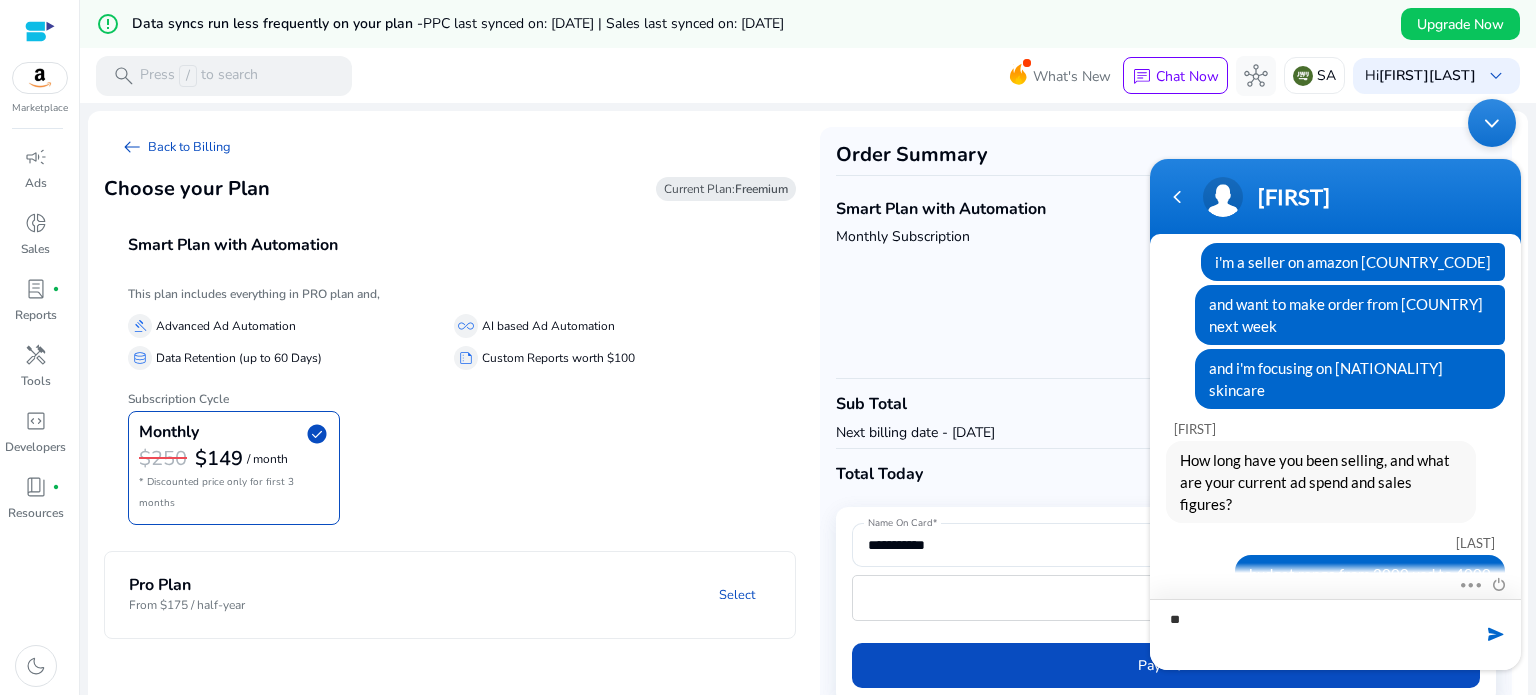 type on "*" 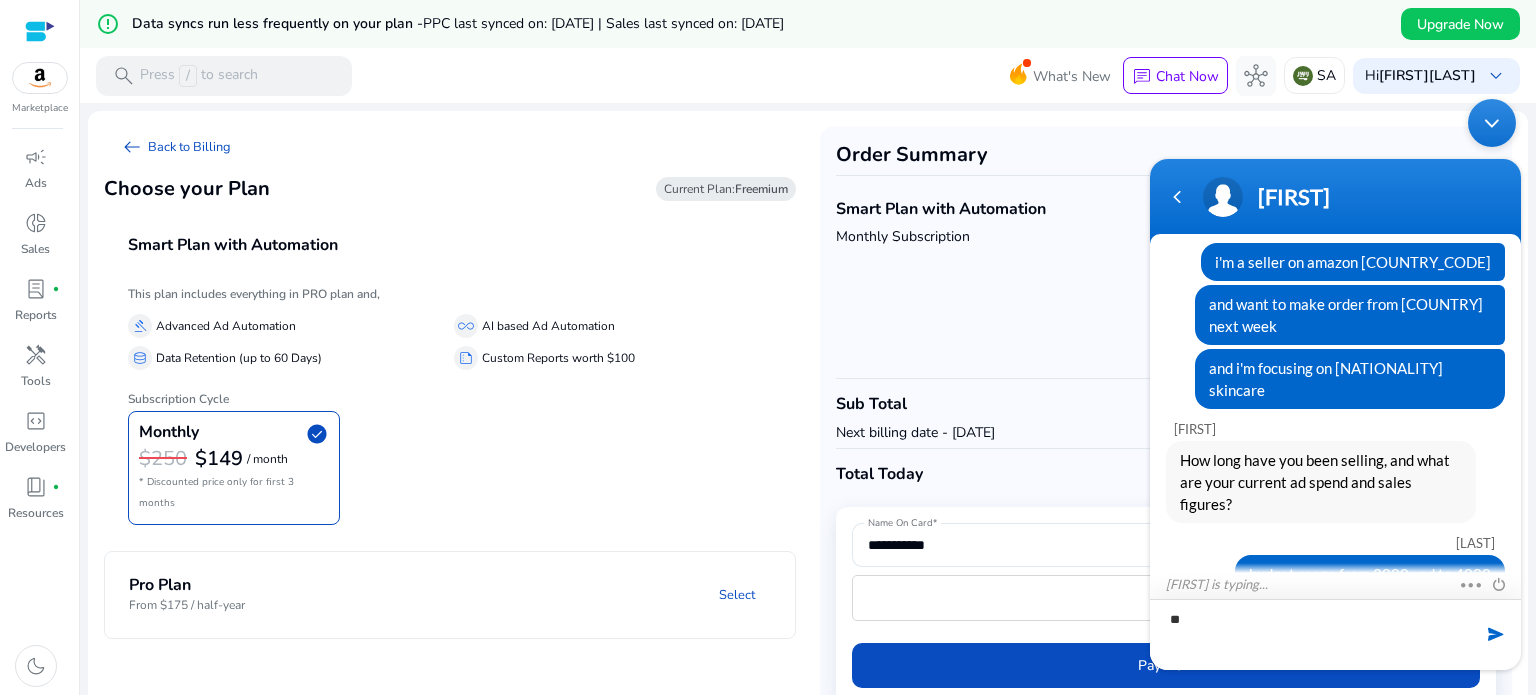 type on "*" 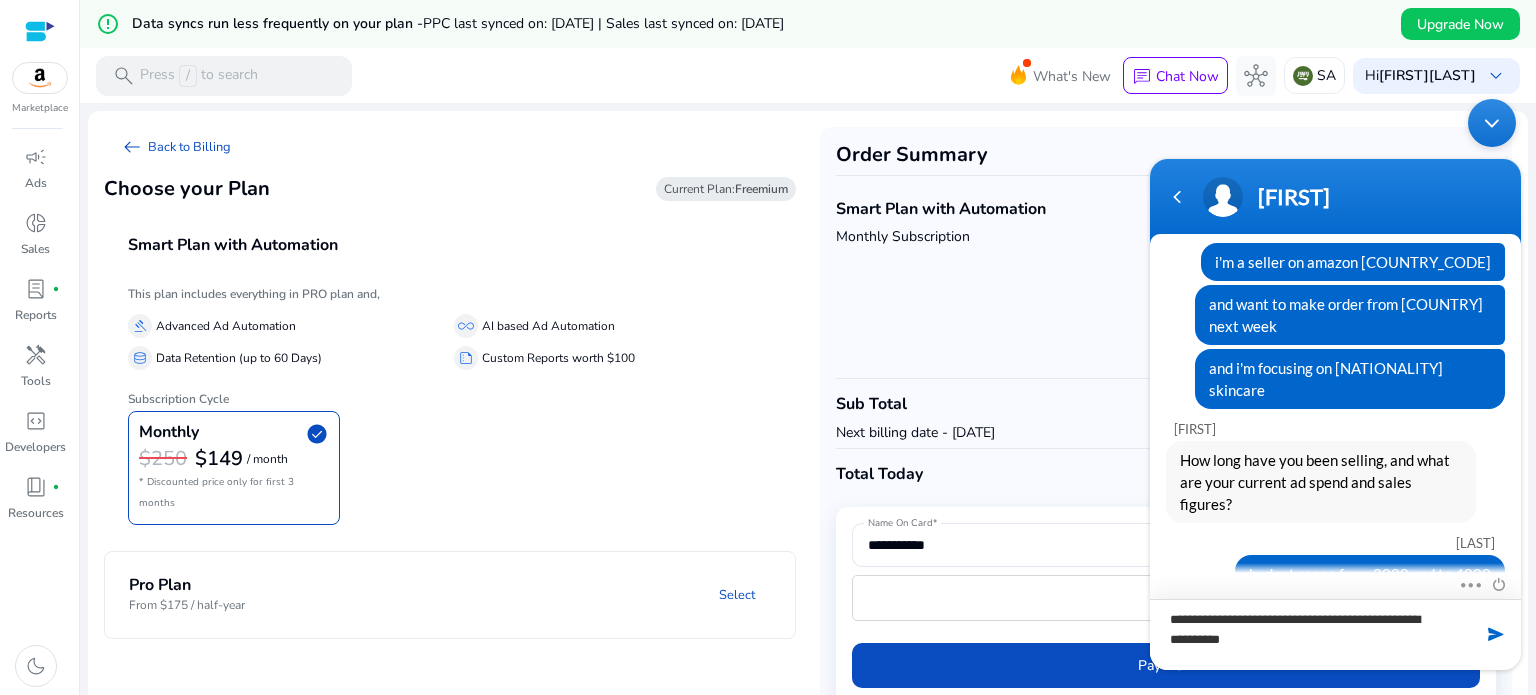 type on "**********" 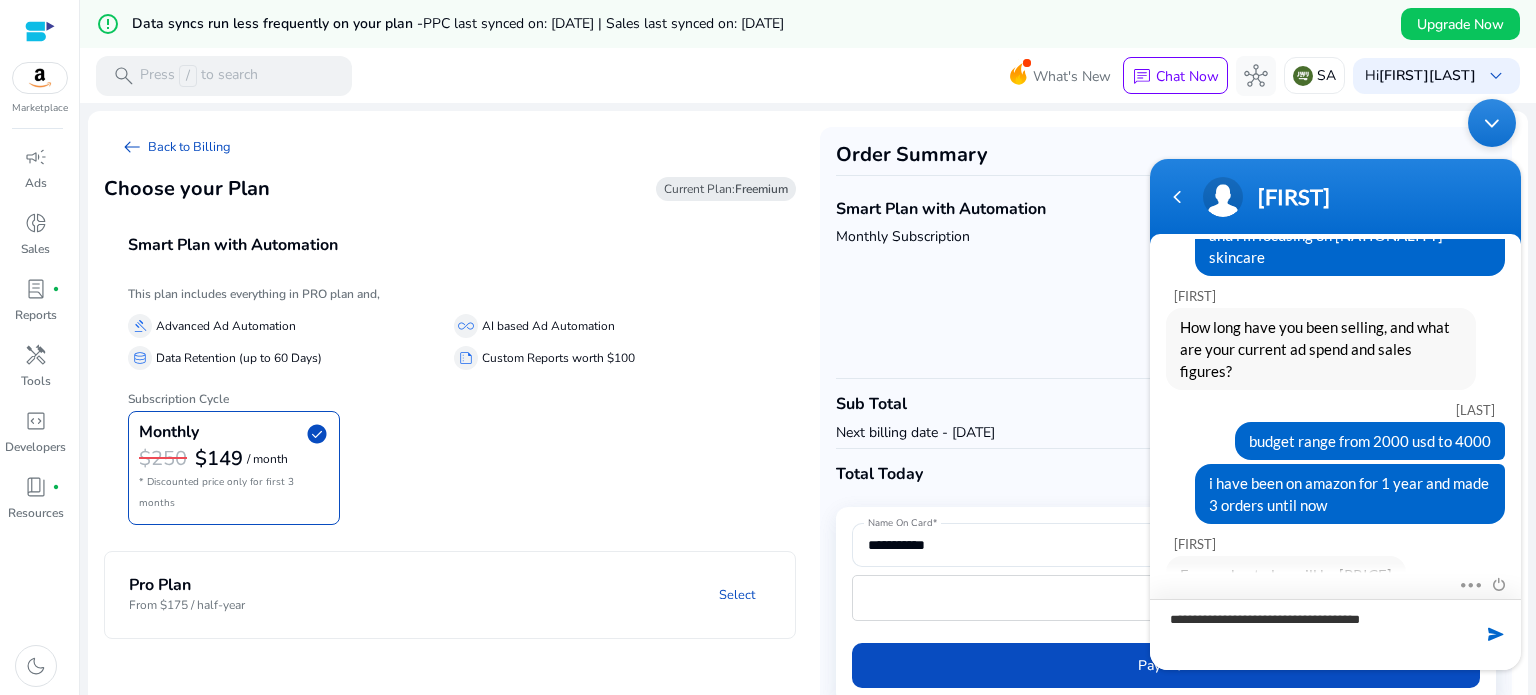 scroll, scrollTop: 650, scrollLeft: 0, axis: vertical 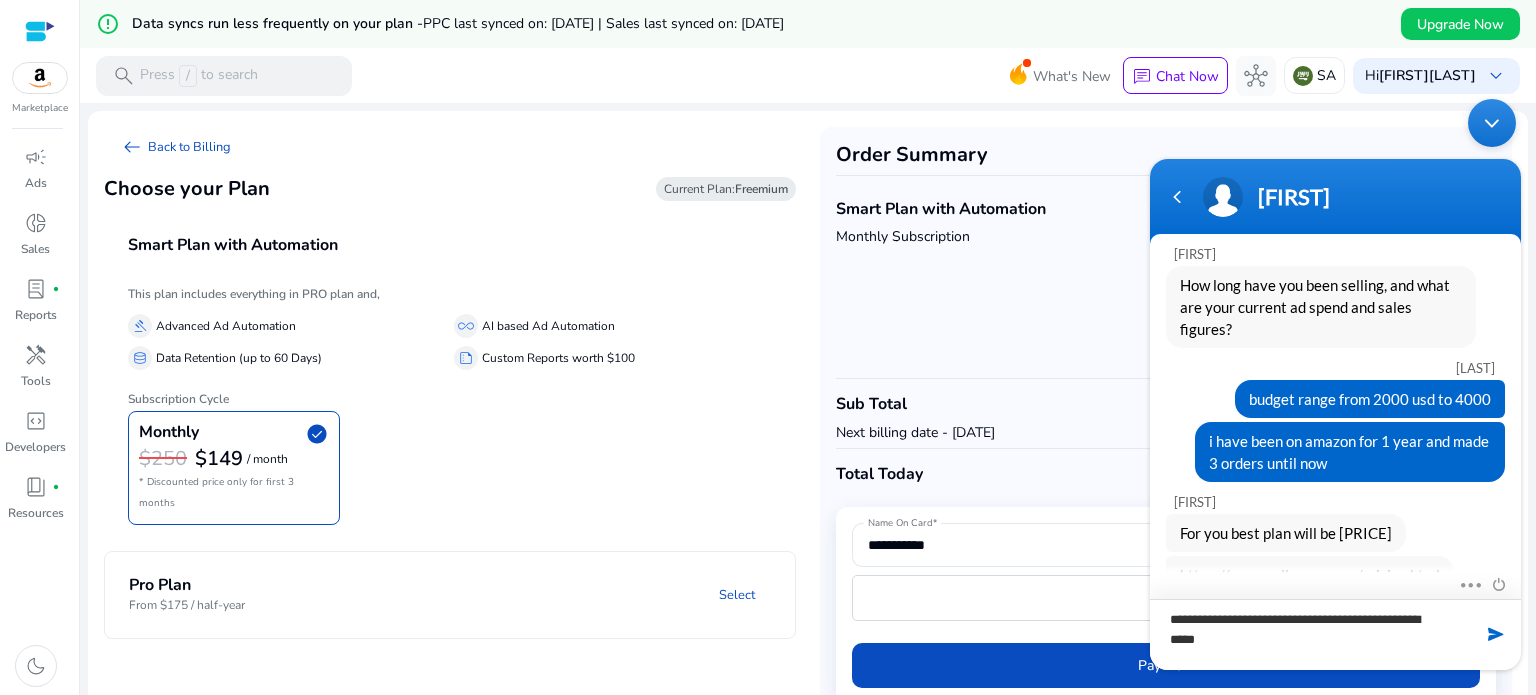 type on "**********" 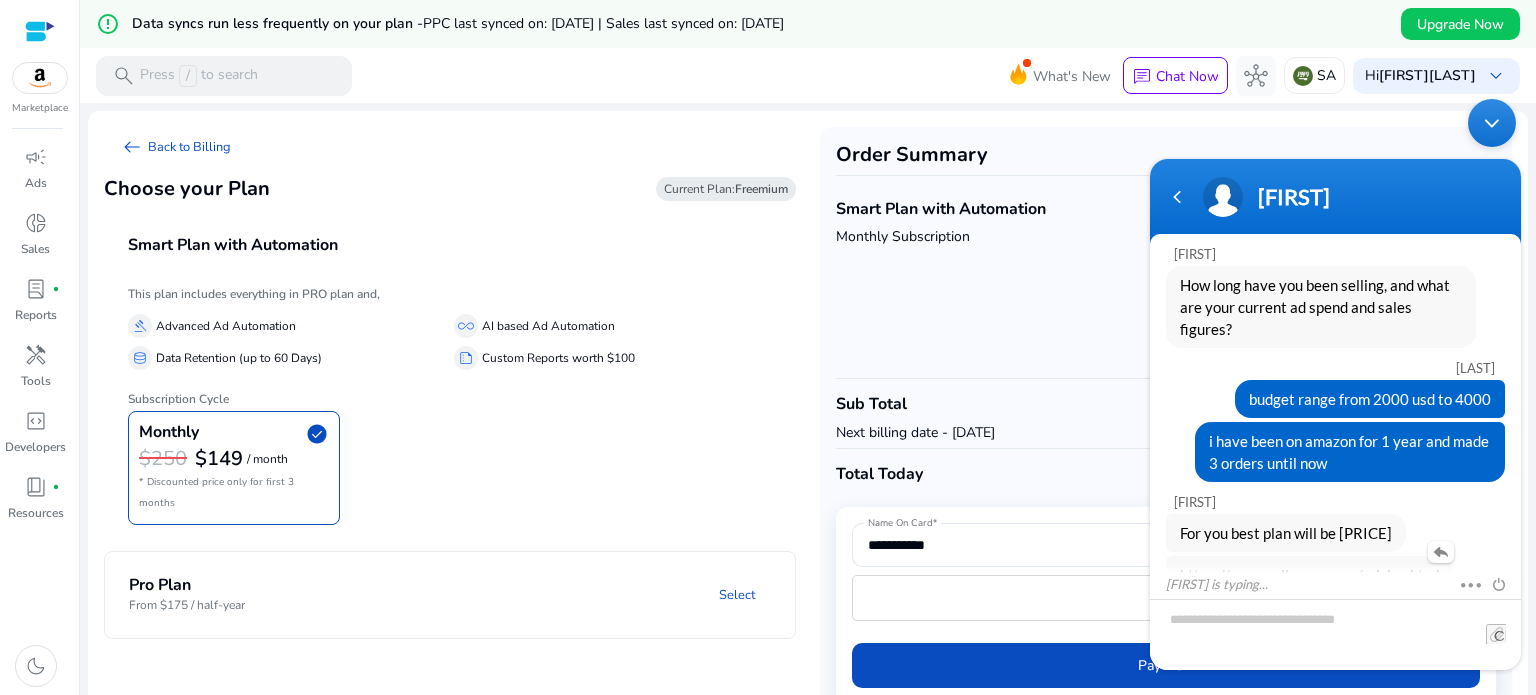 click on "https://www.sellerapp.com/pricing.html" at bounding box center [1310, 575] 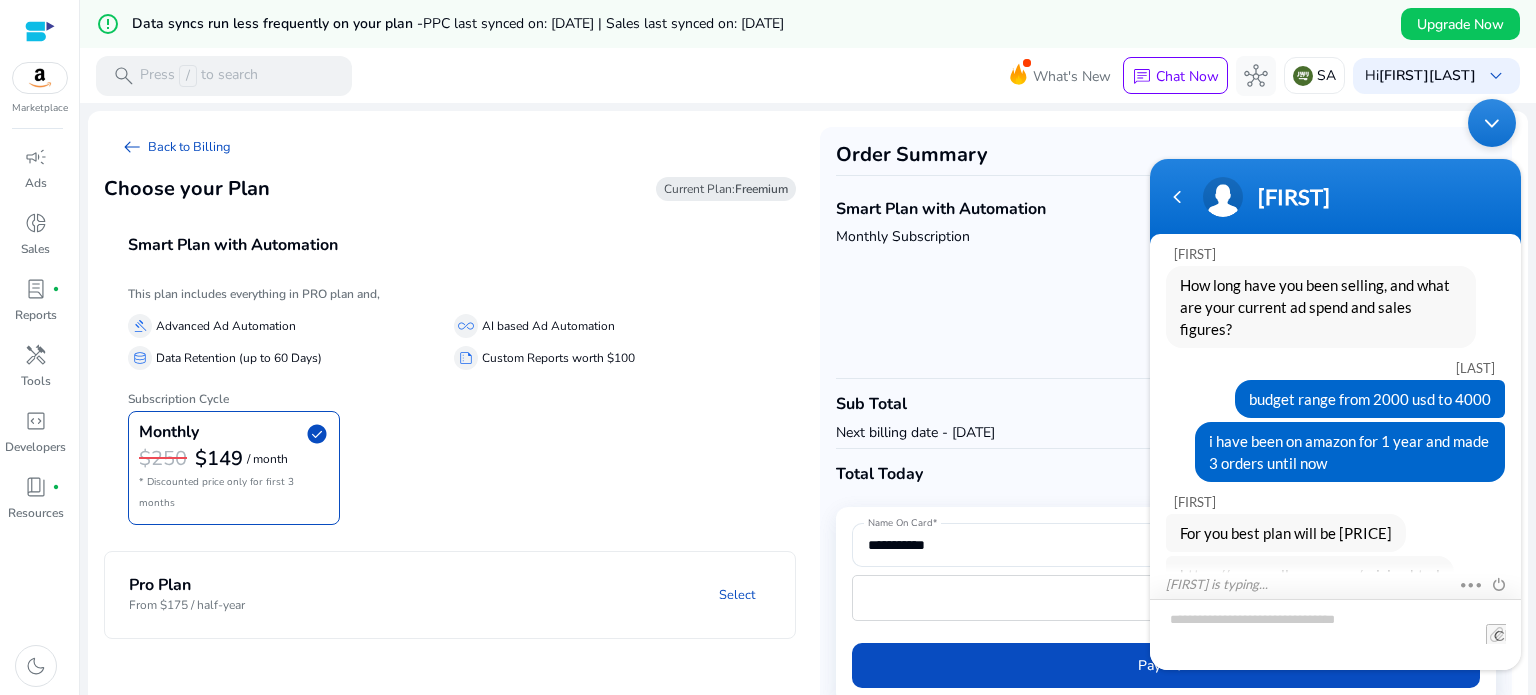 click at bounding box center [1335, 634] 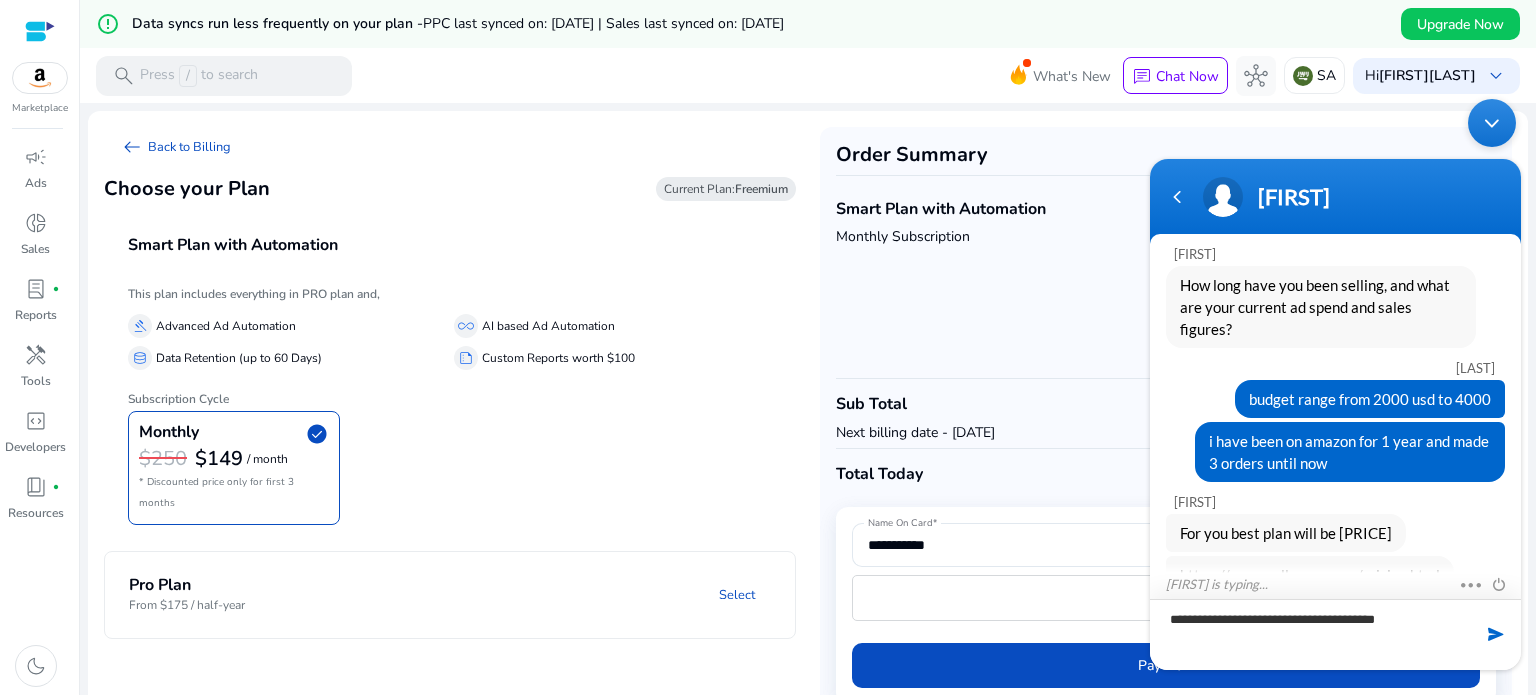 type on "**********" 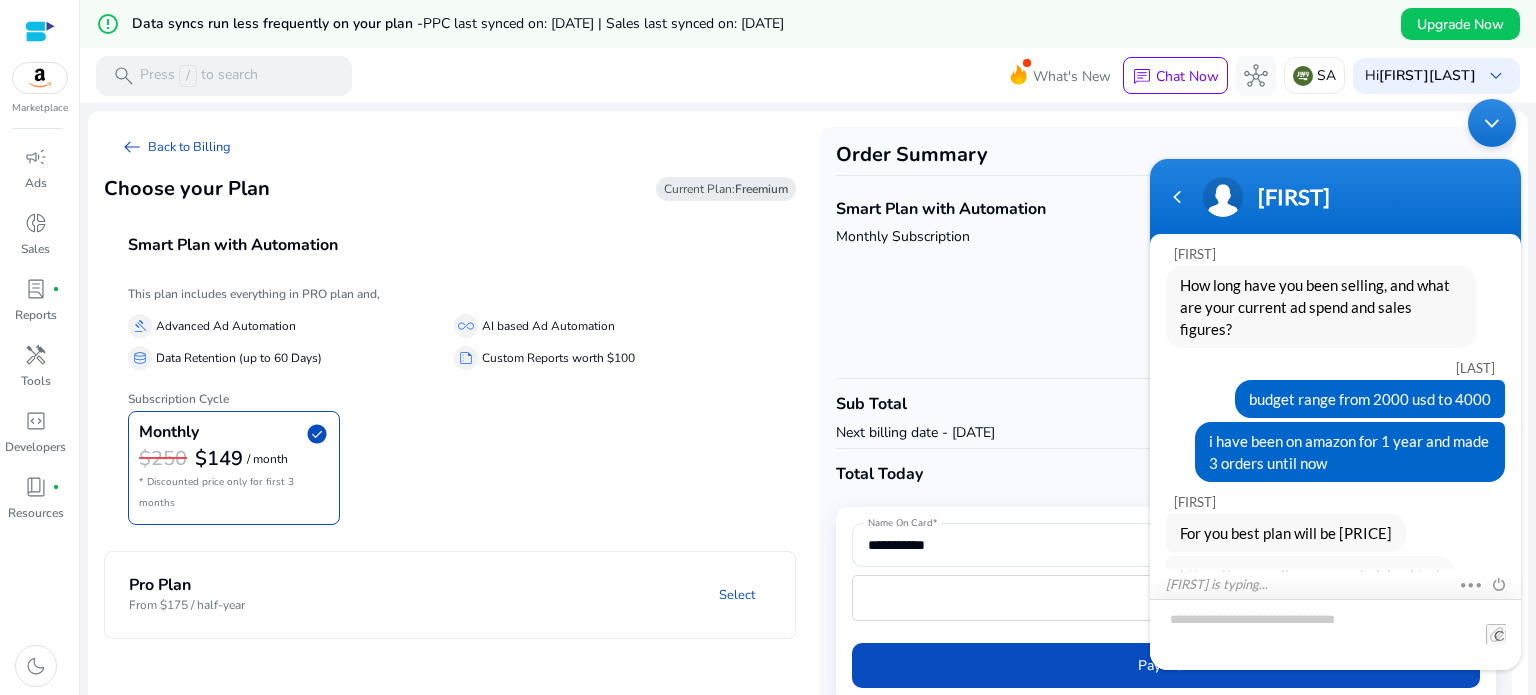 scroll, scrollTop: 719, scrollLeft: 0, axis: vertical 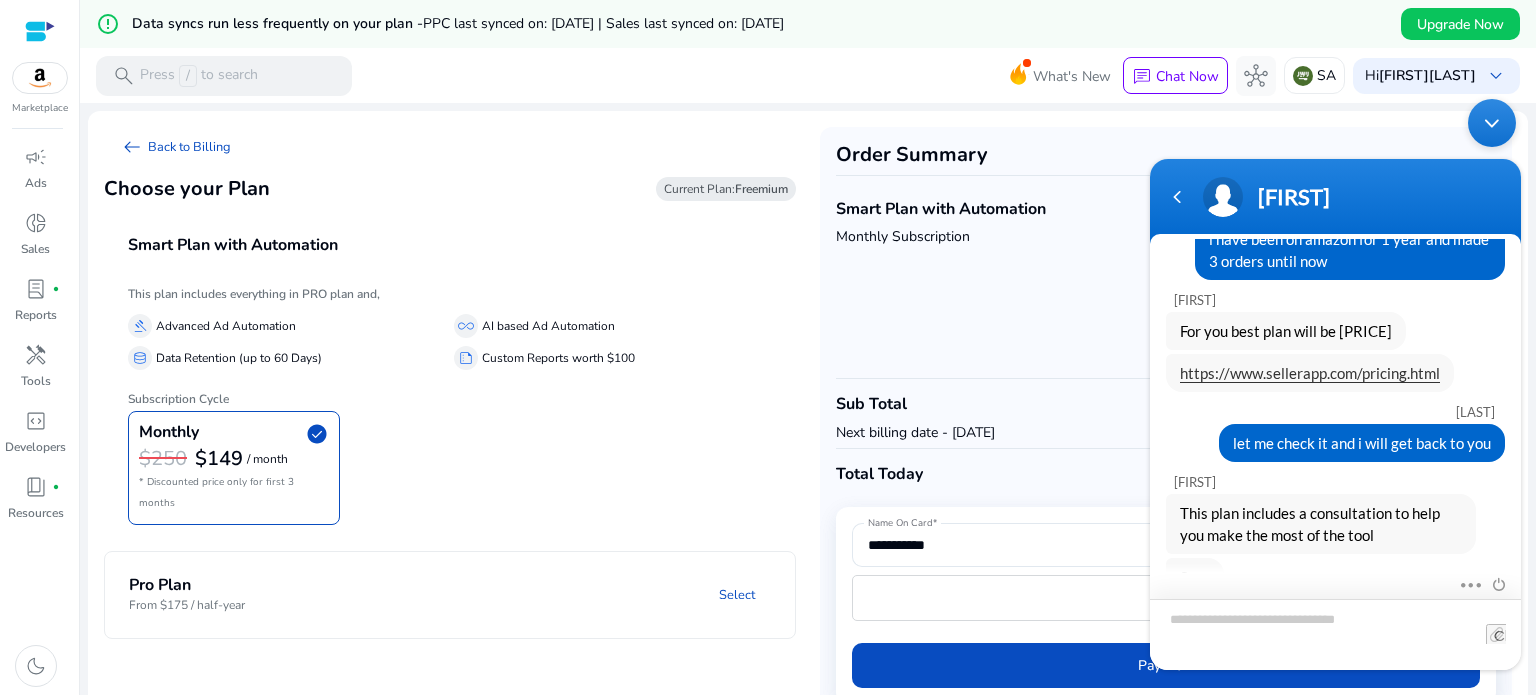 click at bounding box center [1335, 634] 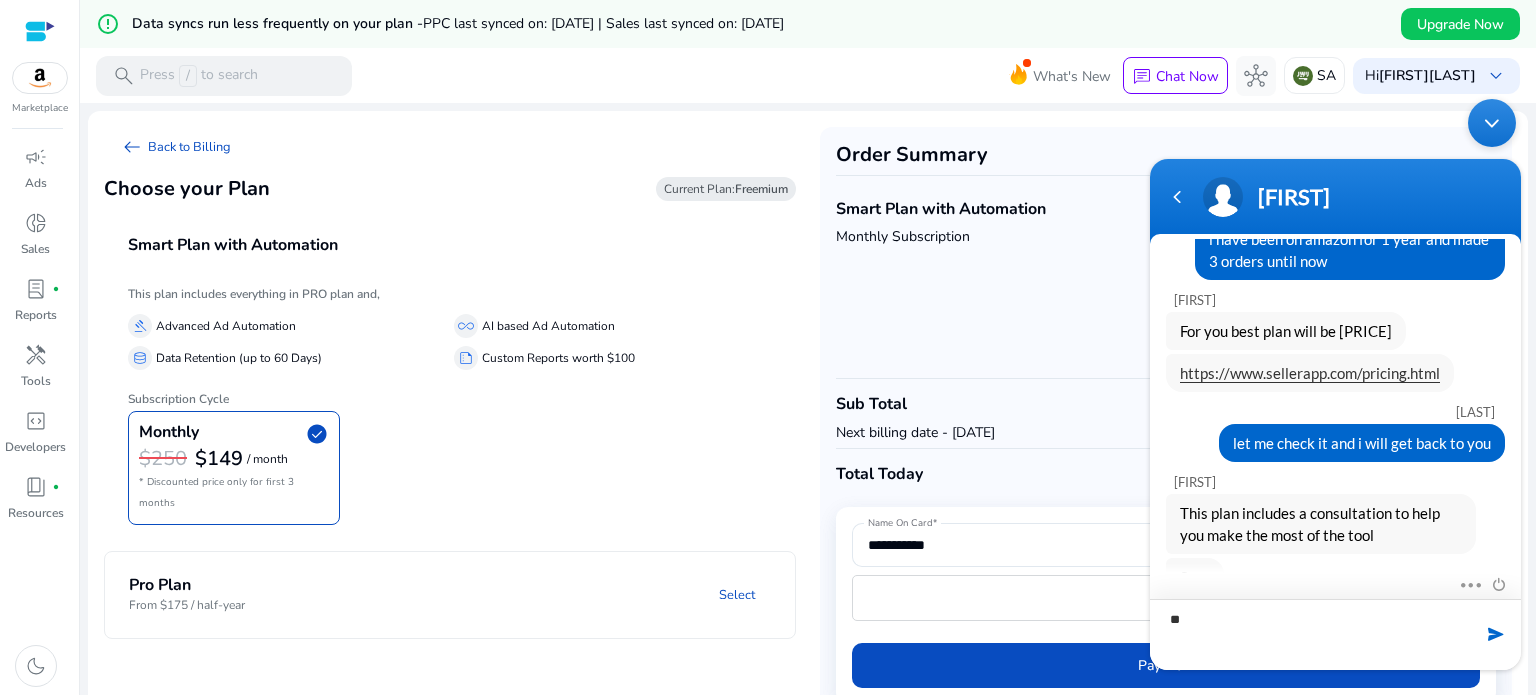 type on "*" 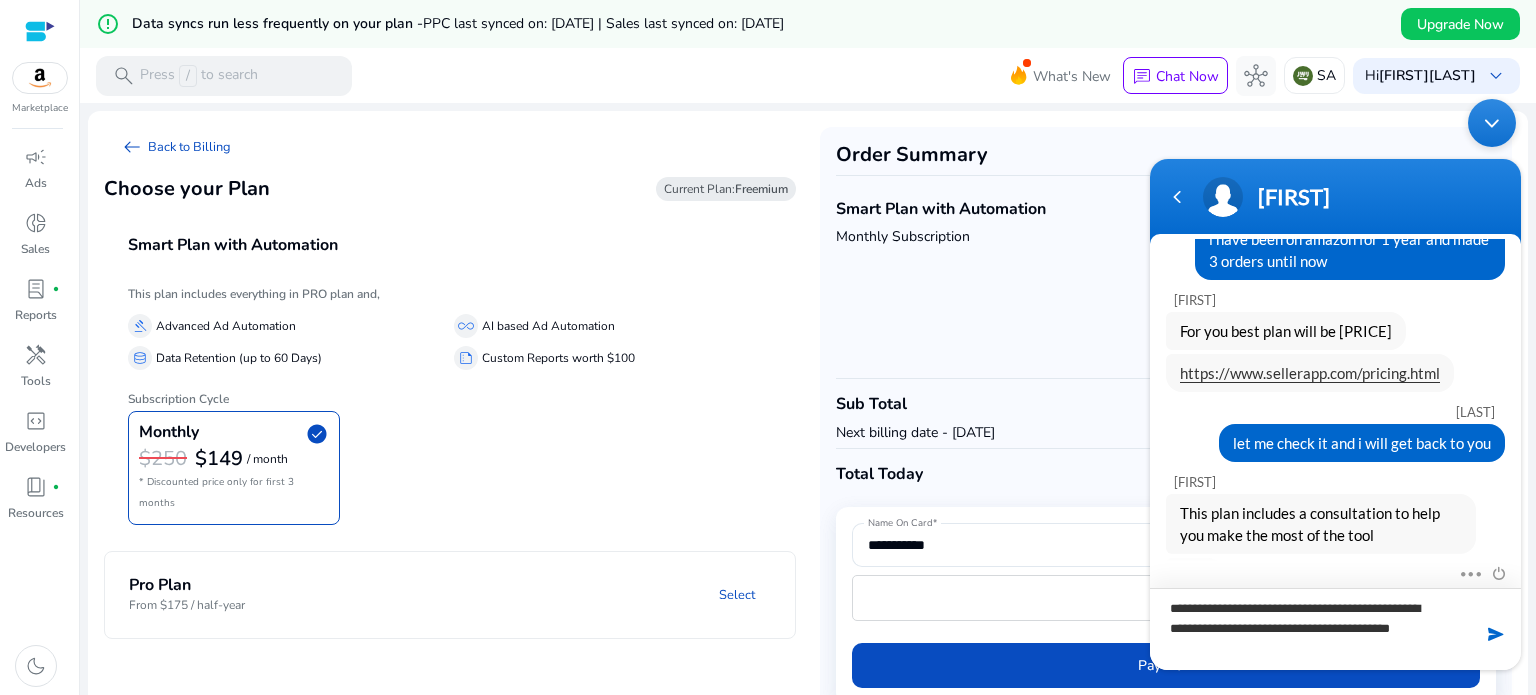 type on "**********" 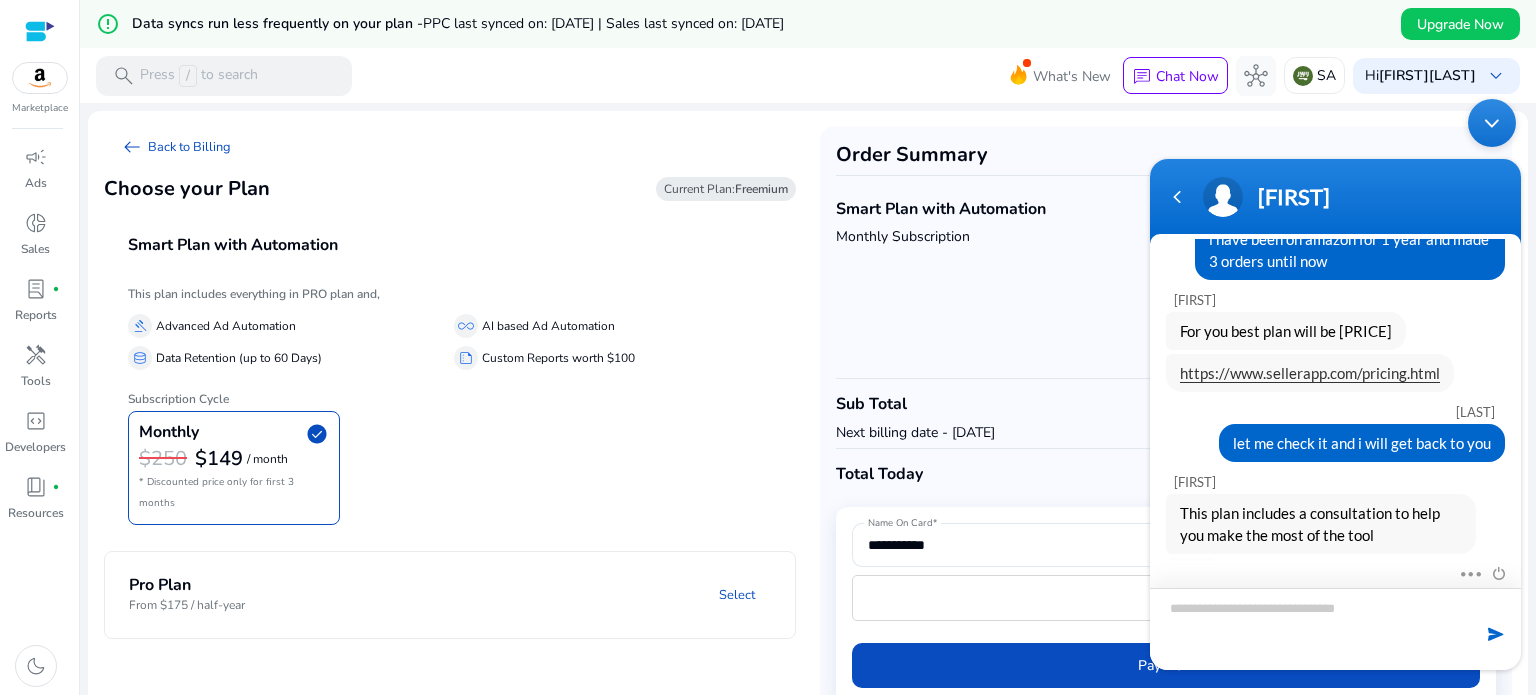 scroll, scrollTop: 965, scrollLeft: 0, axis: vertical 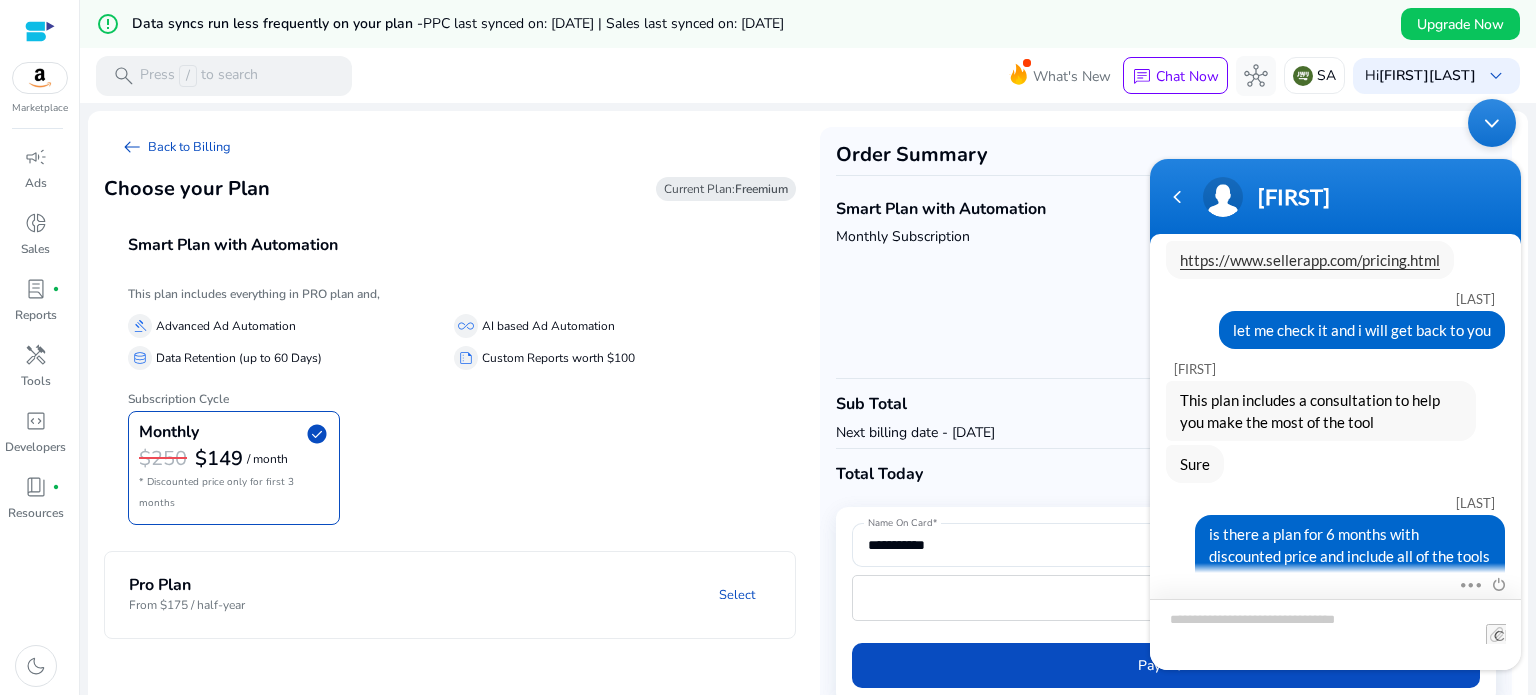 click at bounding box center (1335, 634) 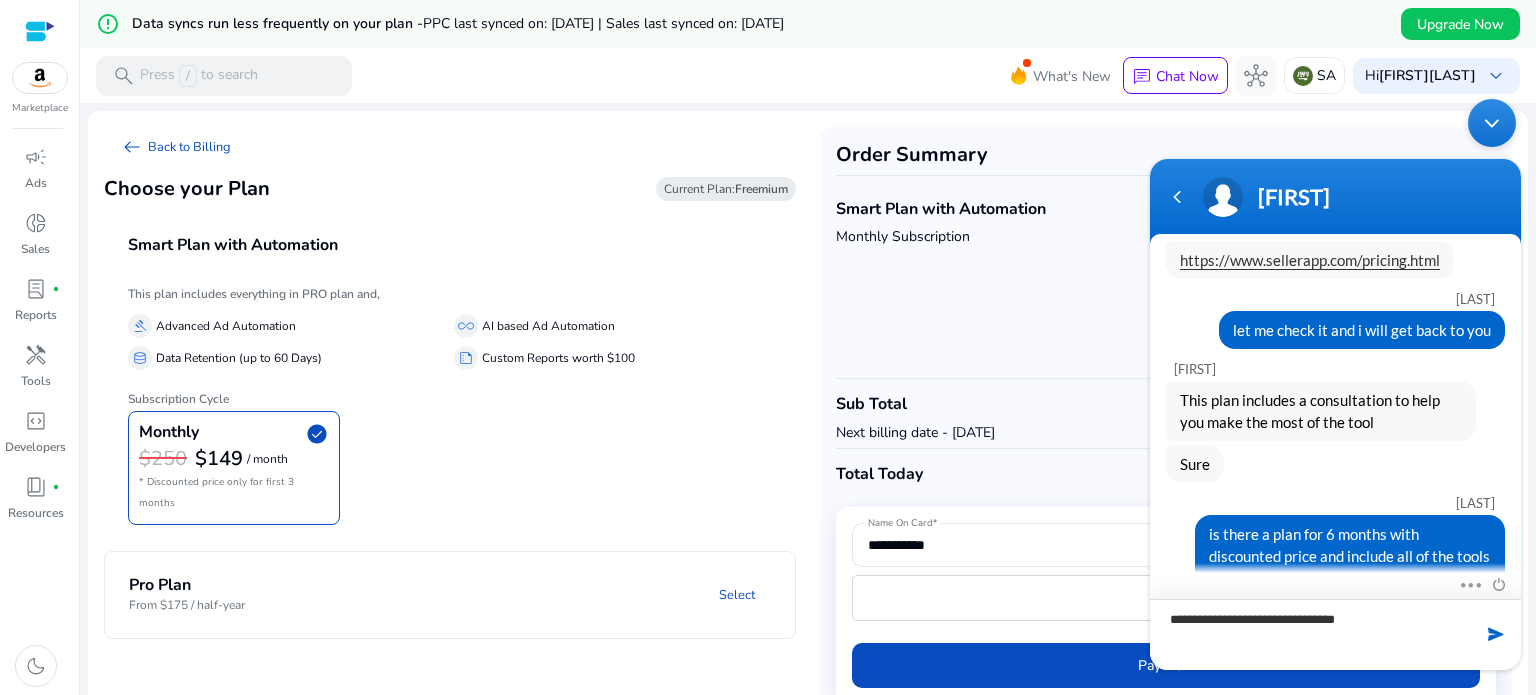 type on "**********" 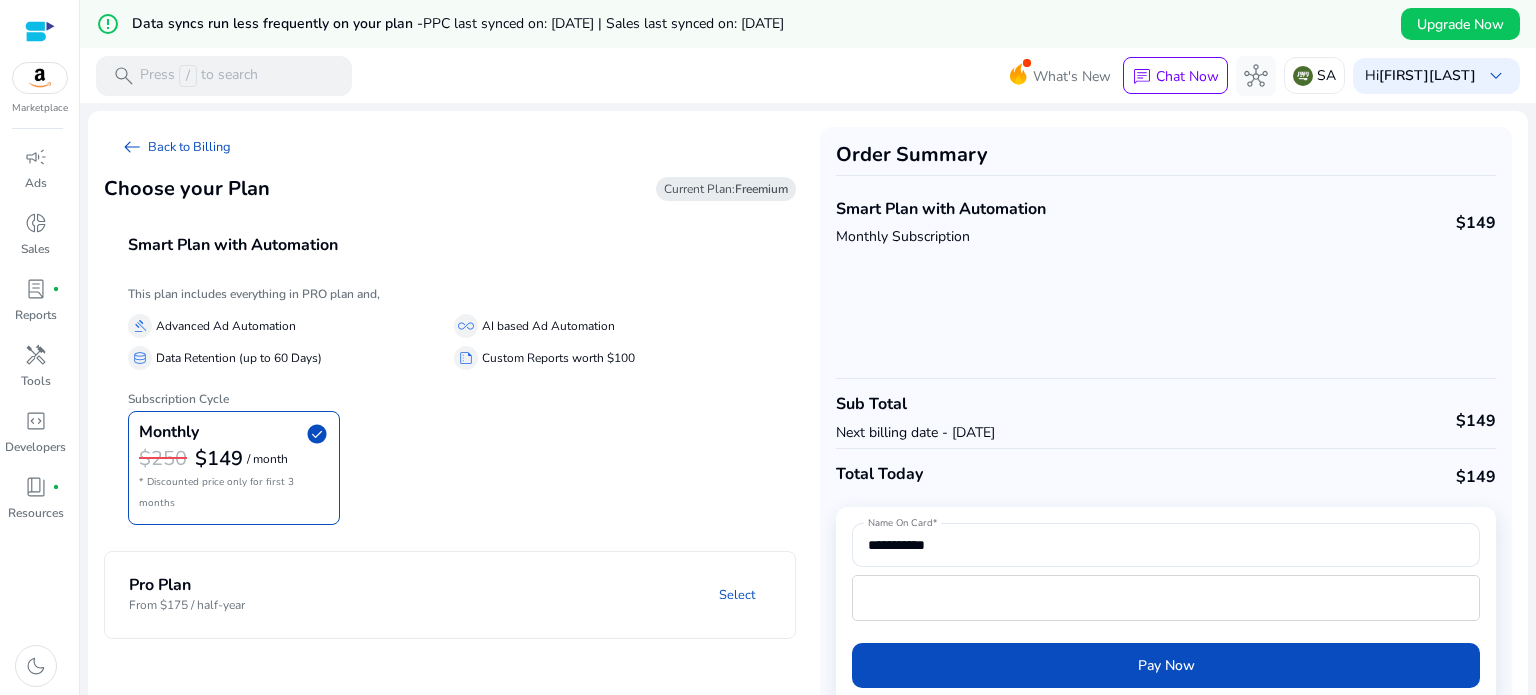 scroll, scrollTop: 0, scrollLeft: 0, axis: both 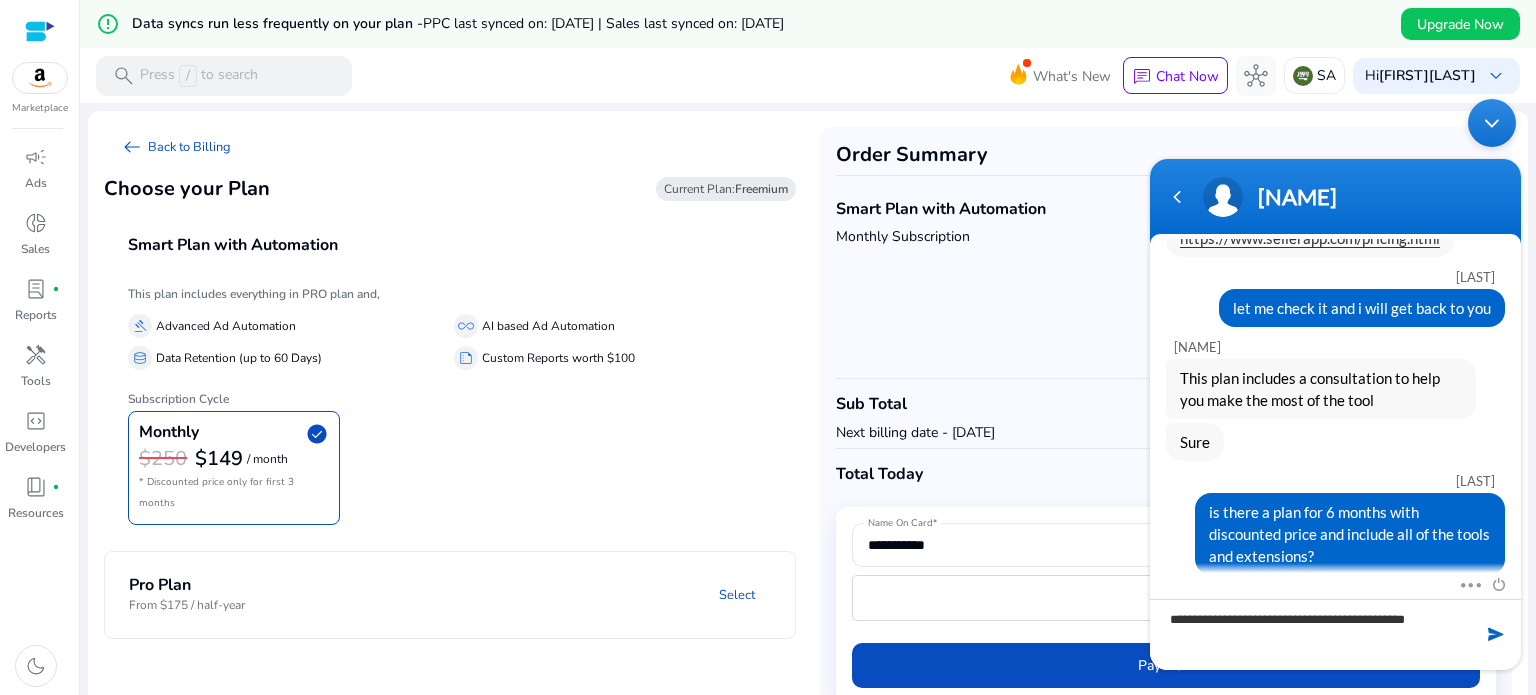 click on "**********" at bounding box center (1335, 634) 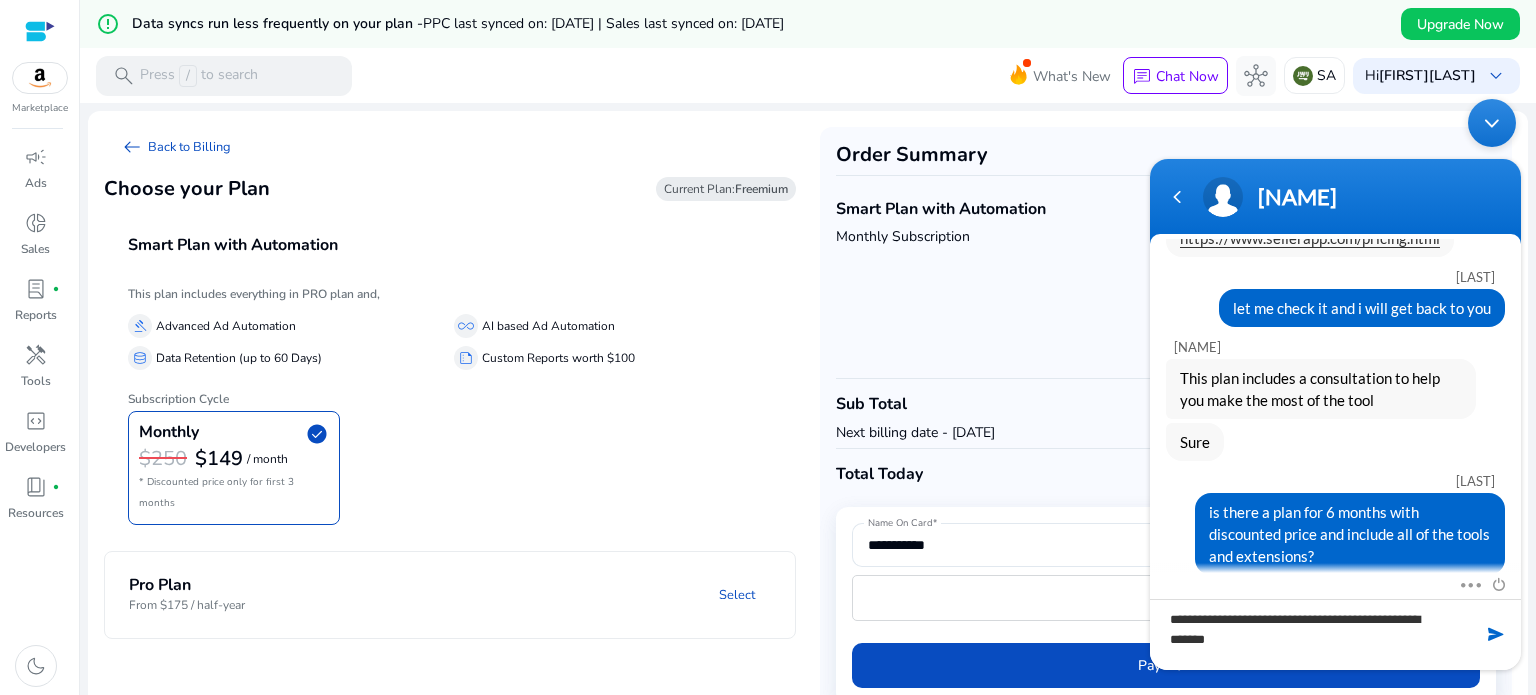 type on "**********" 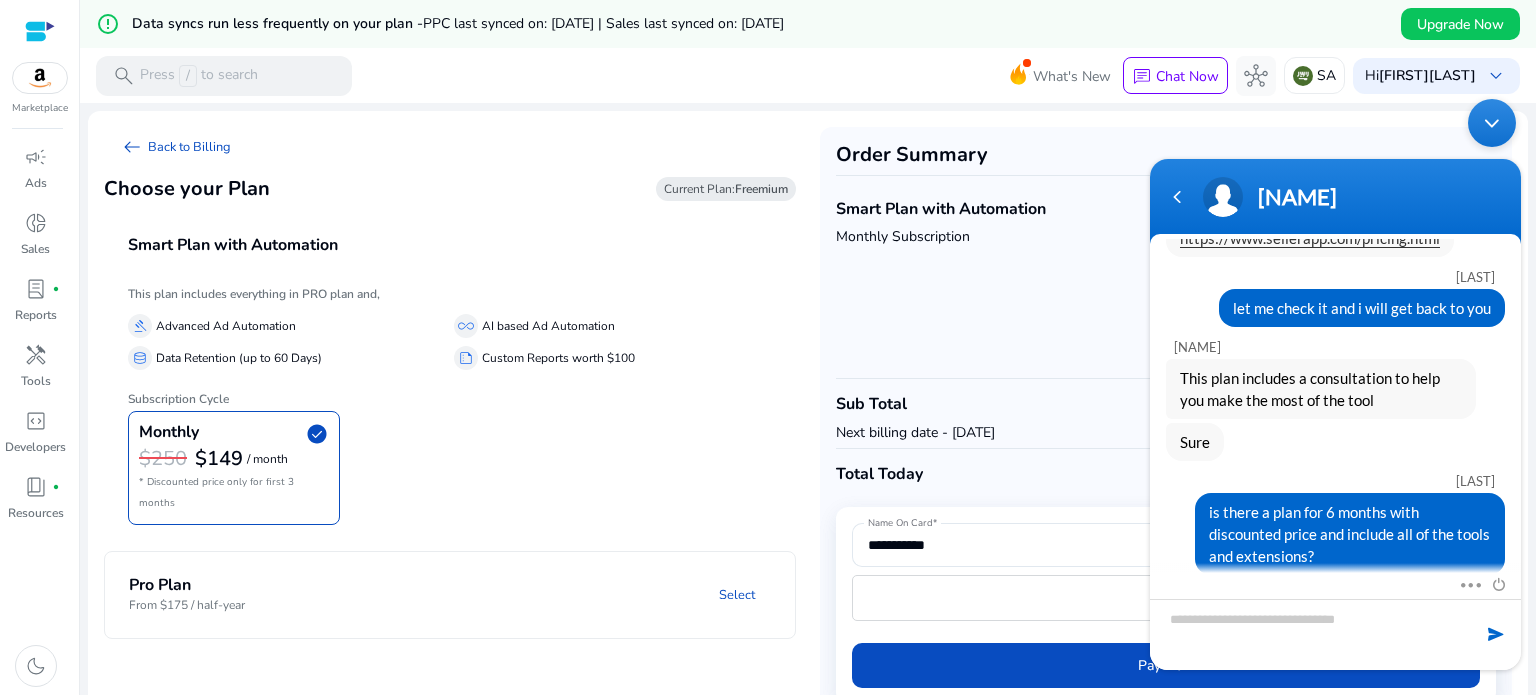 scroll, scrollTop: 1029, scrollLeft: 0, axis: vertical 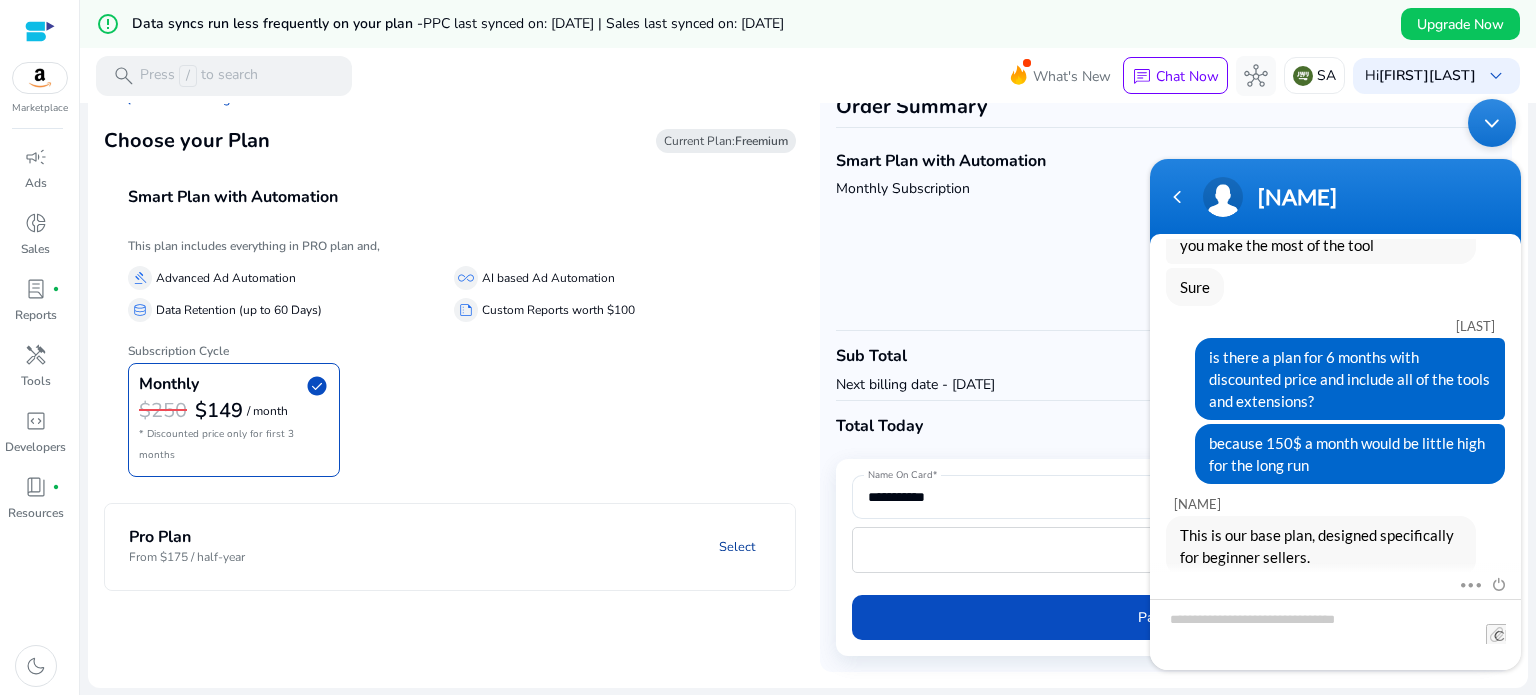 click on "Select" 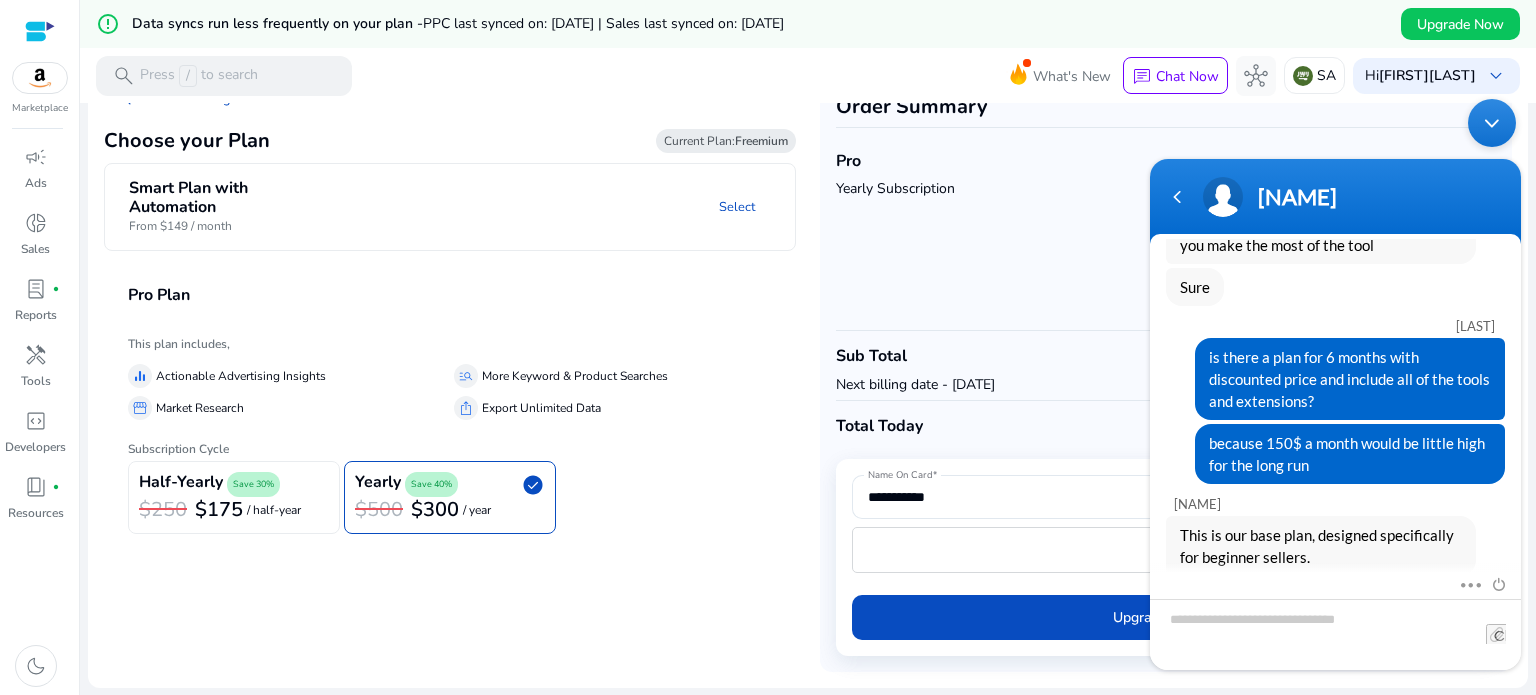 scroll, scrollTop: 1184, scrollLeft: 0, axis: vertical 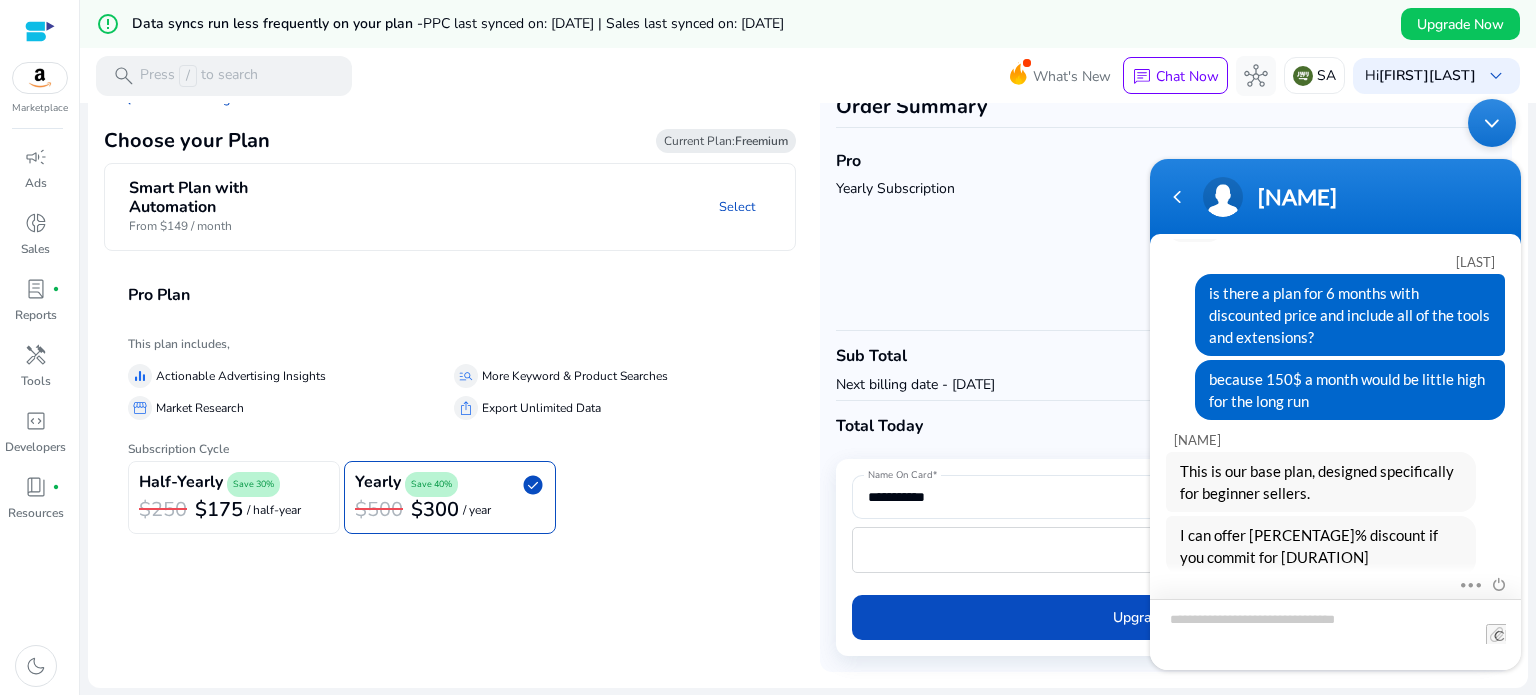 click at bounding box center [1335, 634] 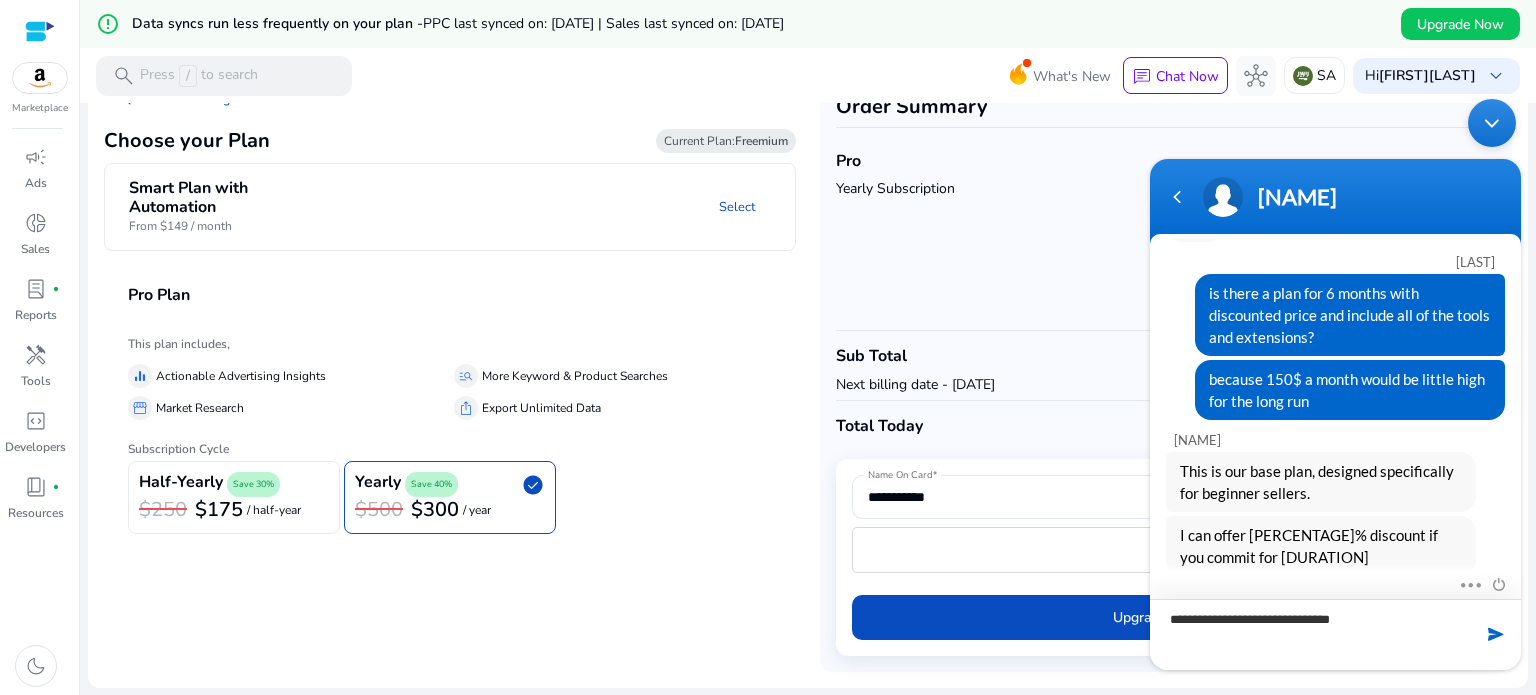 type on "**********" 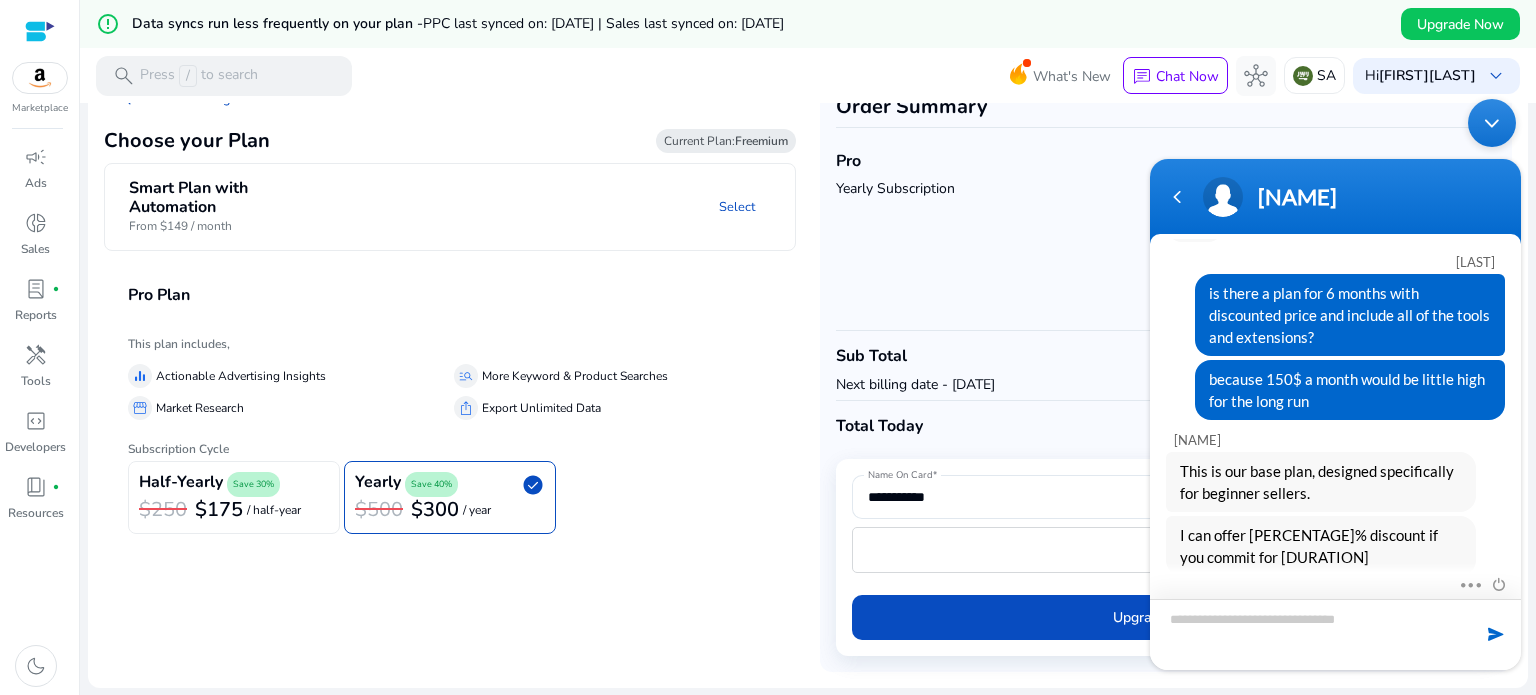 scroll, scrollTop: 1254, scrollLeft: 0, axis: vertical 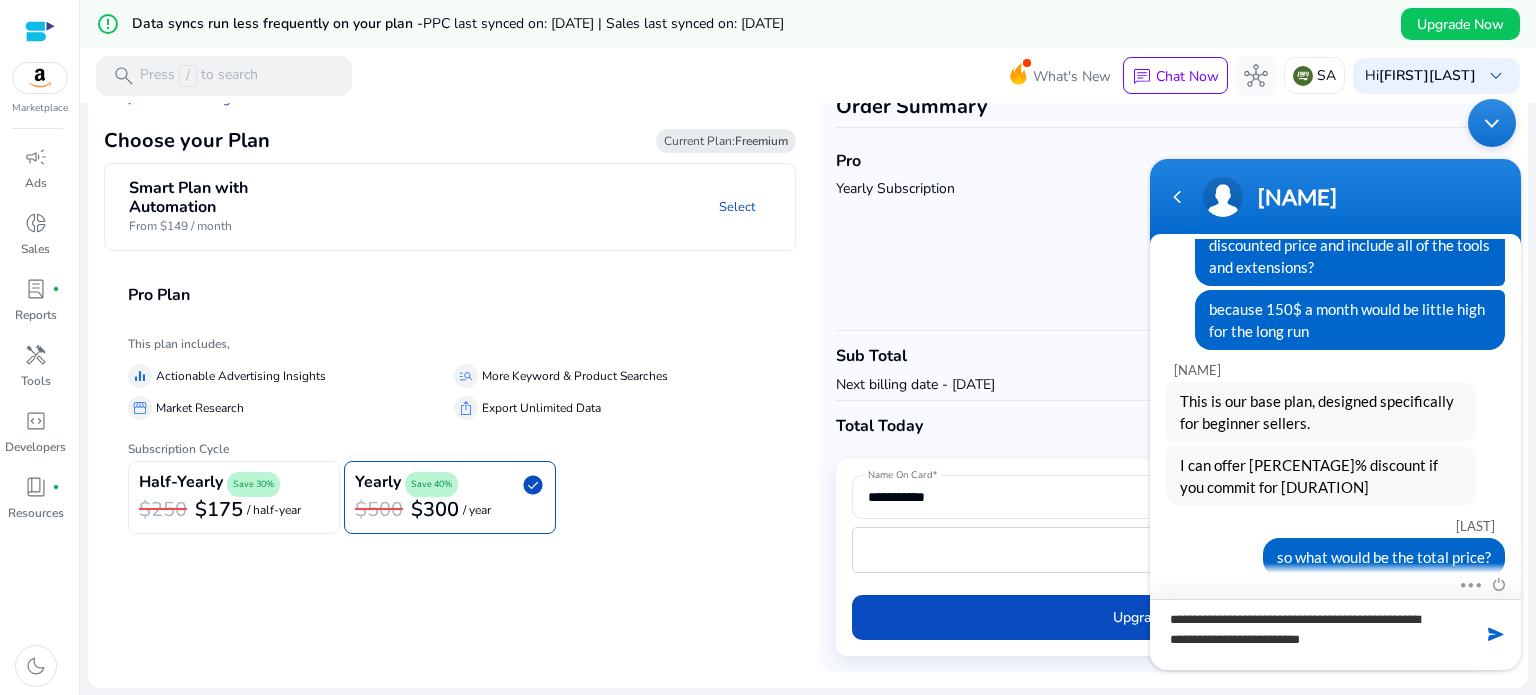 type on "**********" 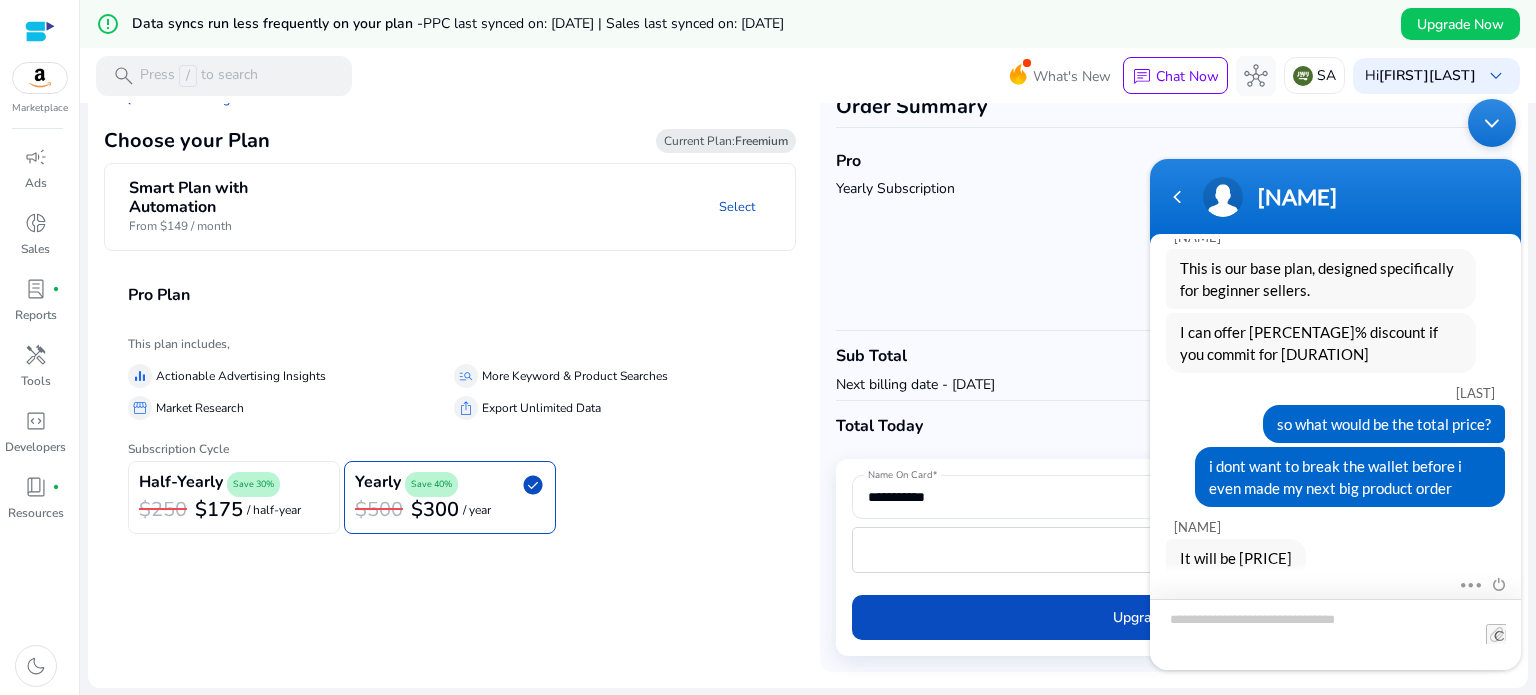 scroll, scrollTop: 1429, scrollLeft: 0, axis: vertical 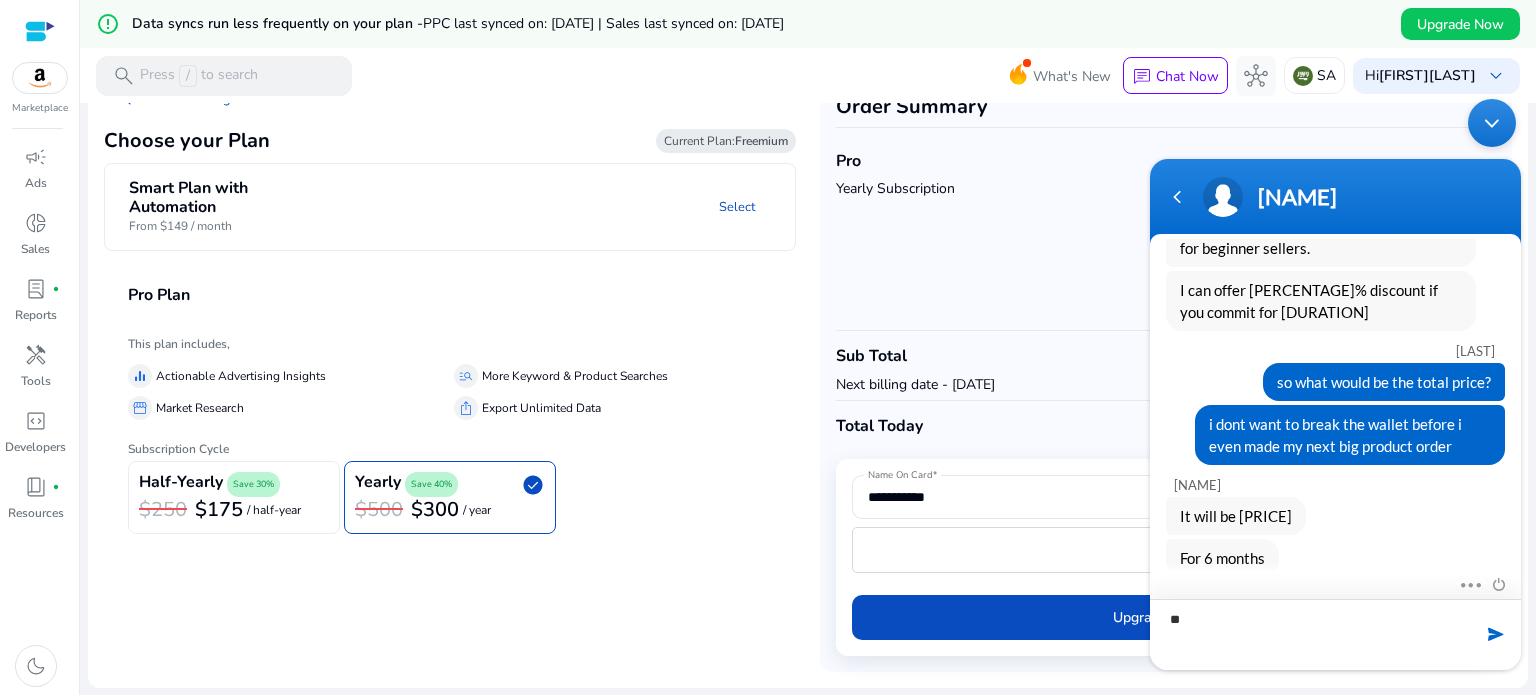 type on "*" 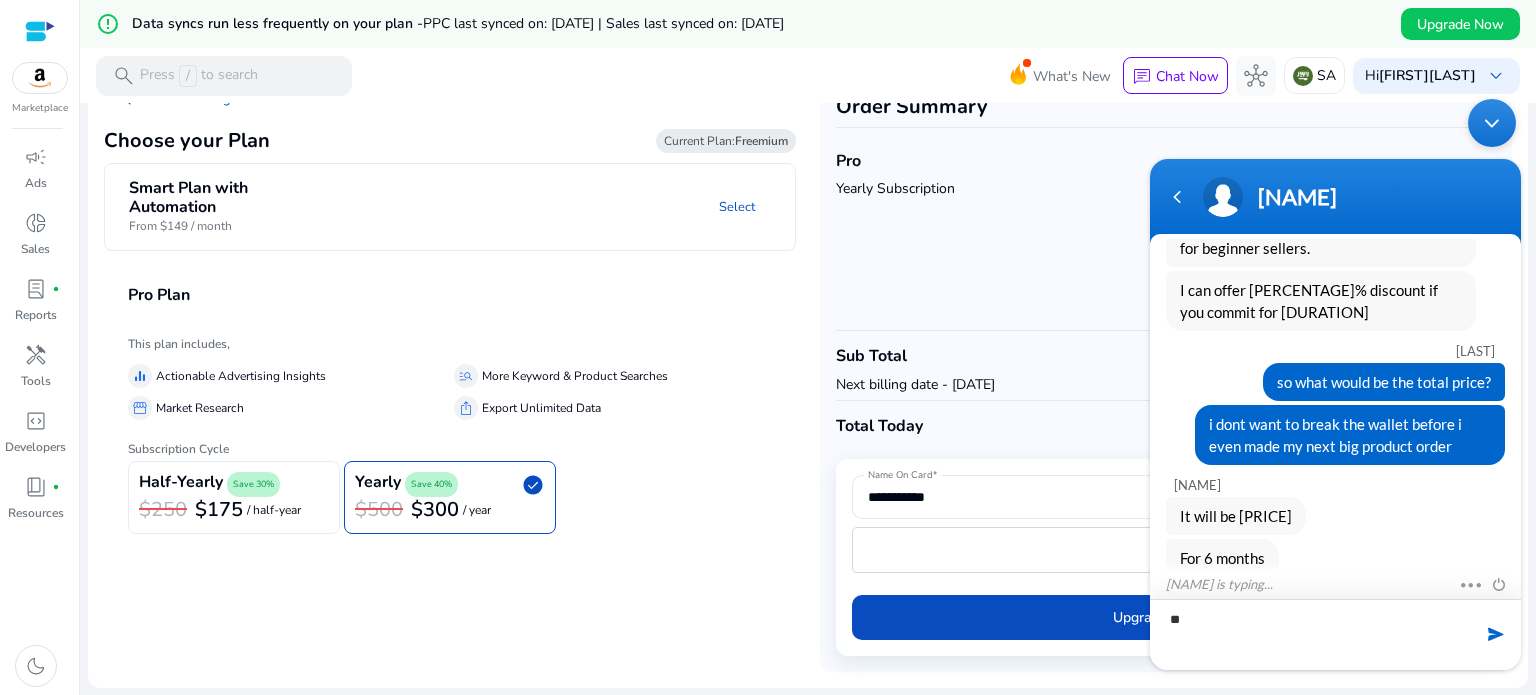 type on "*" 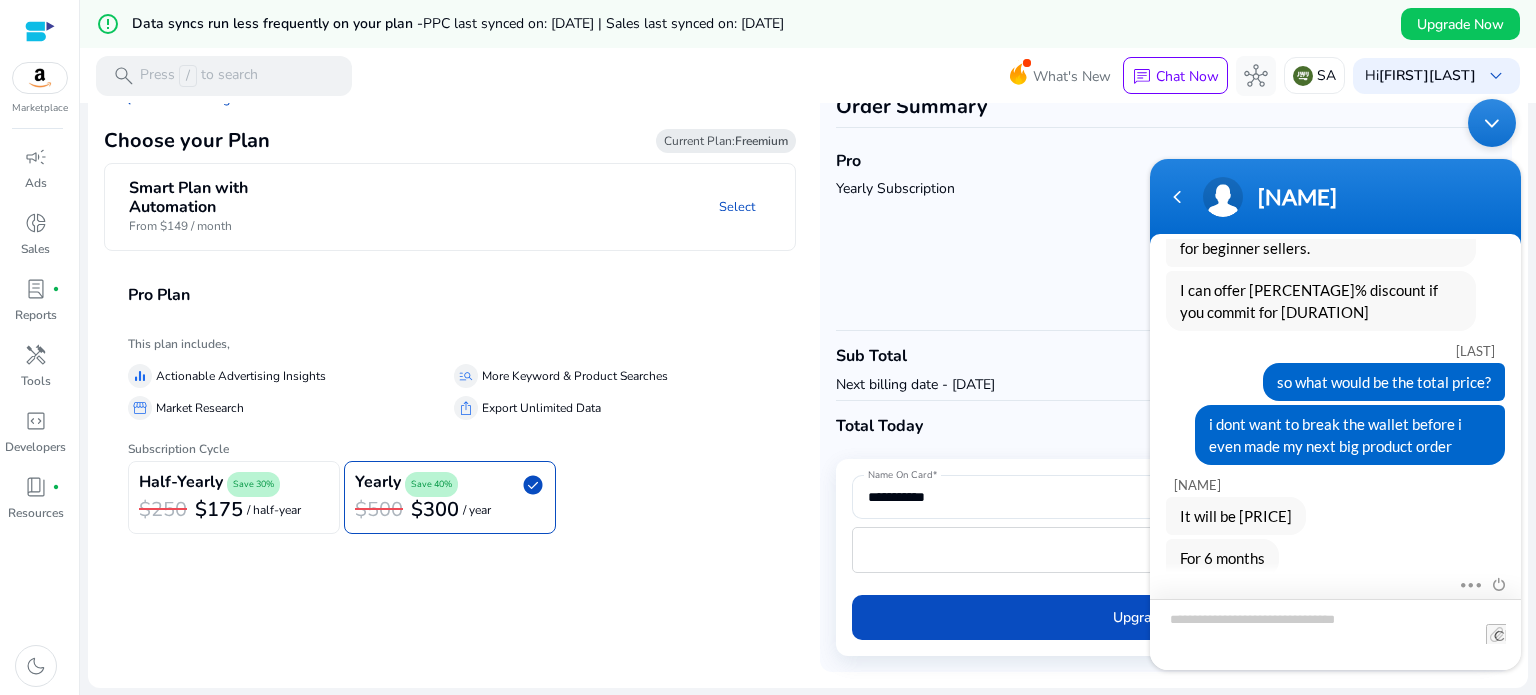 scroll, scrollTop: 1471, scrollLeft: 0, axis: vertical 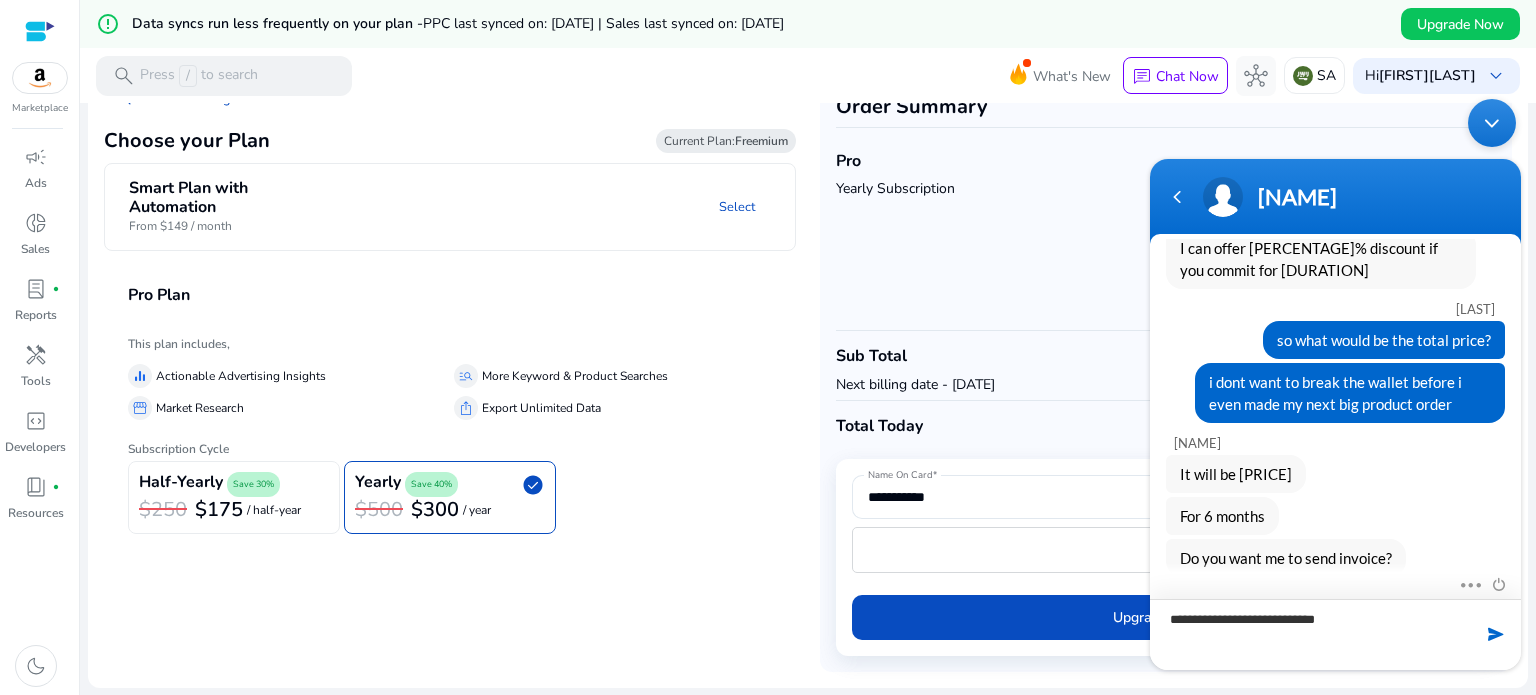 type on "**********" 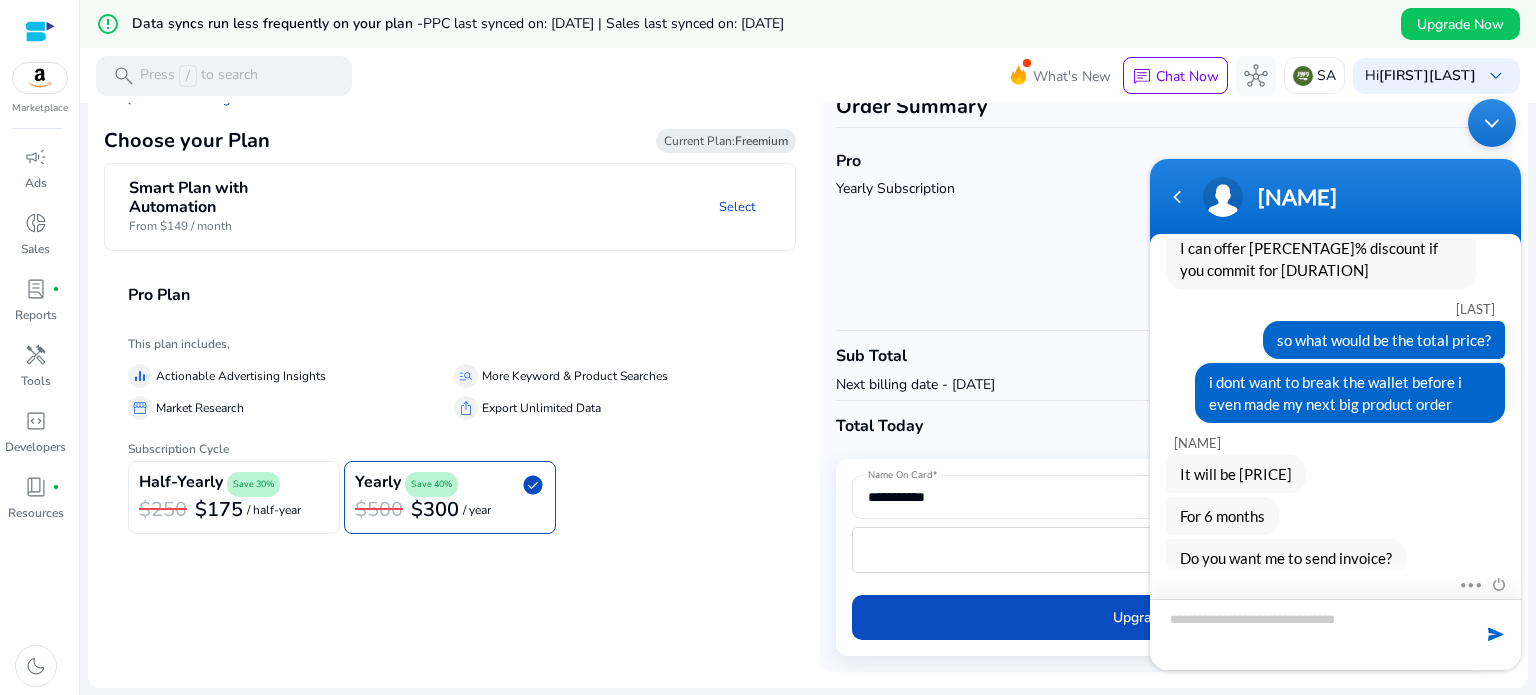 scroll, scrollTop: 1540, scrollLeft: 0, axis: vertical 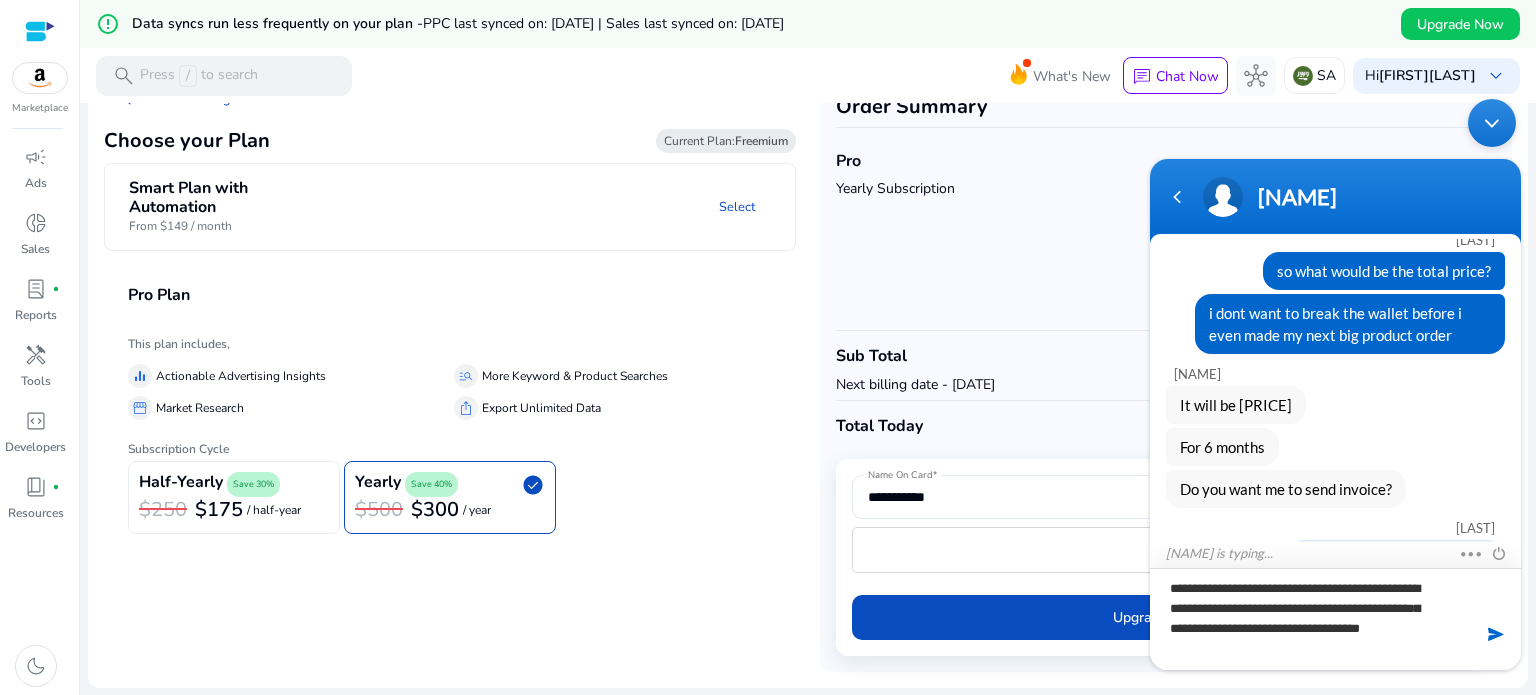 type on "**********" 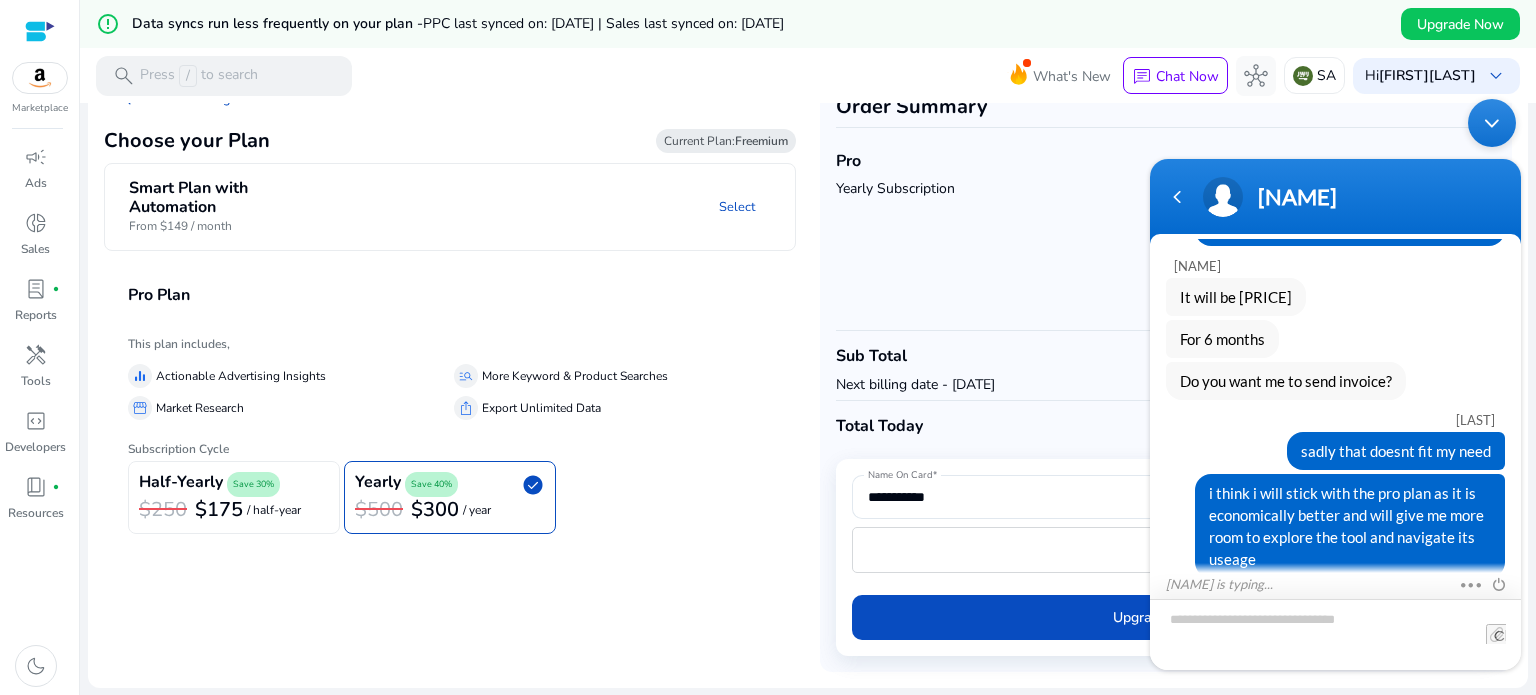 scroll, scrollTop: 1717, scrollLeft: 0, axis: vertical 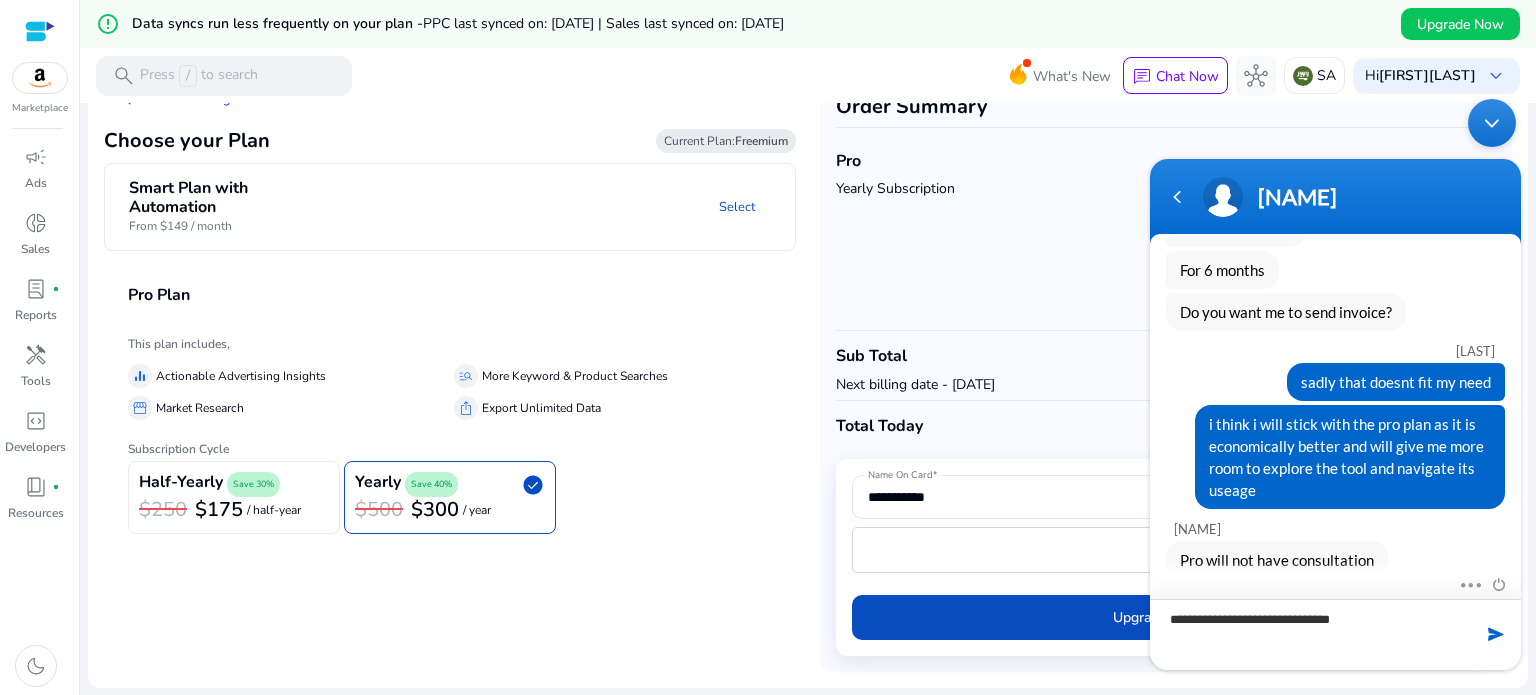 drag, startPoint x: 1320, startPoint y: 621, endPoint x: 1263, endPoint y: 643, distance: 61.09828 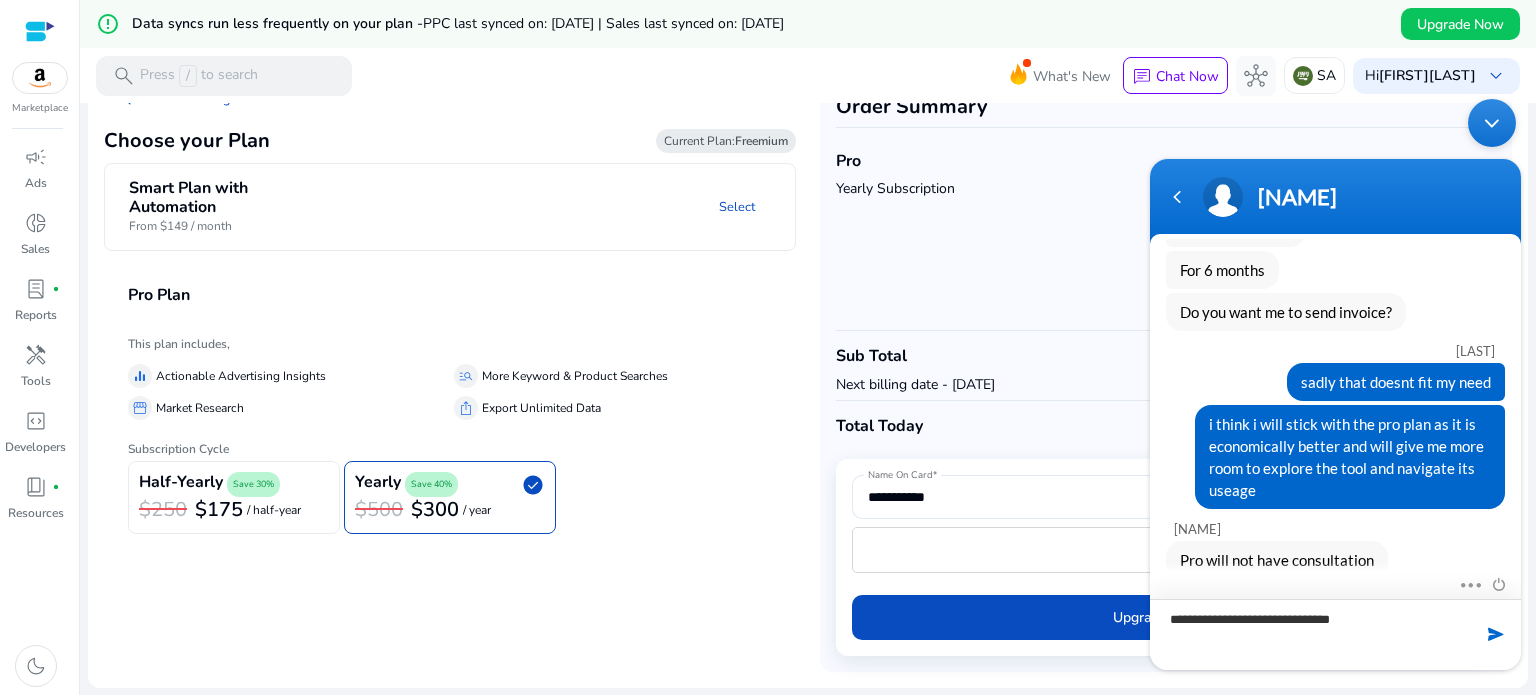 click on "**********" at bounding box center [1335, 634] 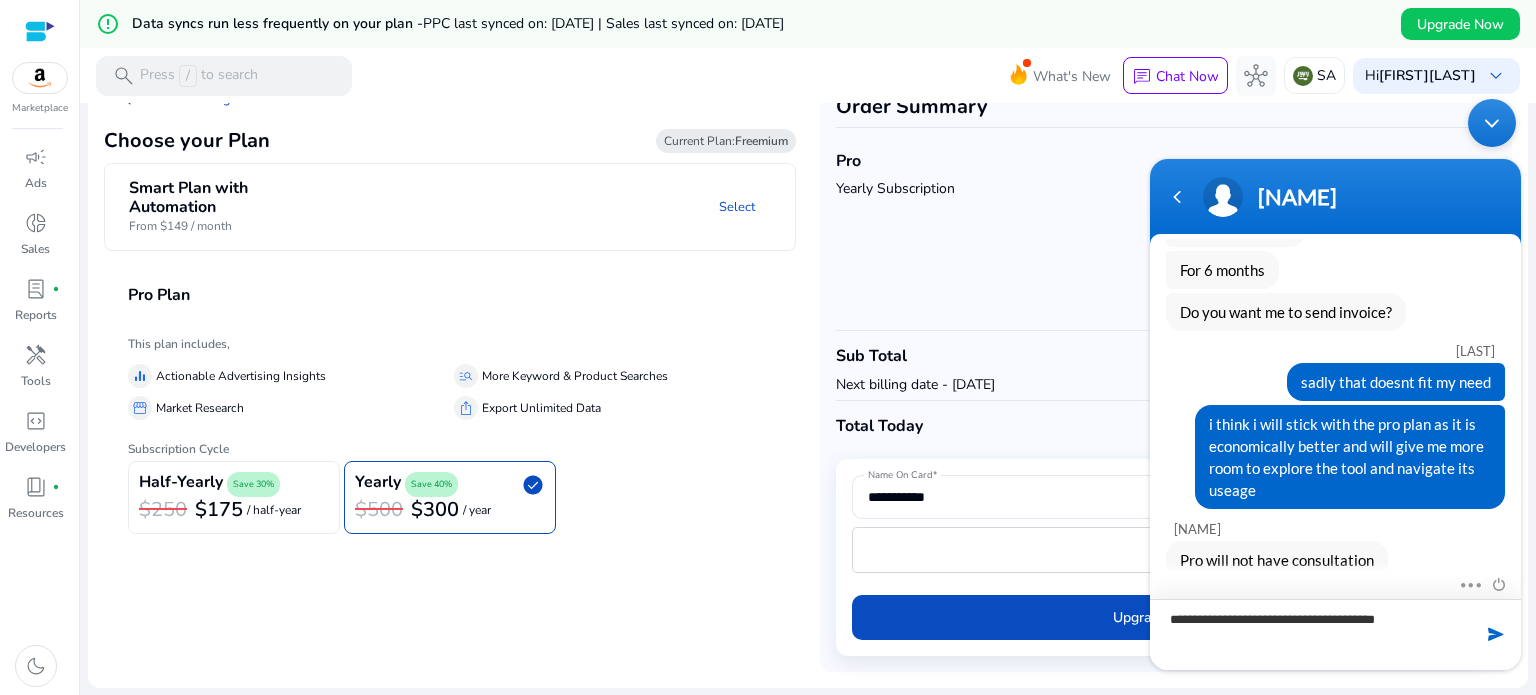 type on "**********" 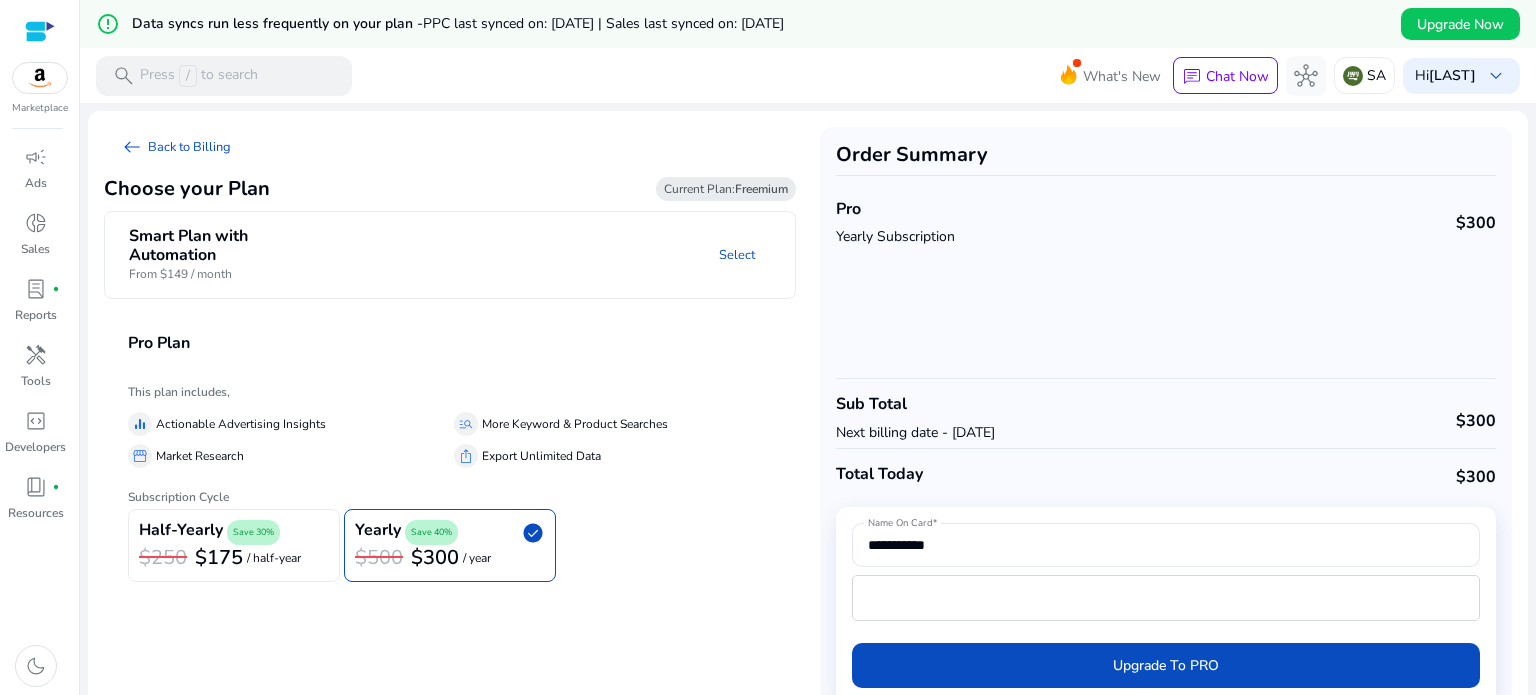 scroll, scrollTop: 0, scrollLeft: 0, axis: both 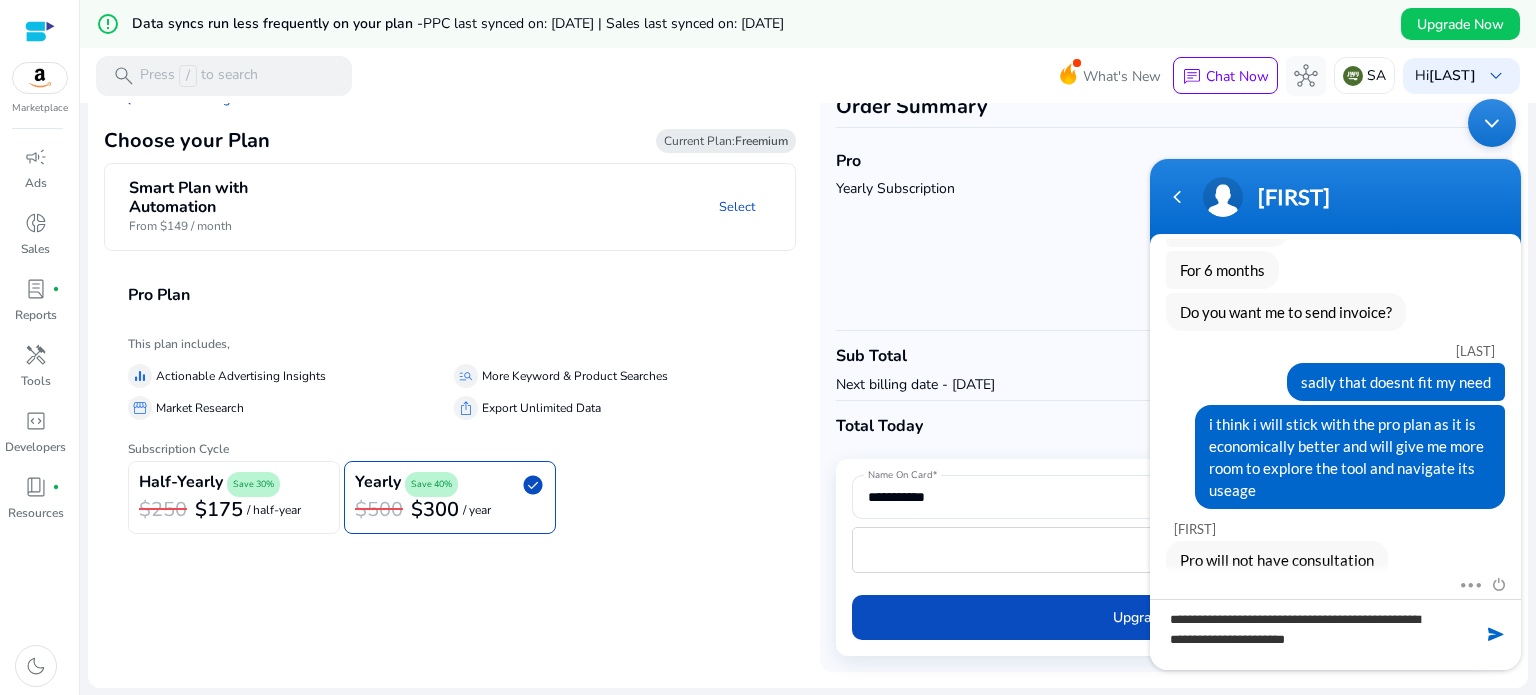 type on "**********" 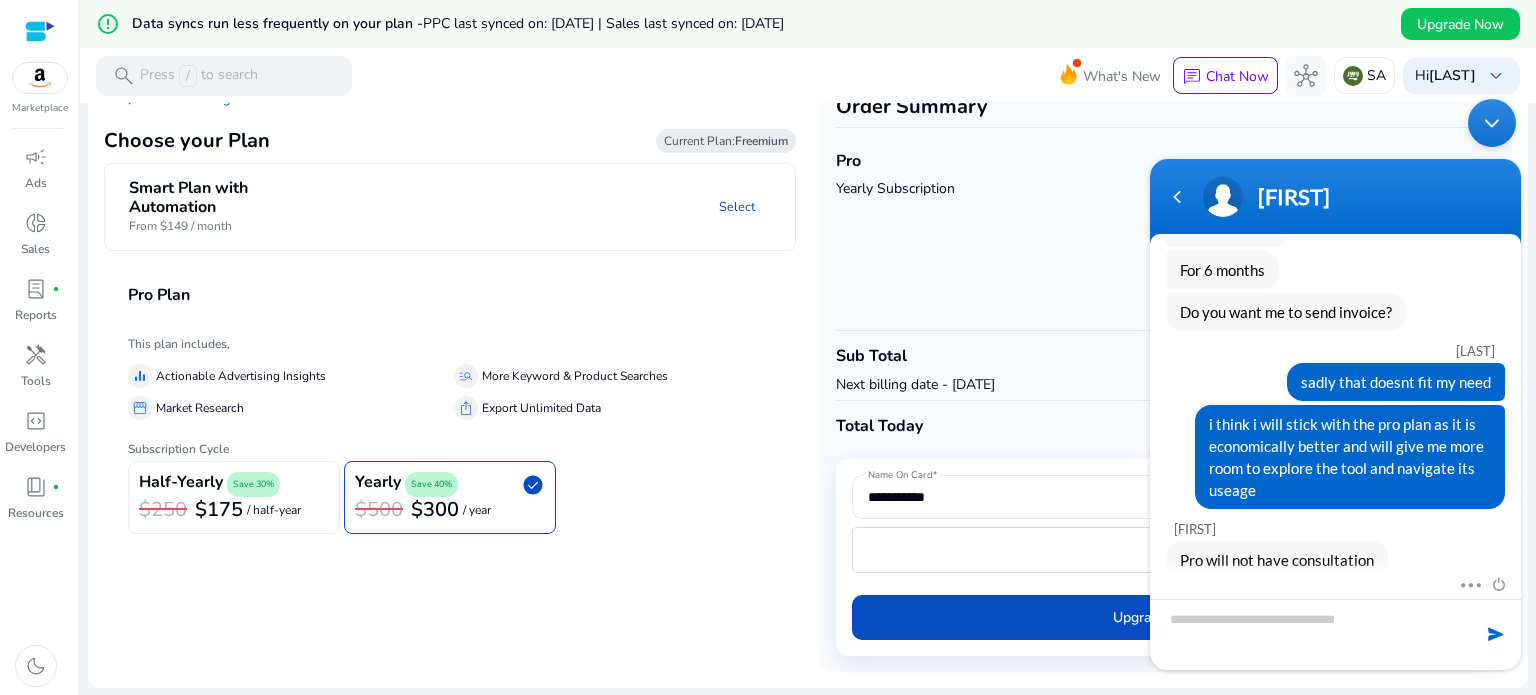 scroll, scrollTop: 1808, scrollLeft: 0, axis: vertical 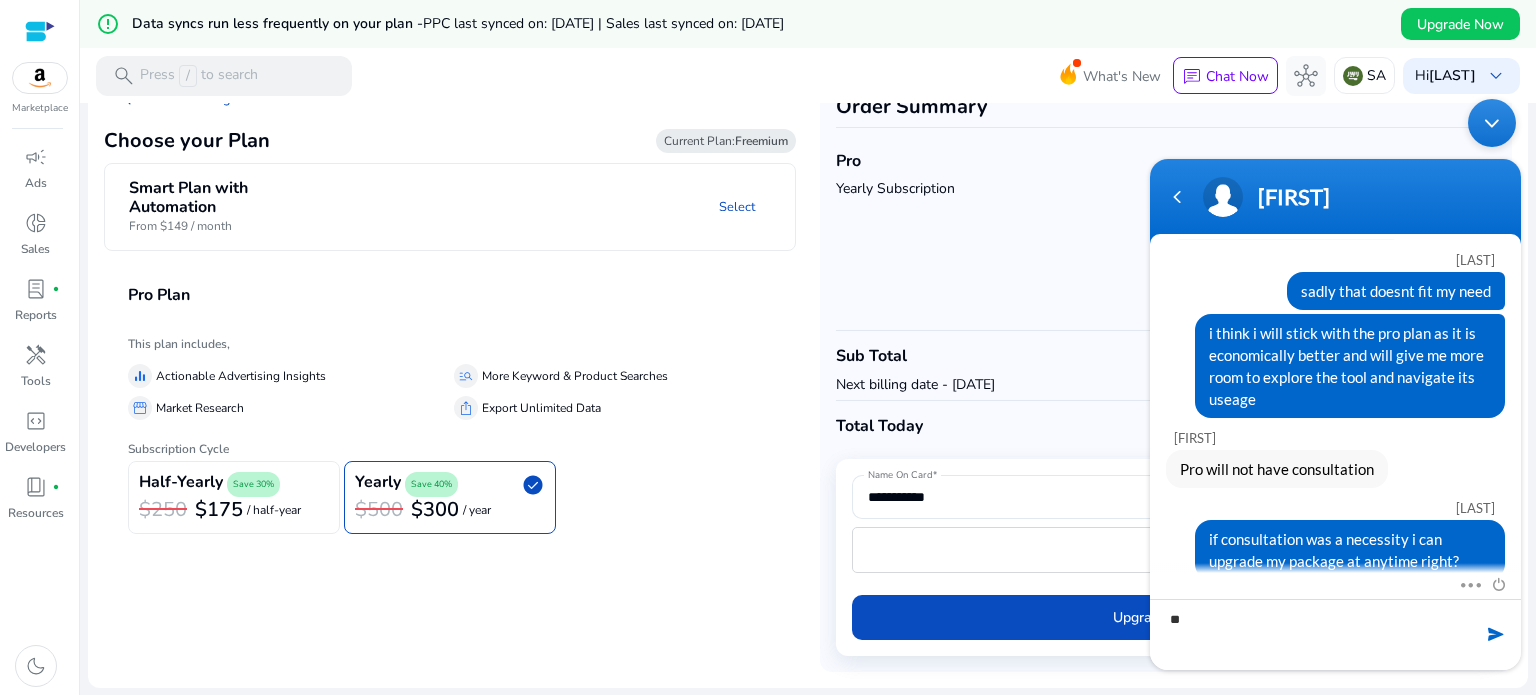 type on "*" 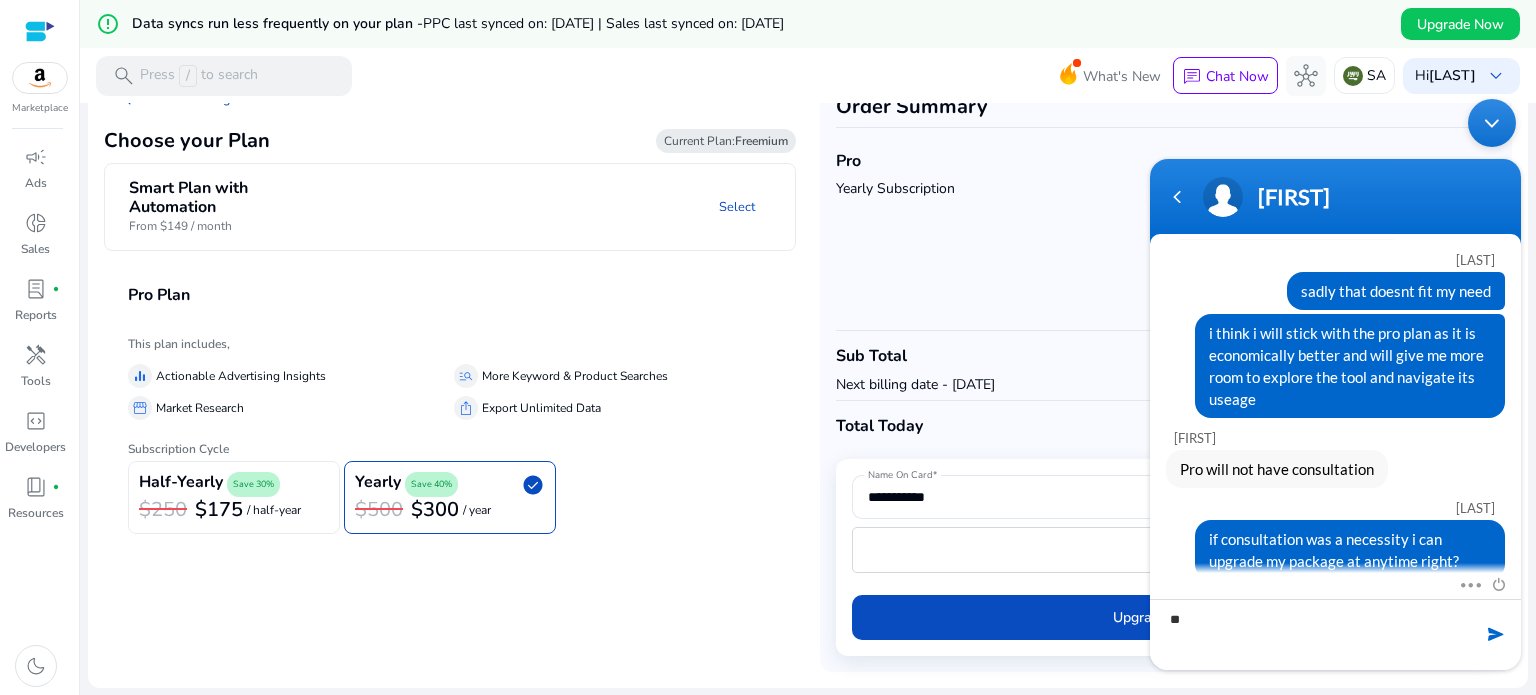 type on "*" 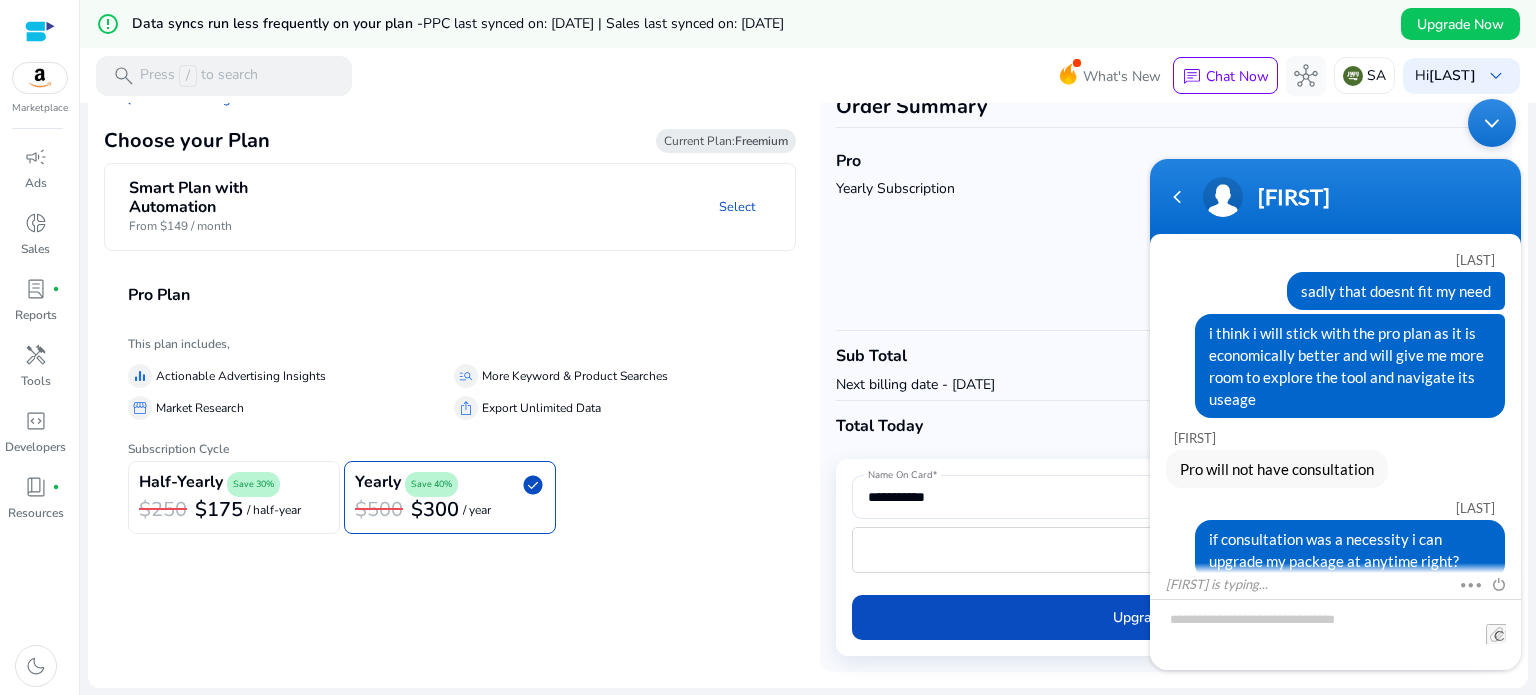 scroll, scrollTop: 1878, scrollLeft: 0, axis: vertical 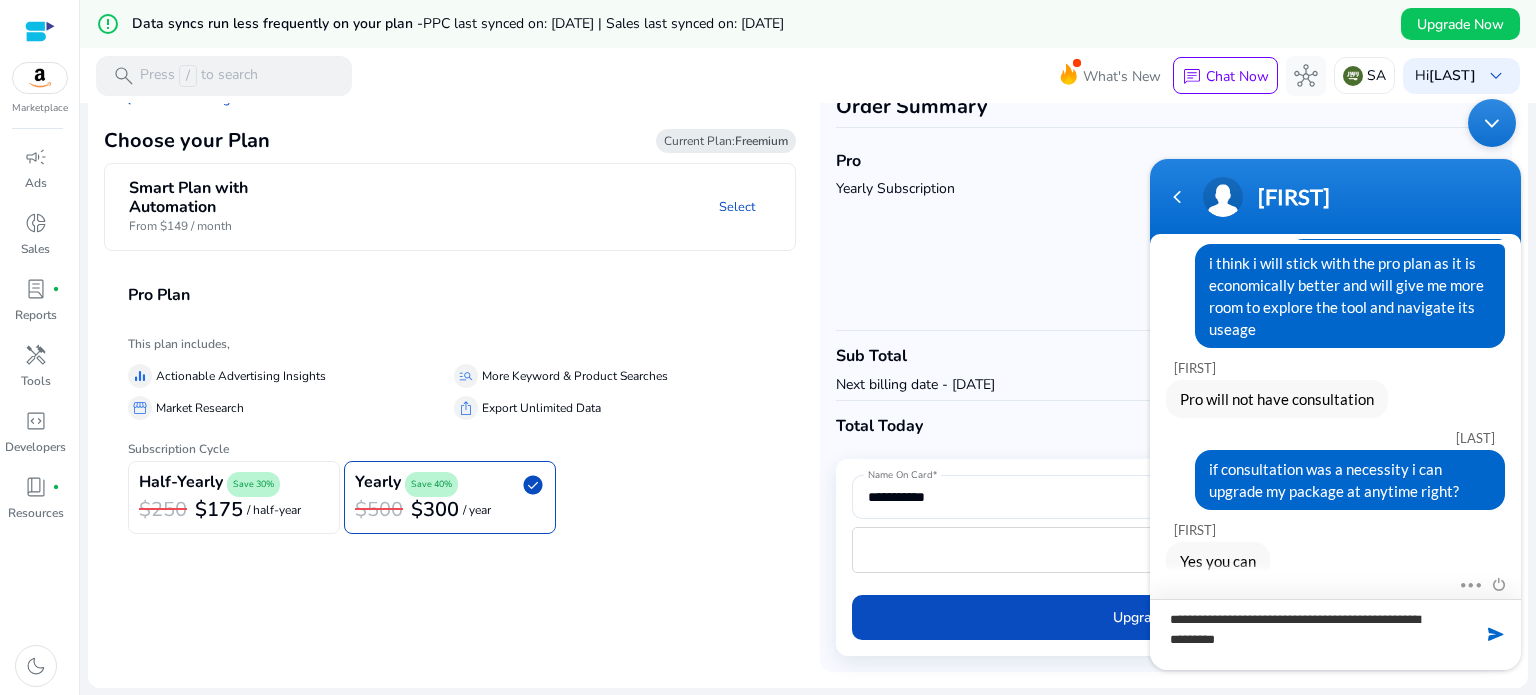 type on "**********" 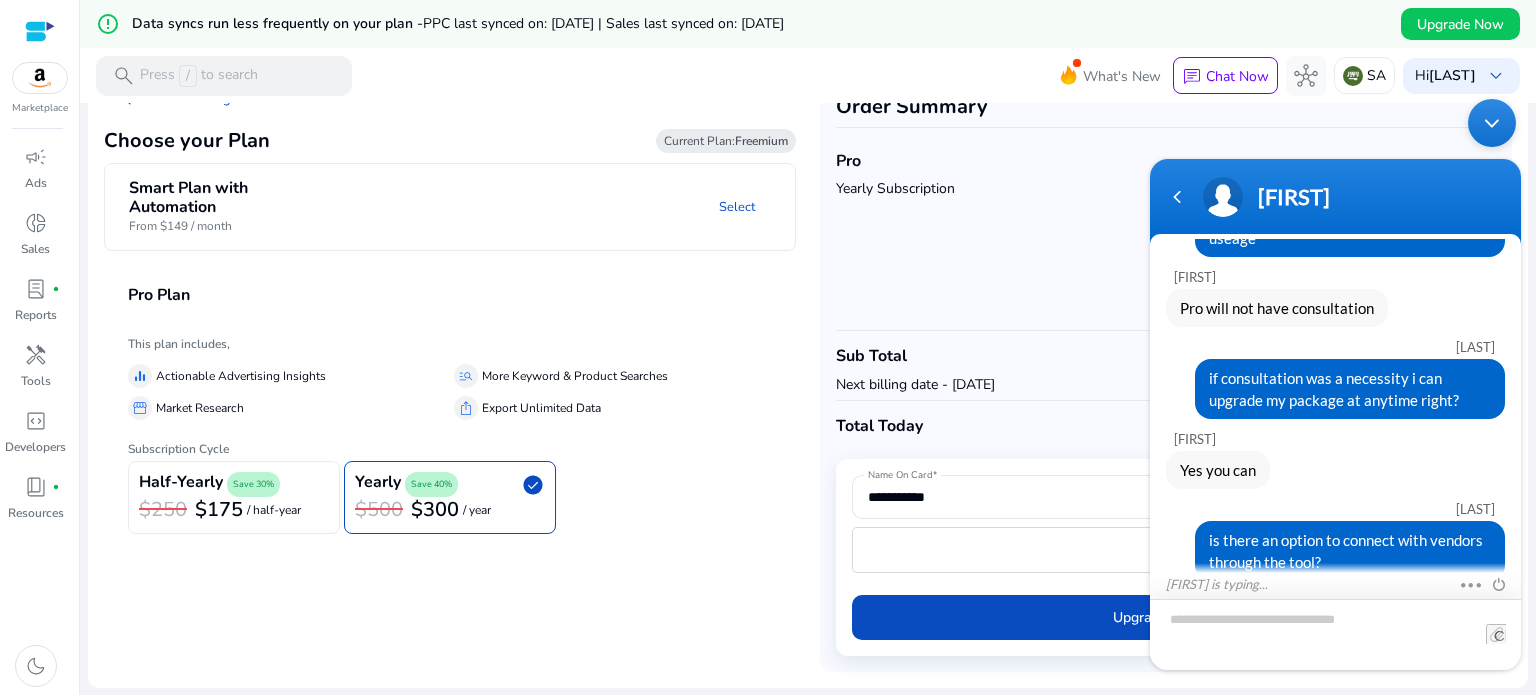 scroll, scrollTop: 2038, scrollLeft: 0, axis: vertical 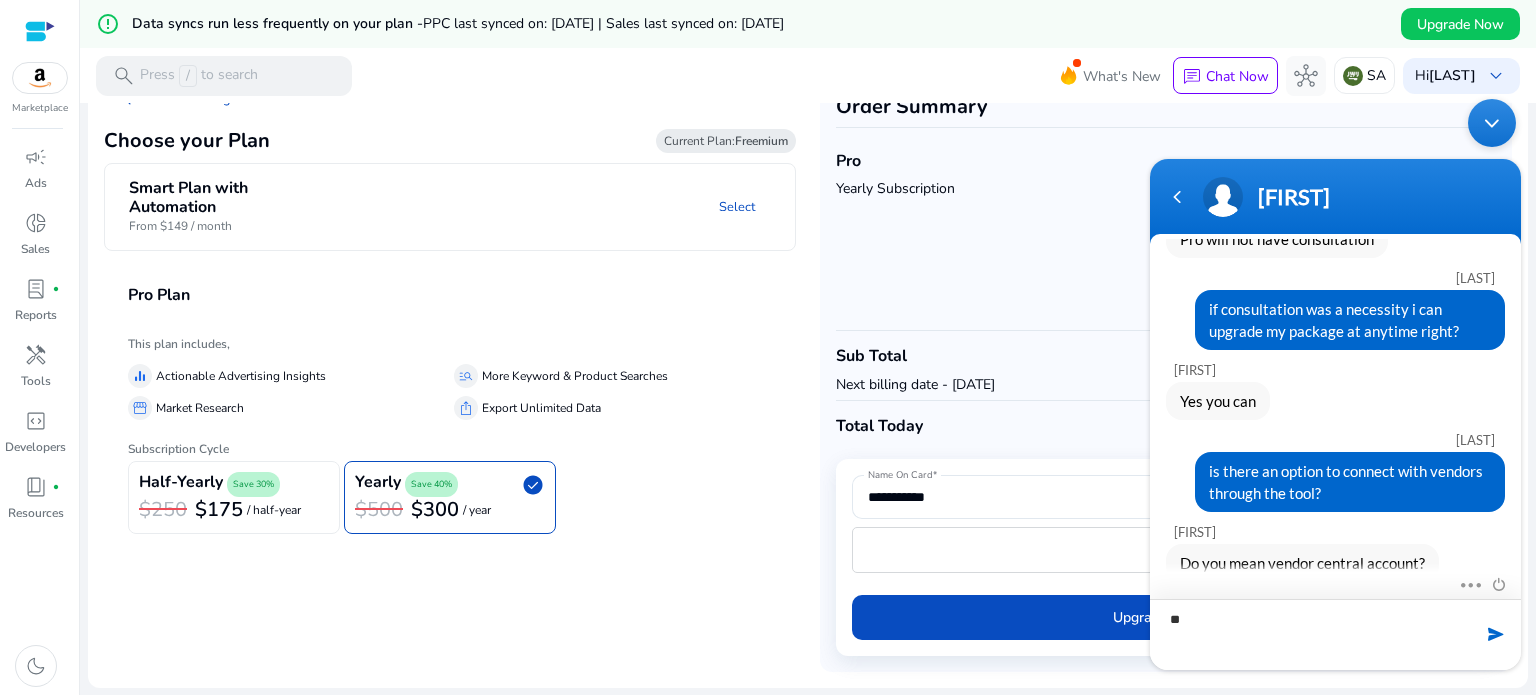 type on "*" 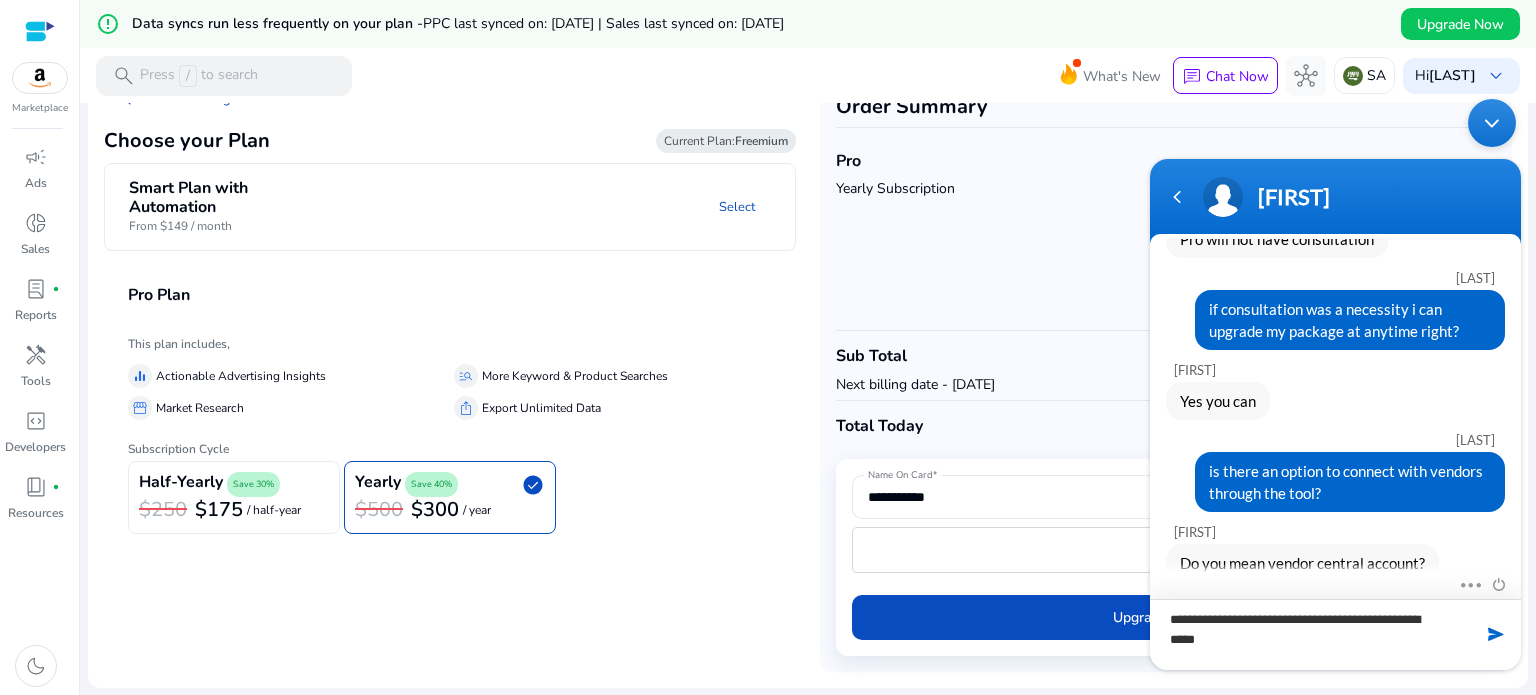 type on "**********" 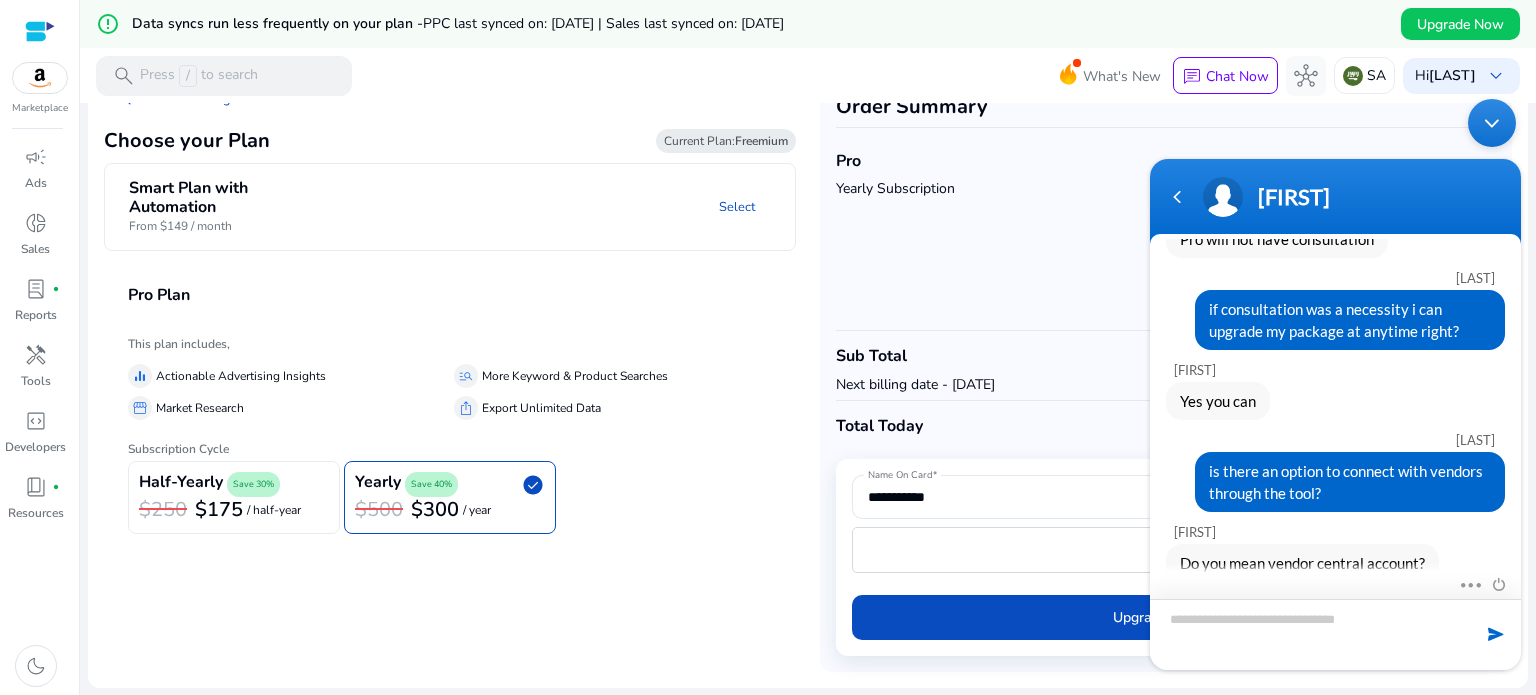 scroll, scrollTop: 2129, scrollLeft: 0, axis: vertical 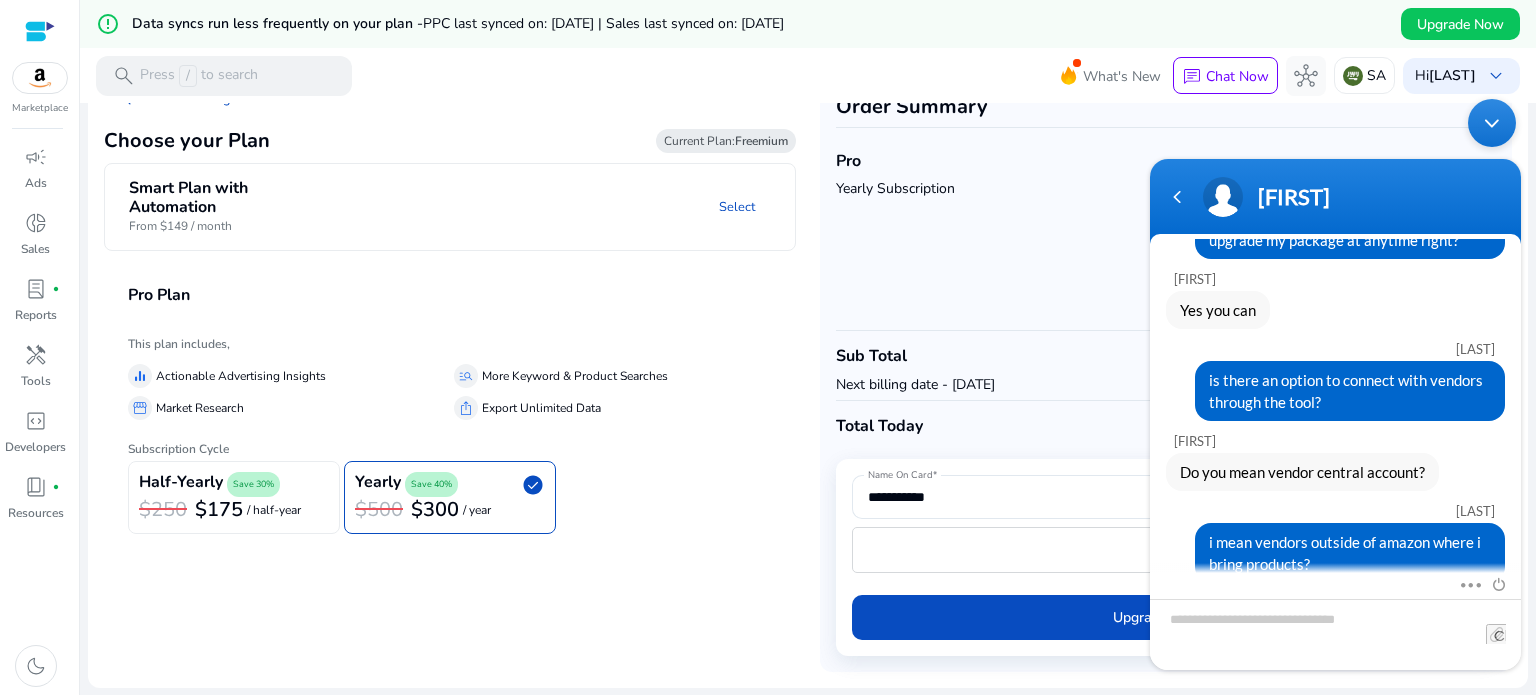 click on "Half-Yearly  Save 30% $250 $175  / half-year   Yearly  Save 40%  check_circle  $500 $300  / year" 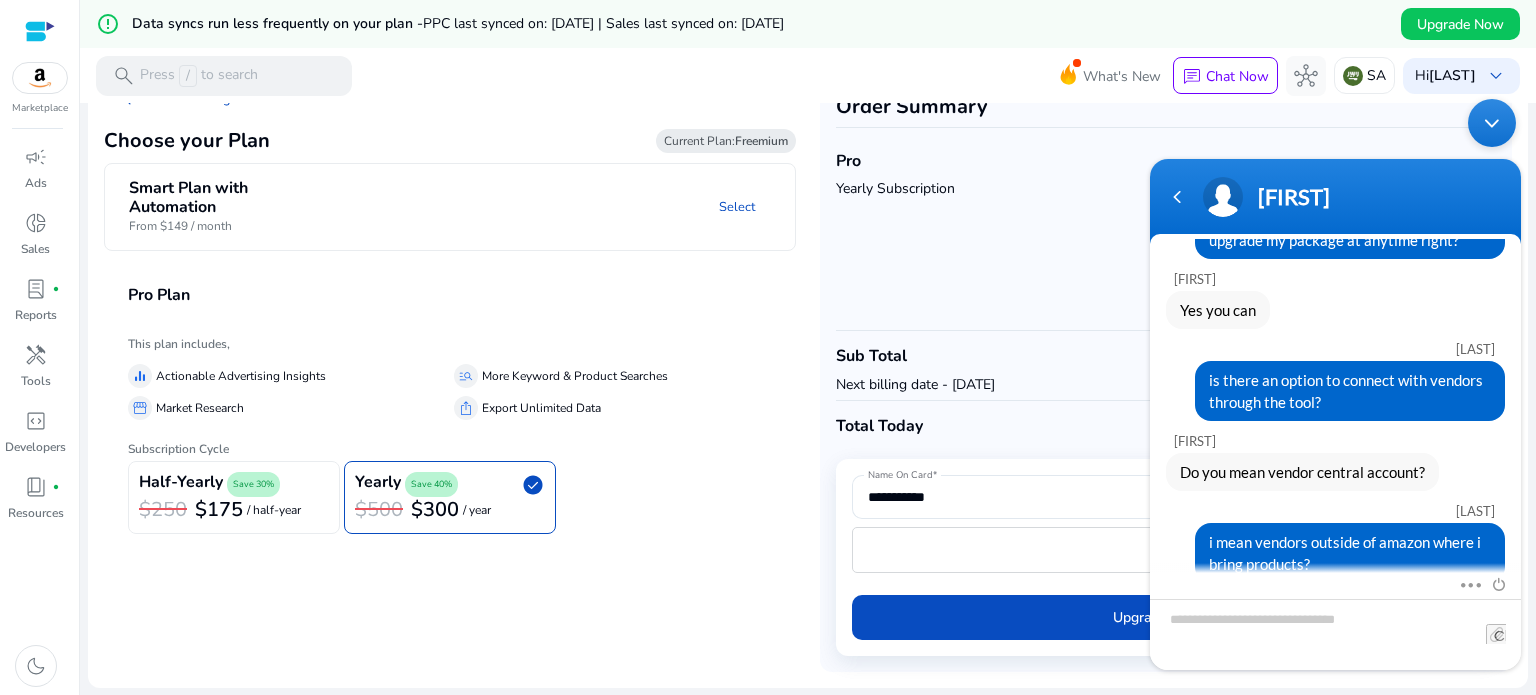 scroll, scrollTop: 0, scrollLeft: 0, axis: both 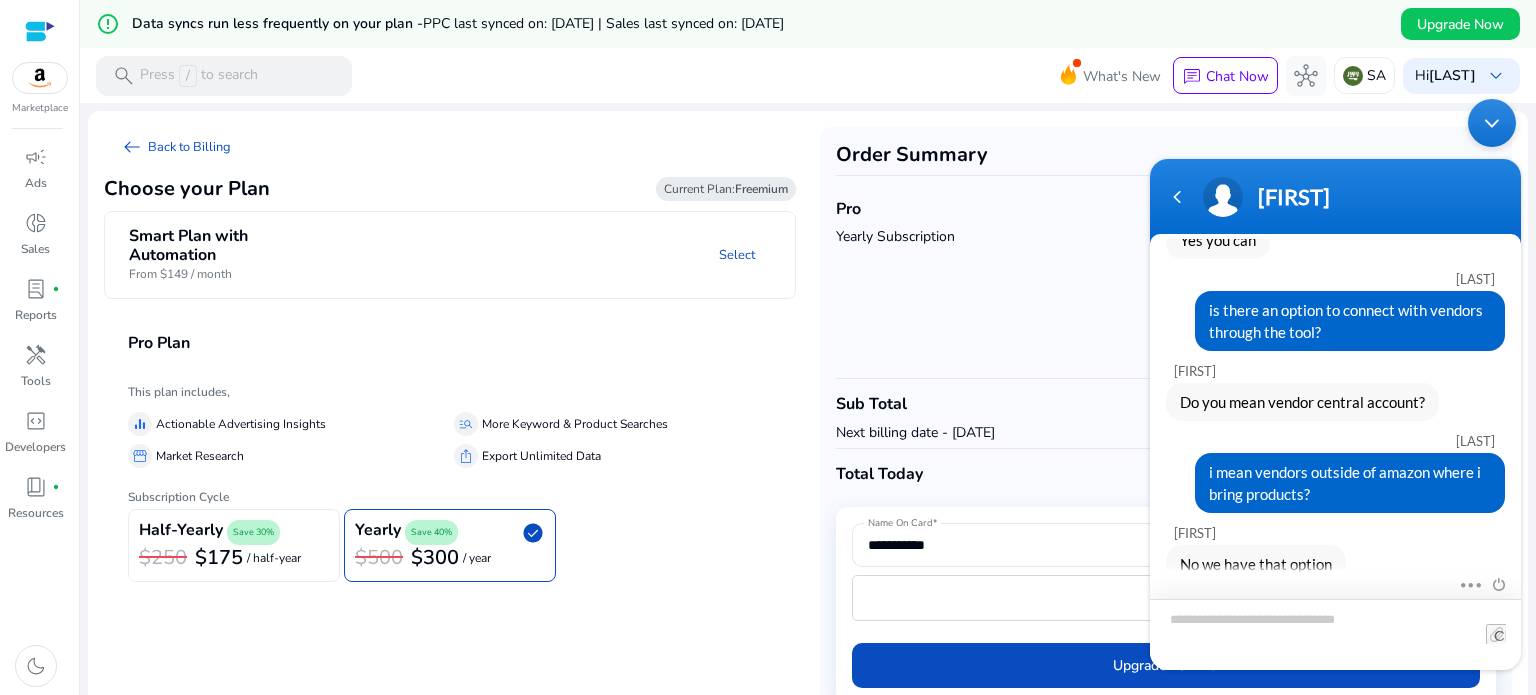 click at bounding box center (1335, 634) 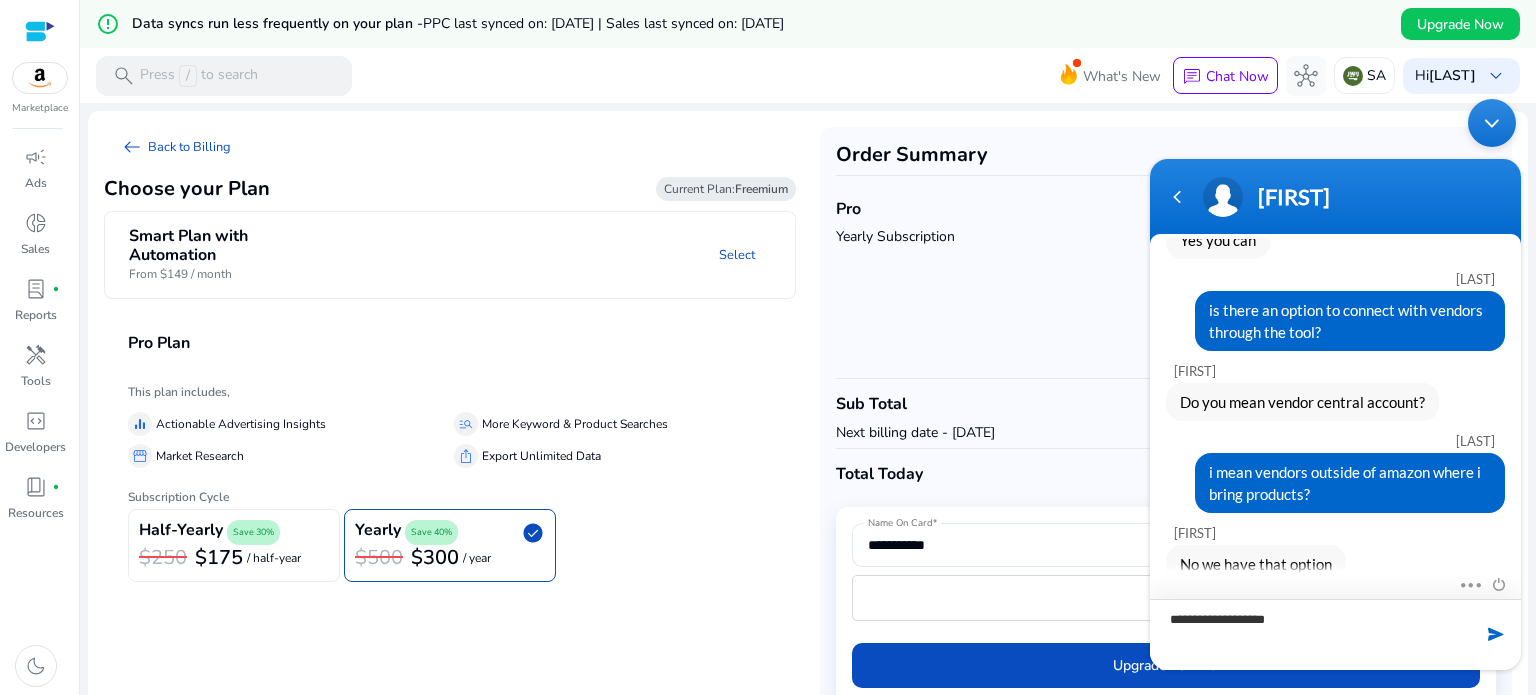 type on "**********" 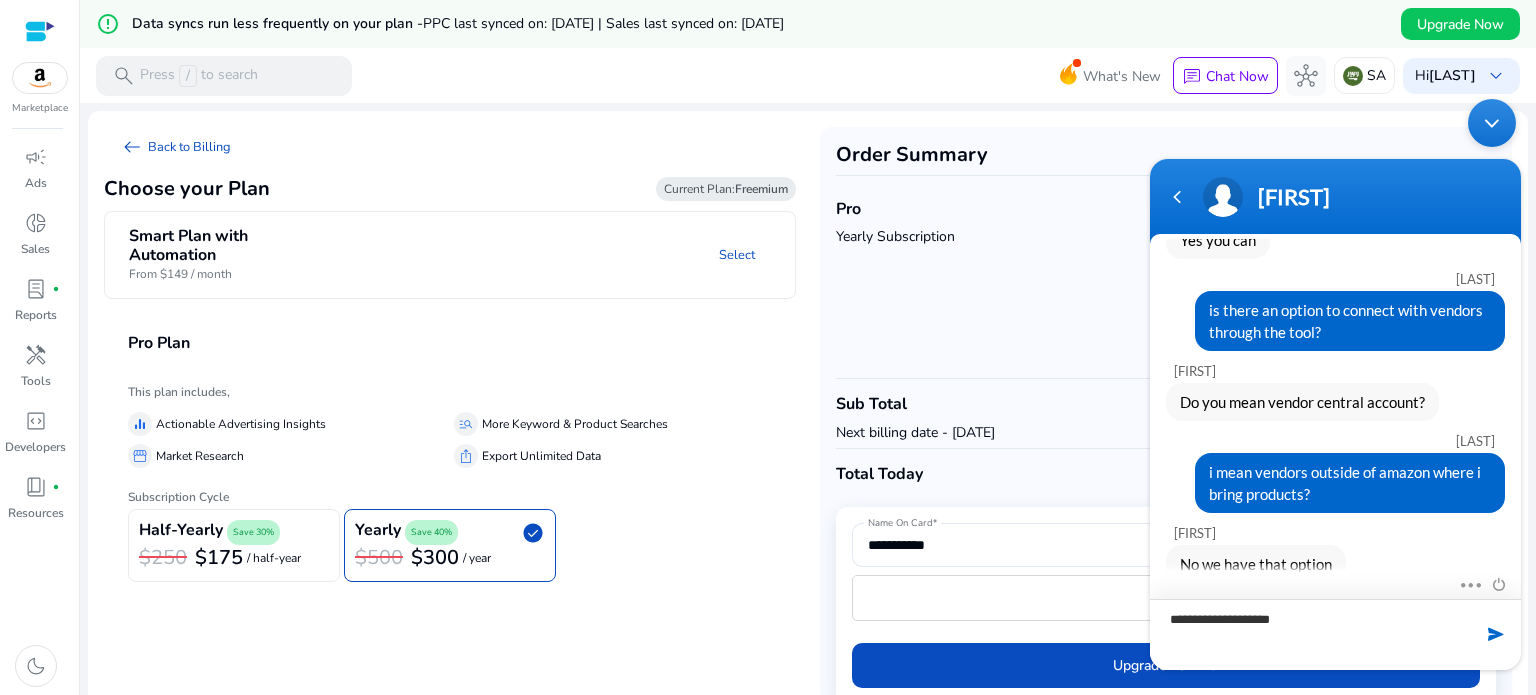 type 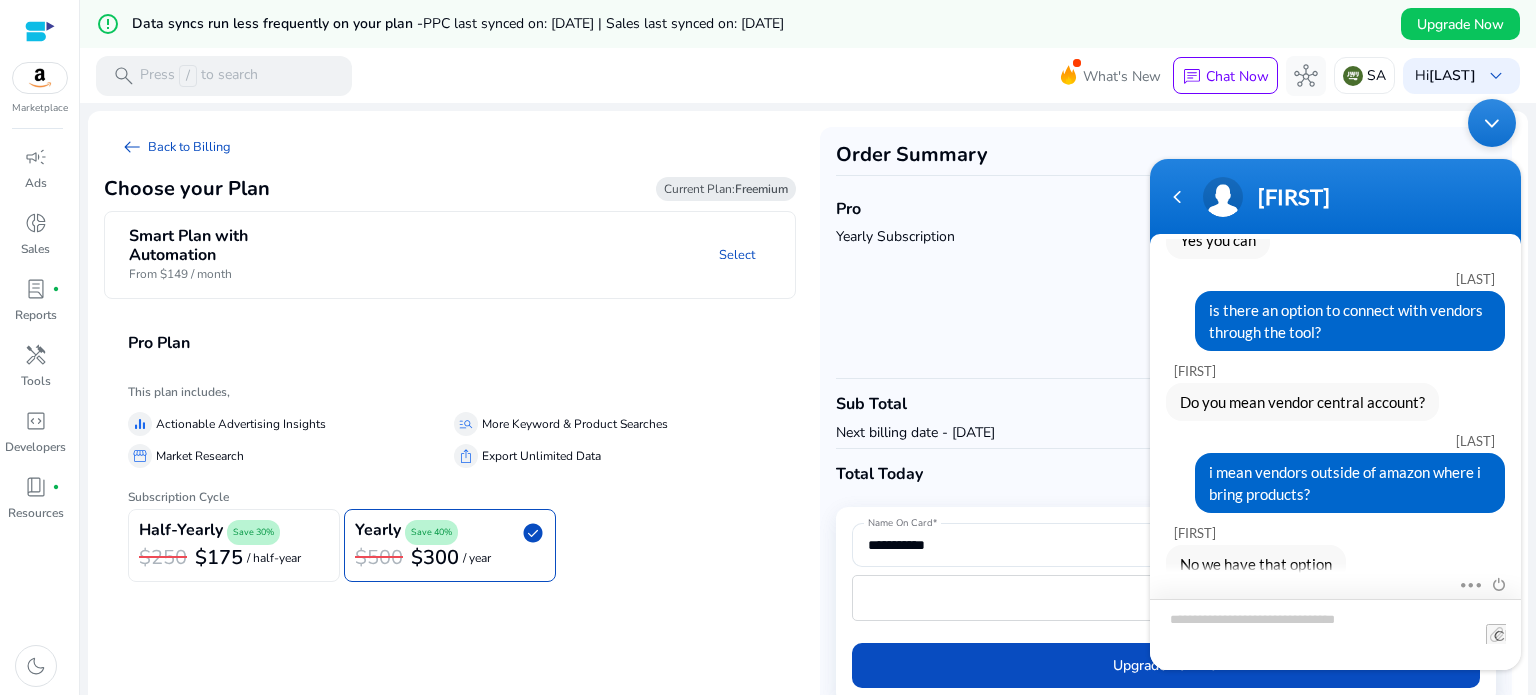 scroll, scrollTop: 2268, scrollLeft: 0, axis: vertical 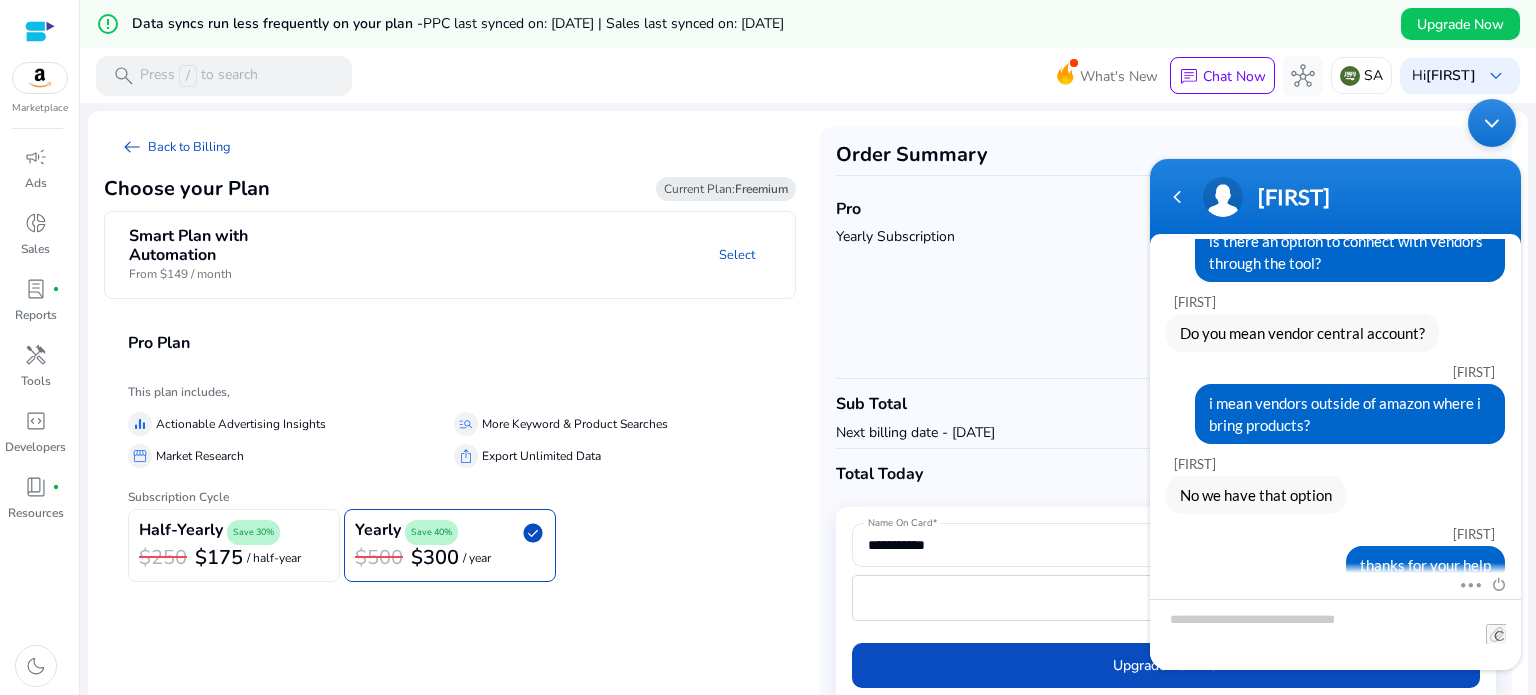 click on "**********" 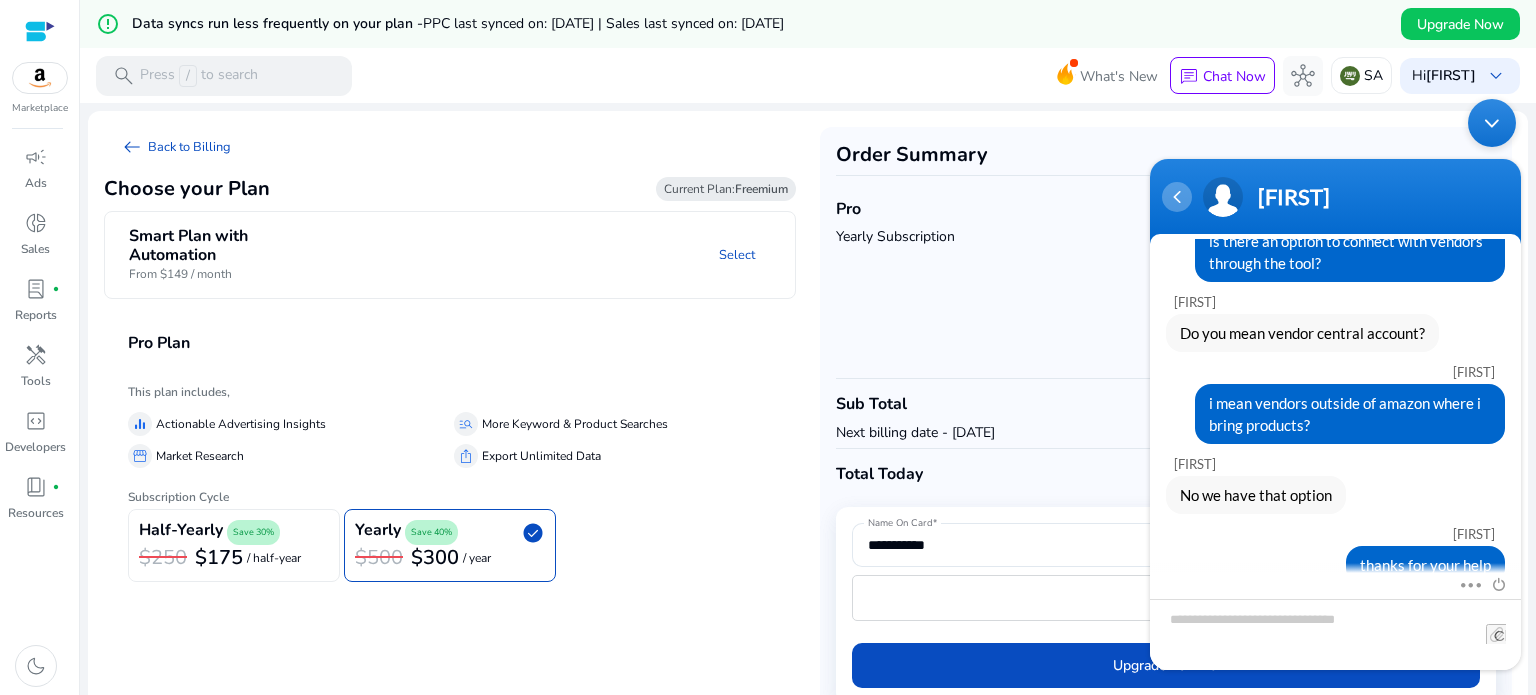 click at bounding box center [1177, 197] 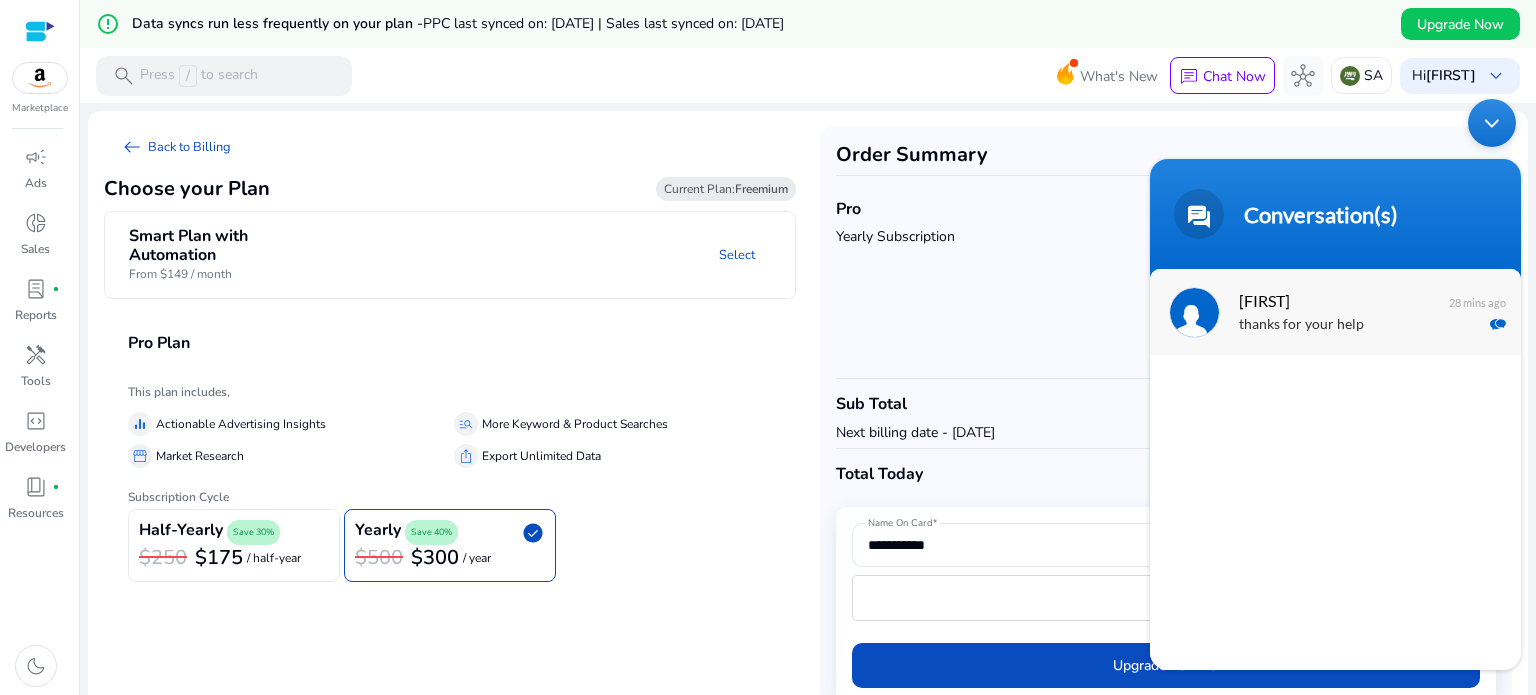 click on "thanks for your help" at bounding box center (1365, 325) 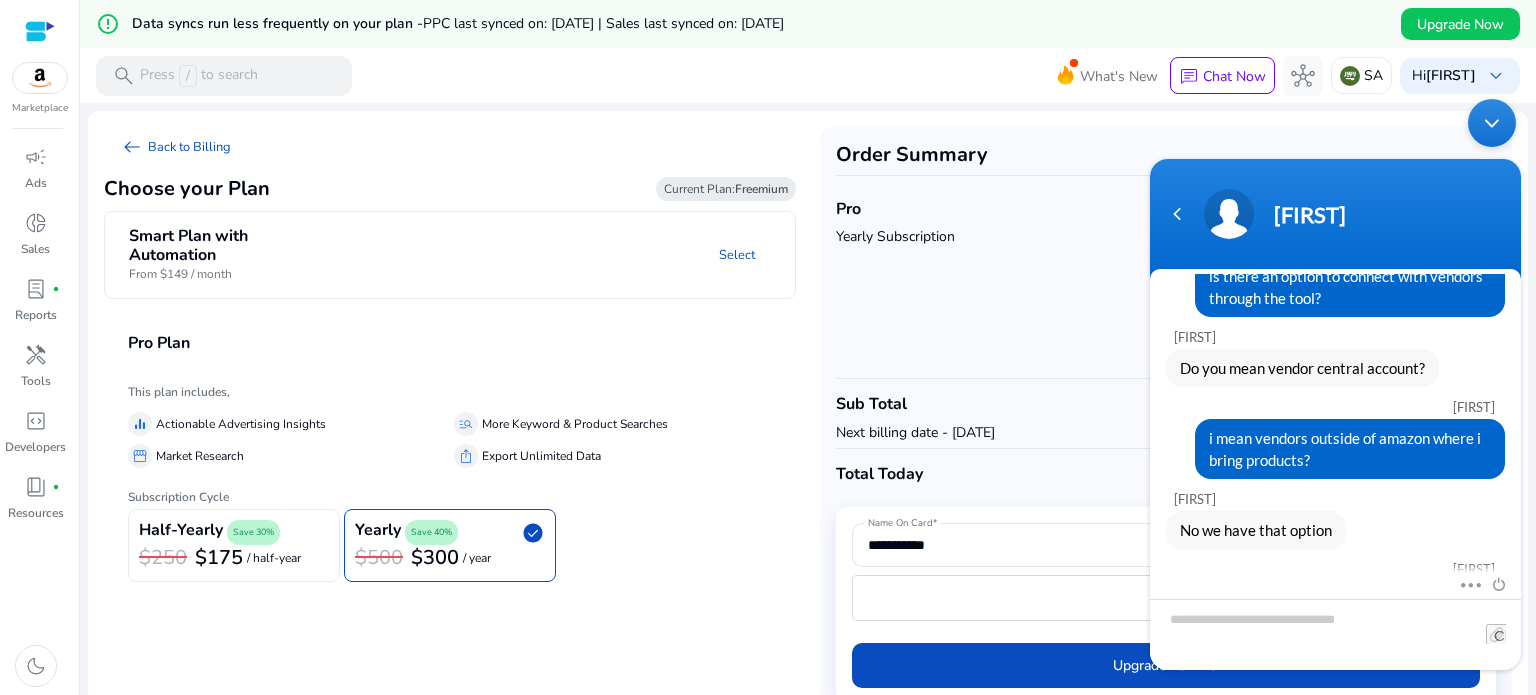 click at bounding box center [1492, 123] 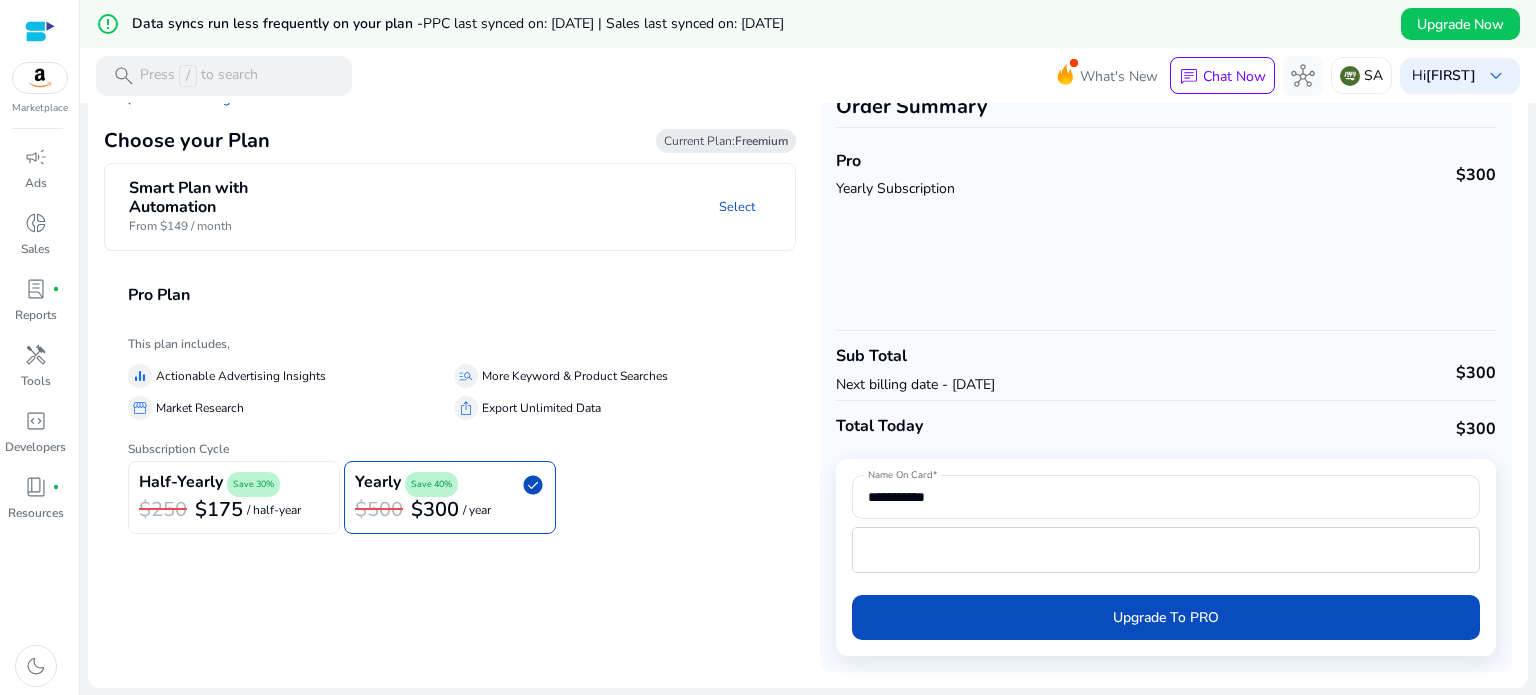 scroll, scrollTop: 0, scrollLeft: 0, axis: both 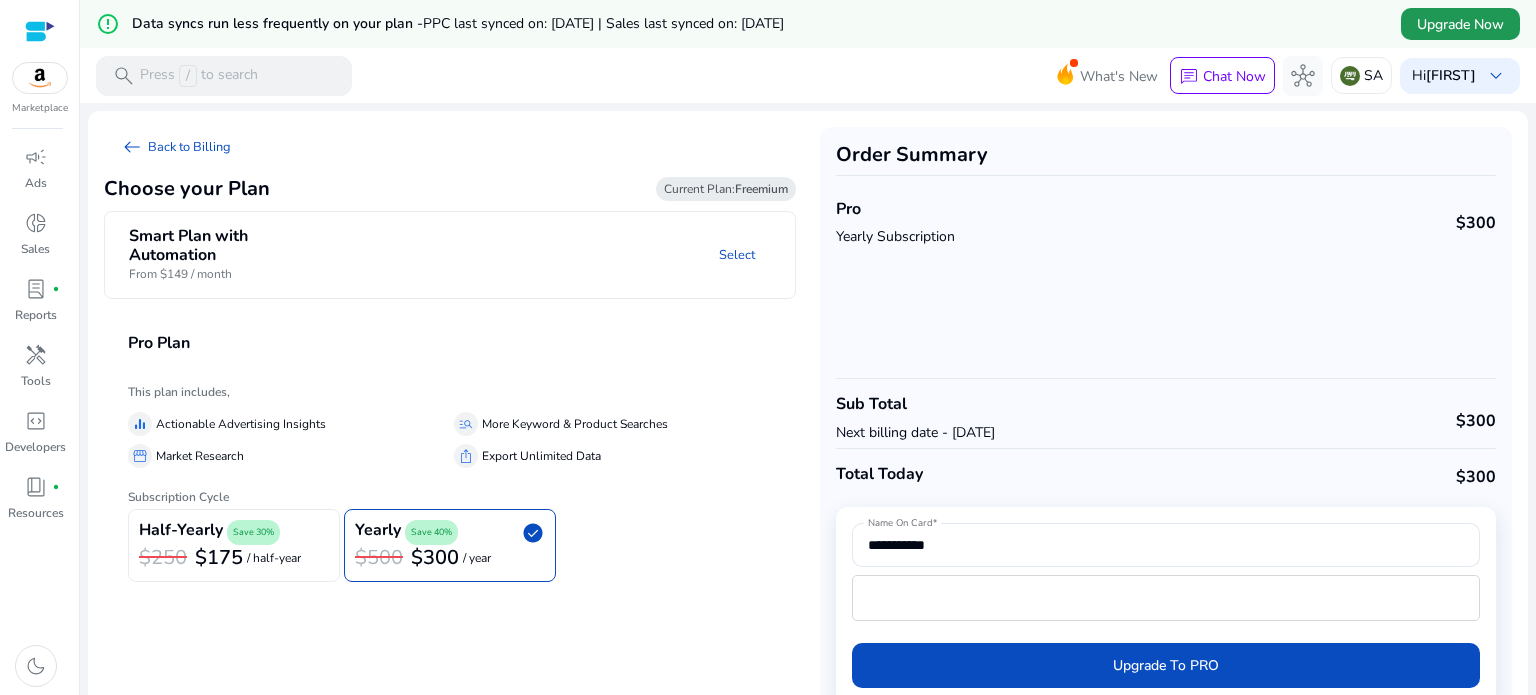 click on "Upgrade Now" at bounding box center [1460, 24] 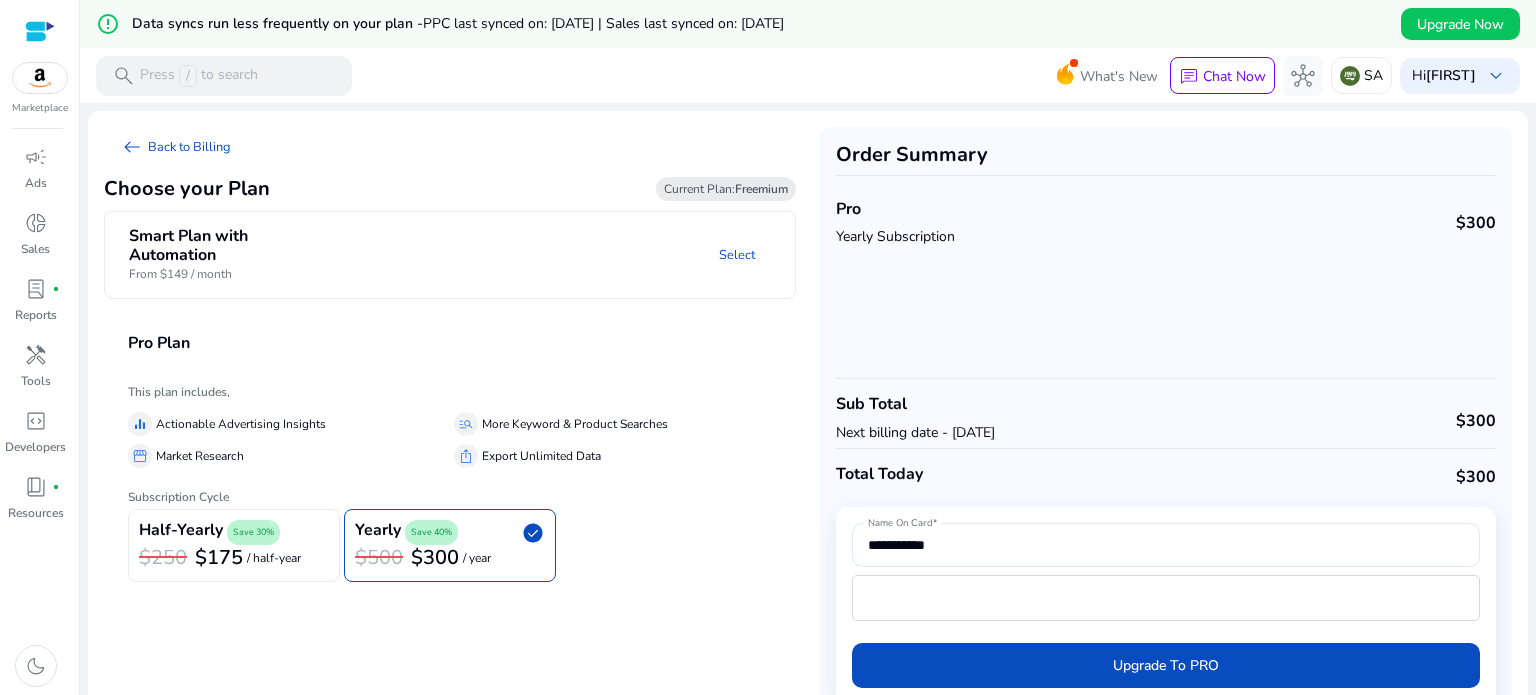 click on "$175  / half-year" 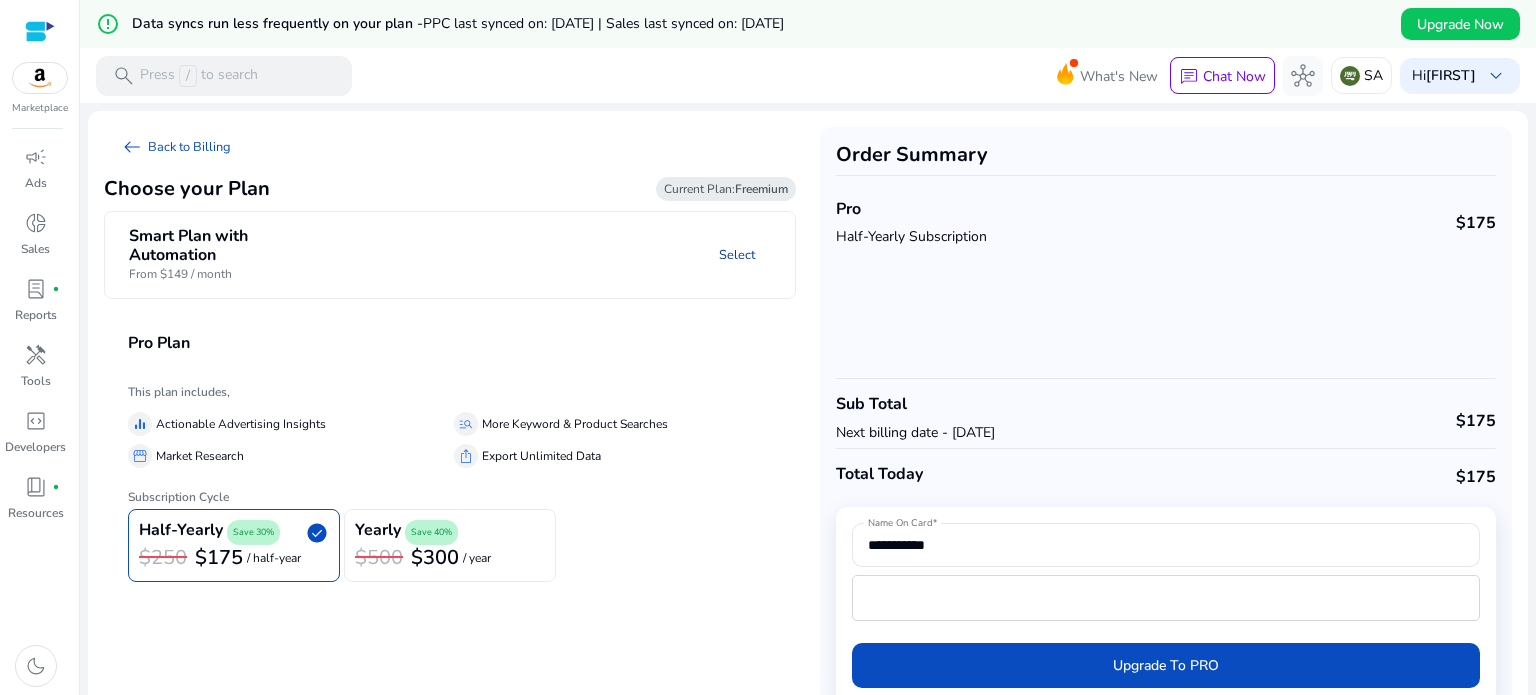 click on "Select" 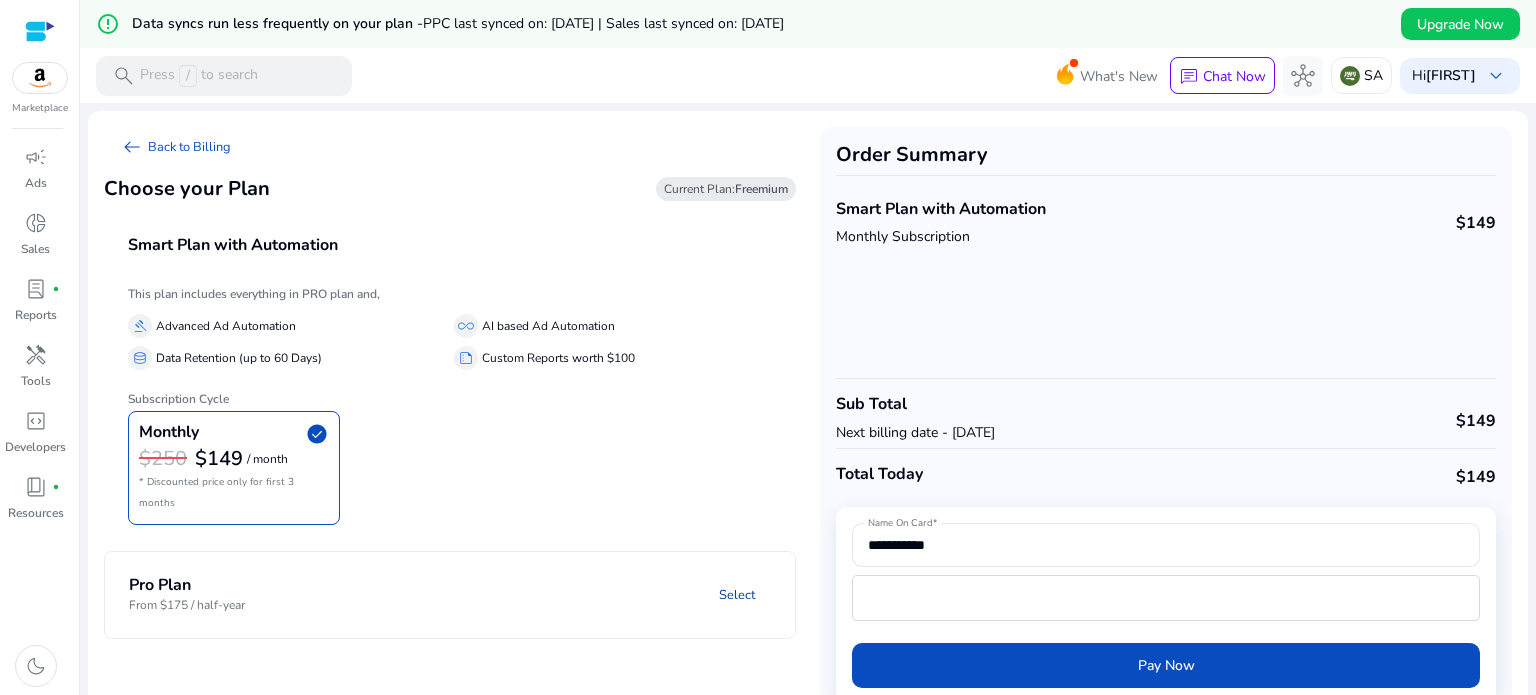 click on "Select" 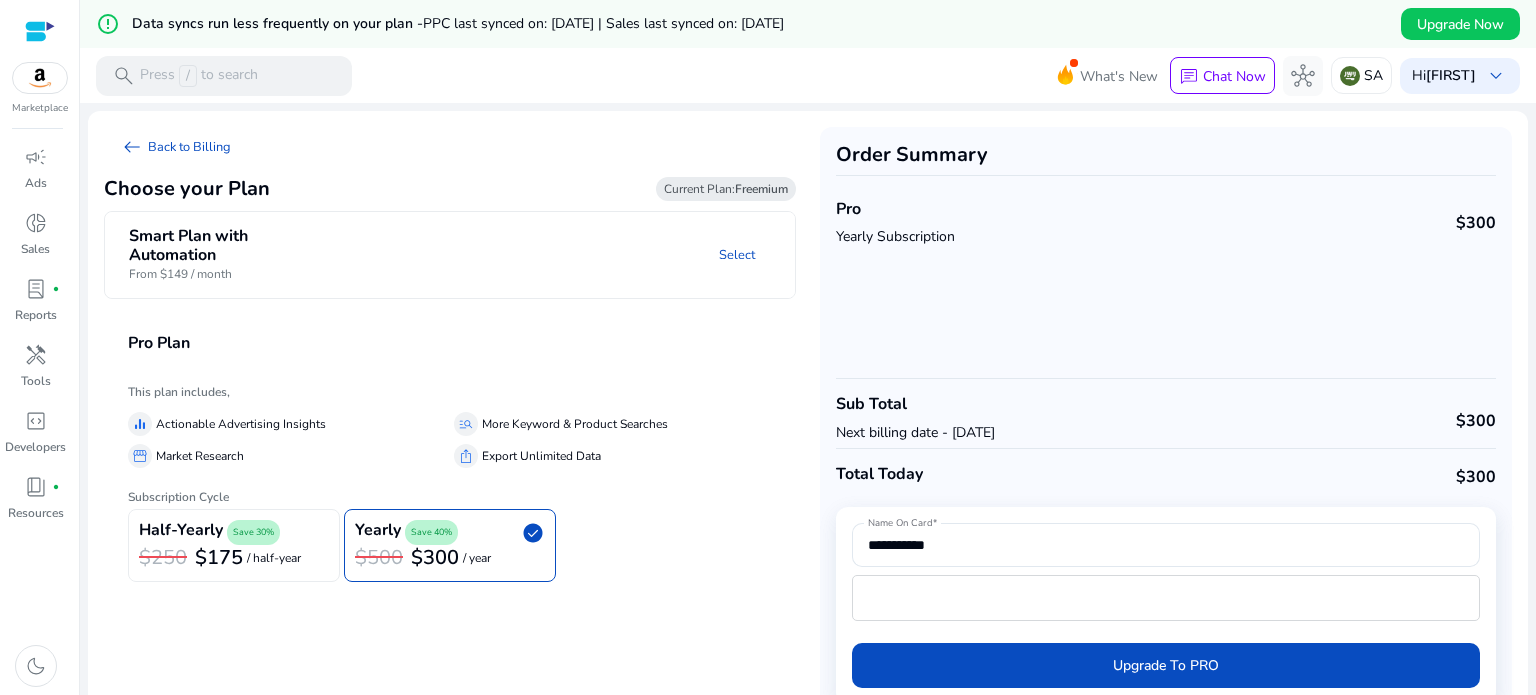 click on "$175" 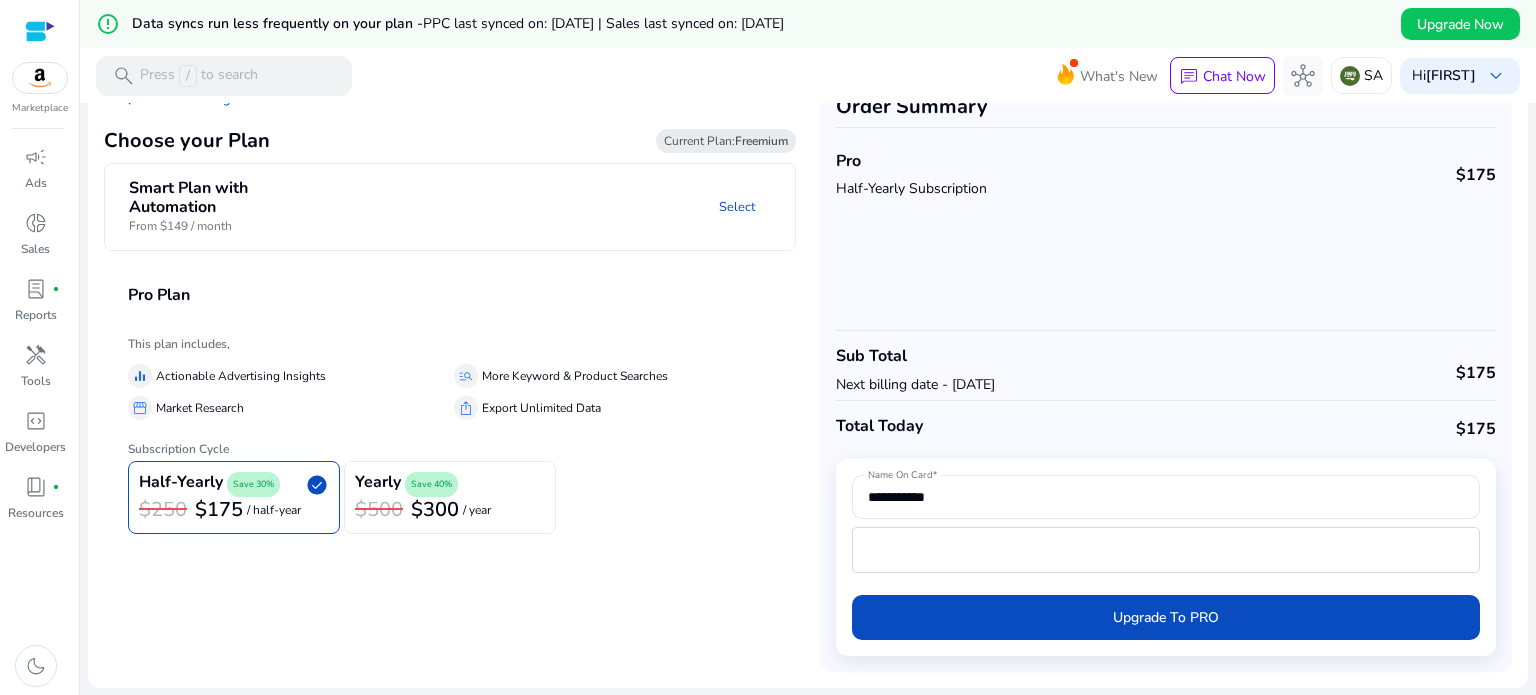 scroll, scrollTop: 0, scrollLeft: 0, axis: both 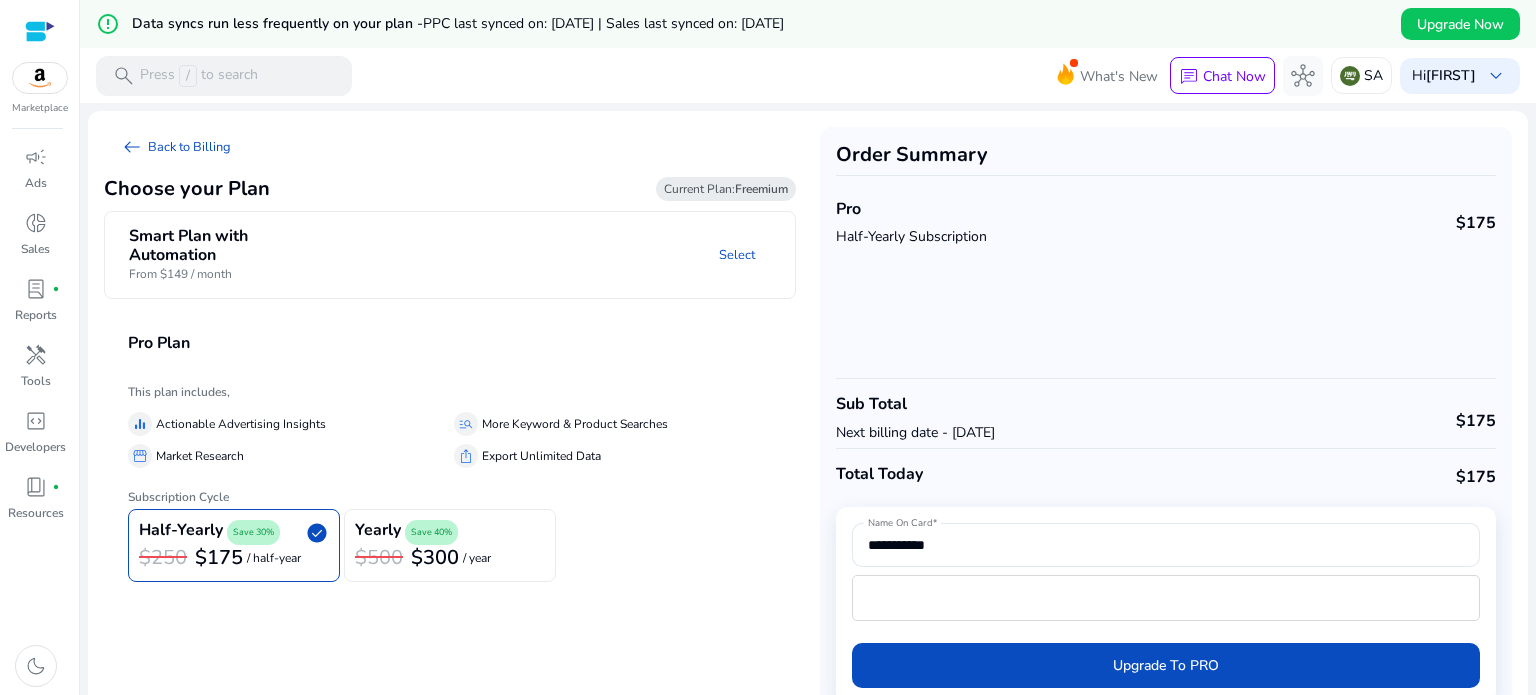click on "**********" 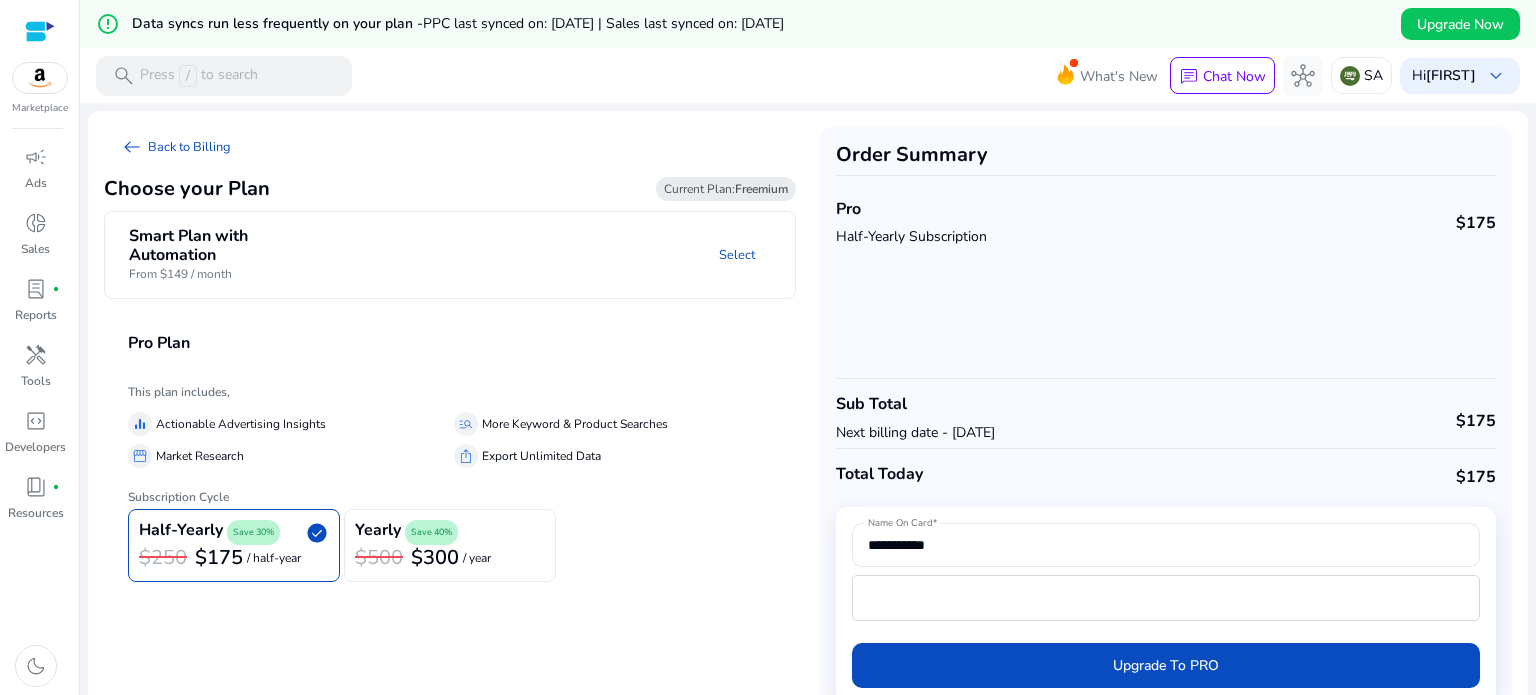 scroll, scrollTop: 48, scrollLeft: 0, axis: vertical 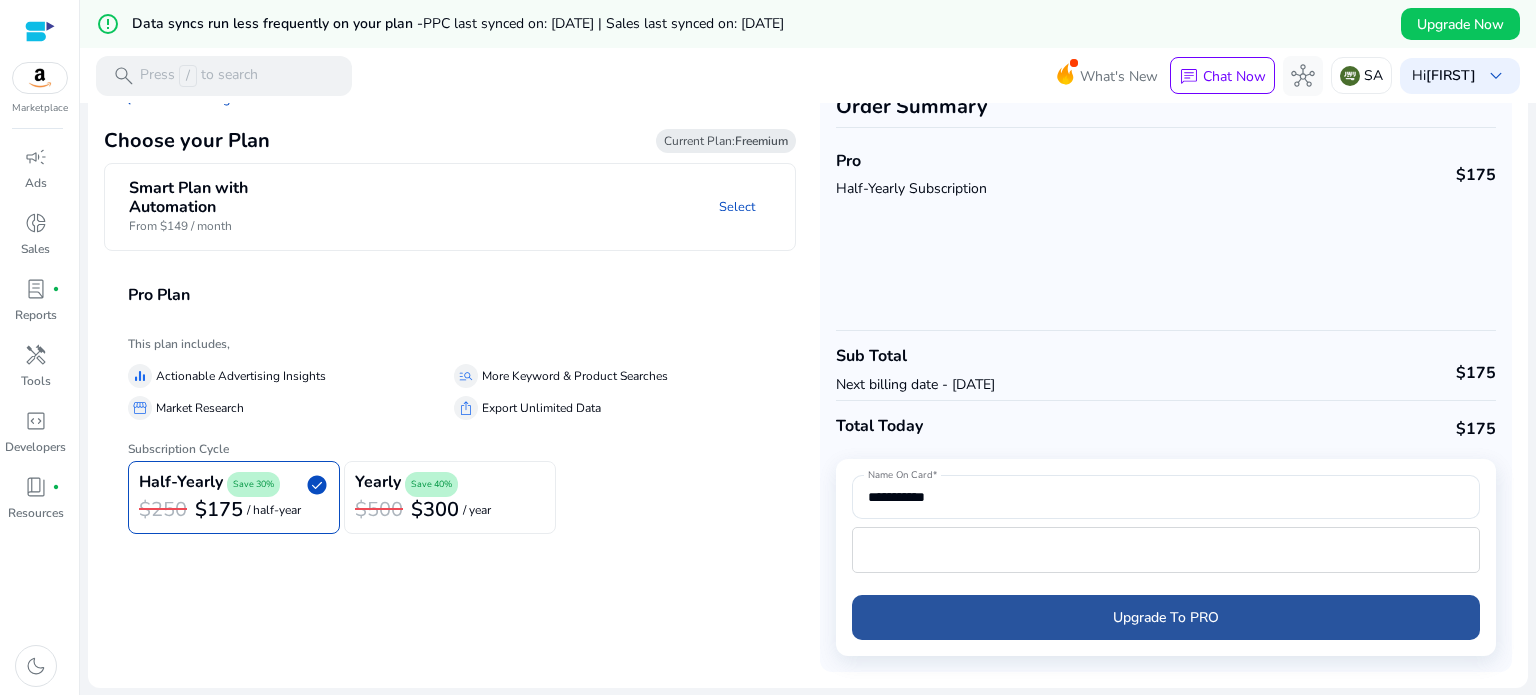 click on "Upgrade To PRO" 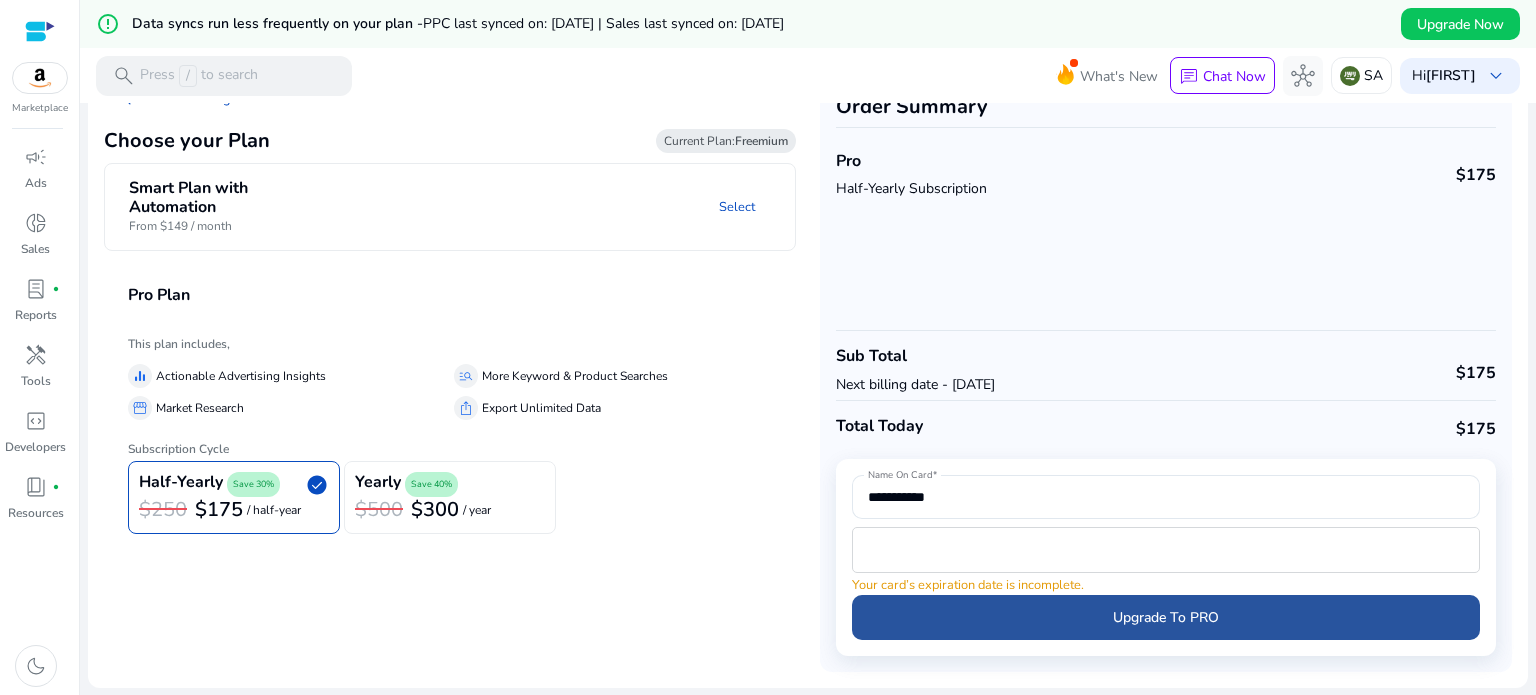 click 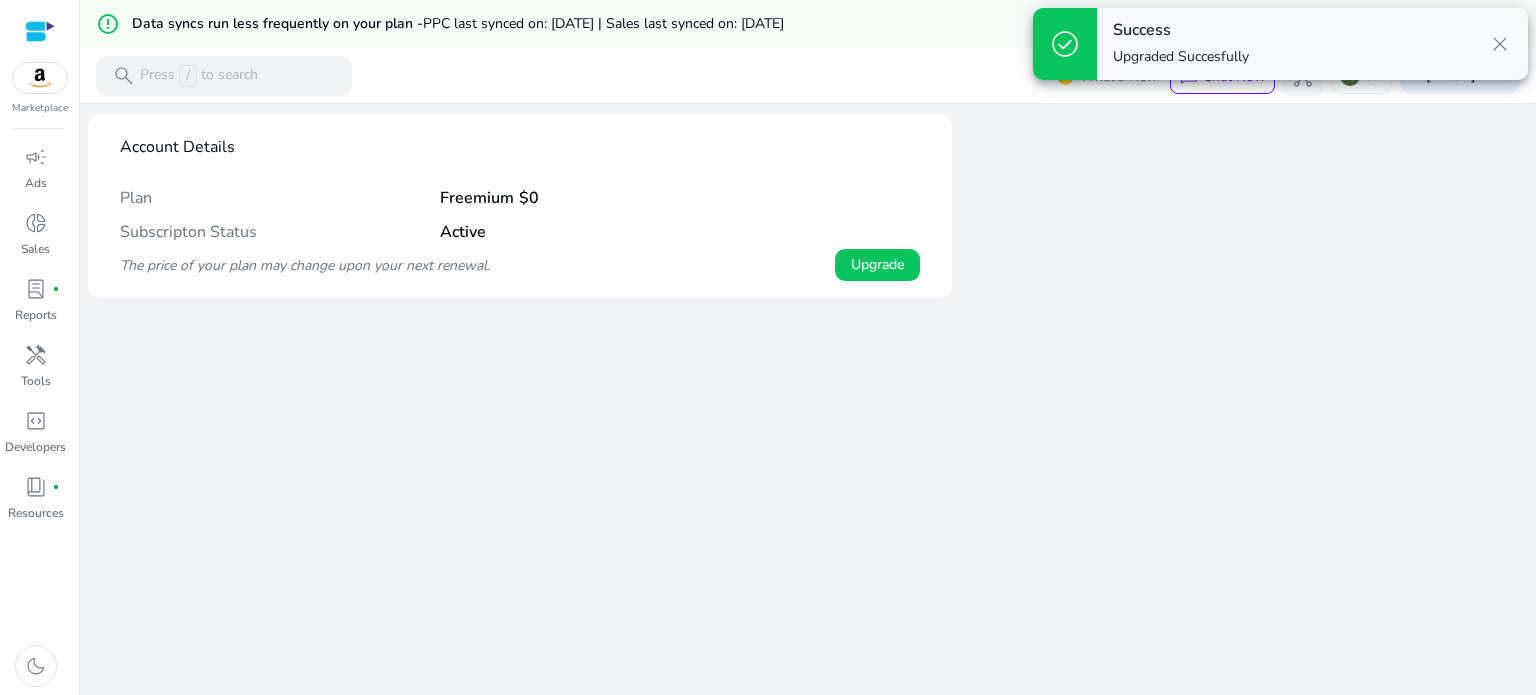 scroll, scrollTop: 0, scrollLeft: 0, axis: both 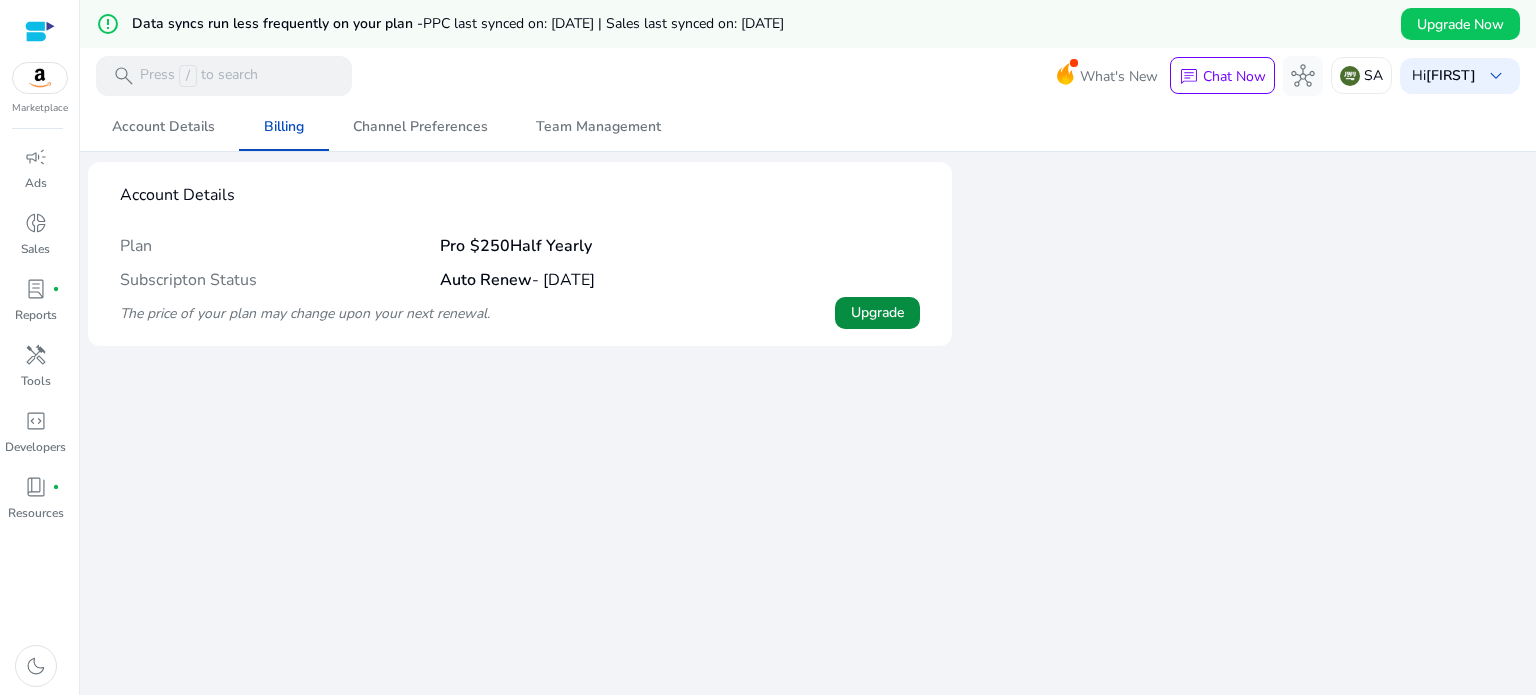click on "Upgrade" 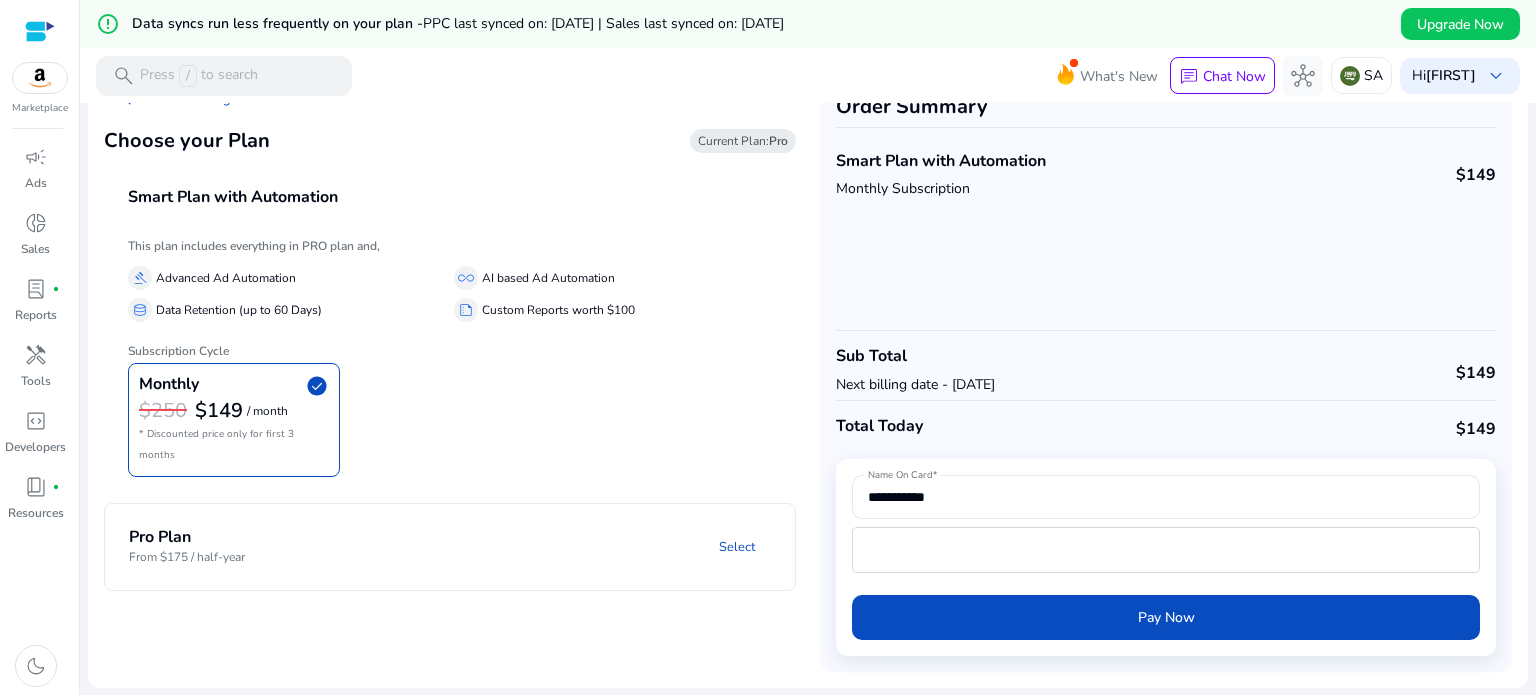 scroll, scrollTop: 0, scrollLeft: 0, axis: both 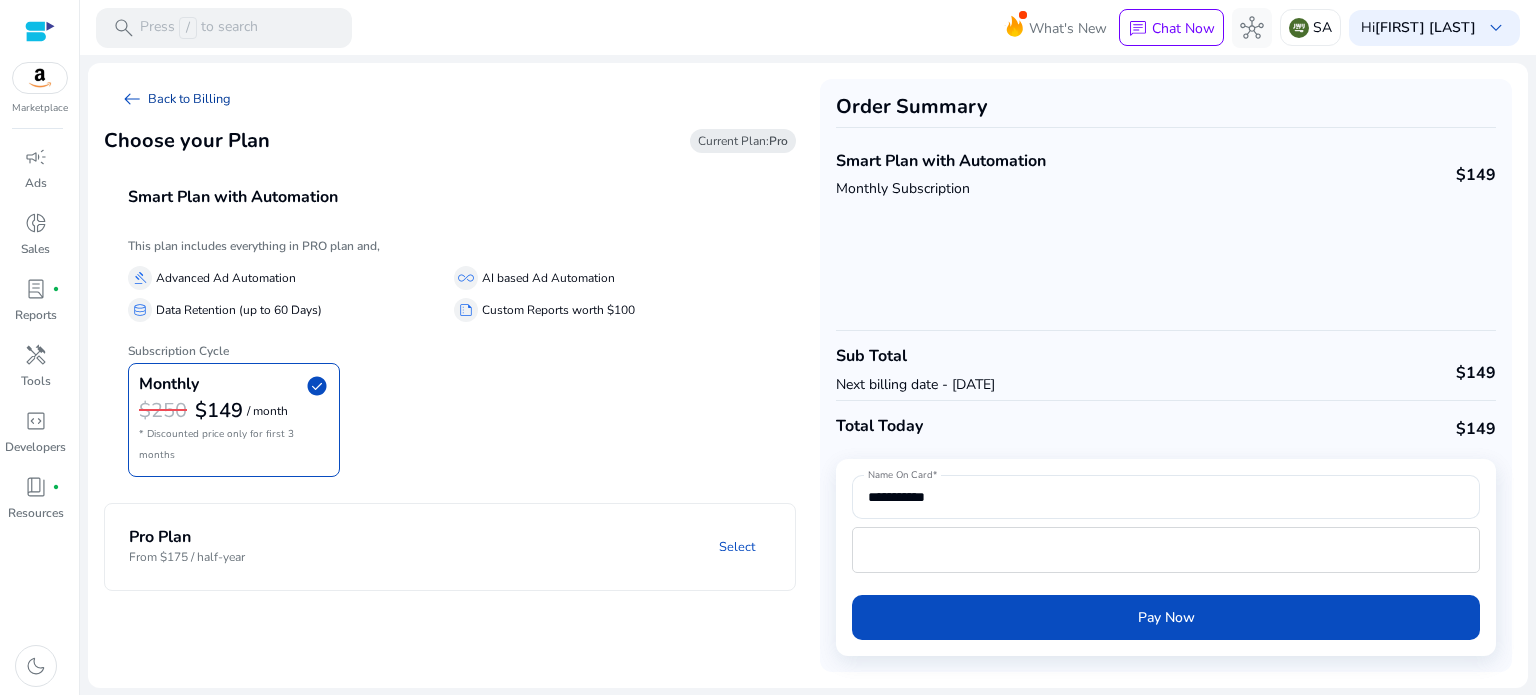 click on "arrow_left_alt   Back to Billing" 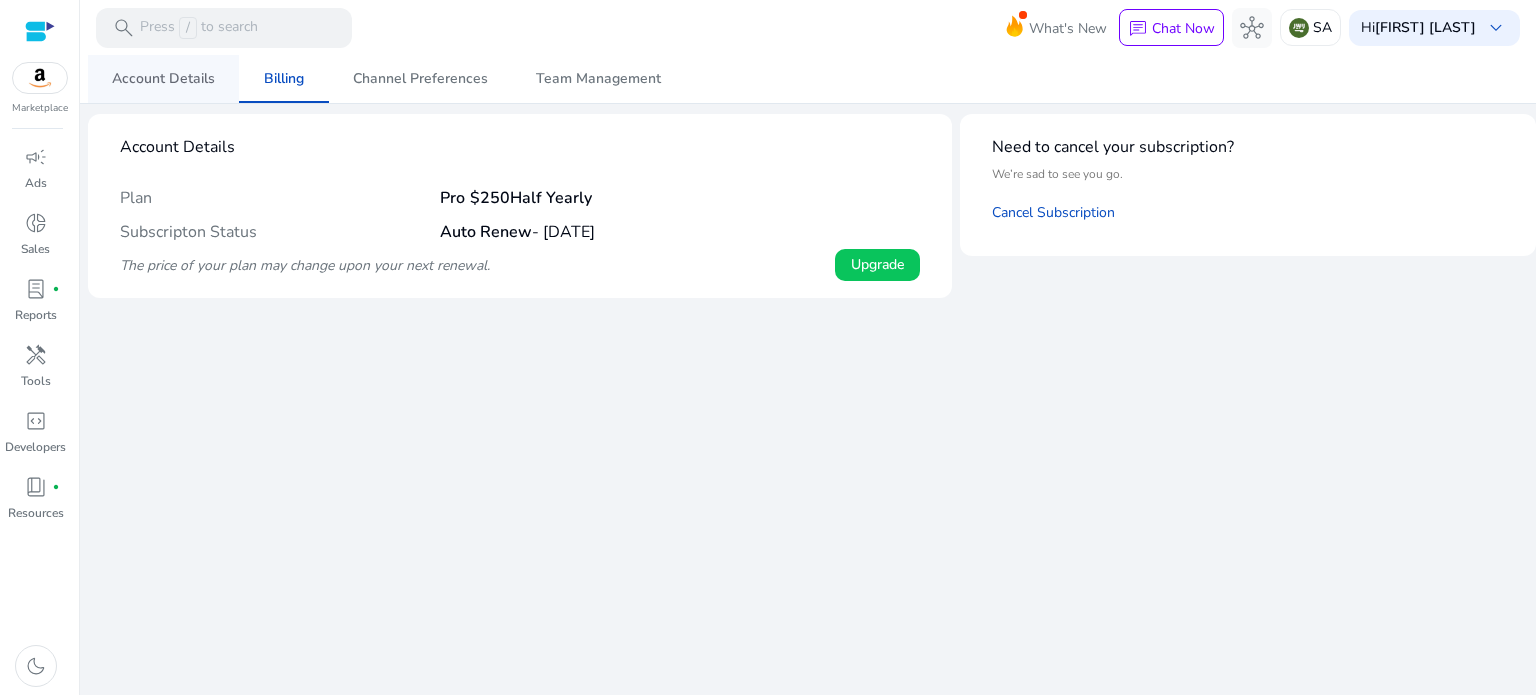 click on "Account Details" at bounding box center (163, 79) 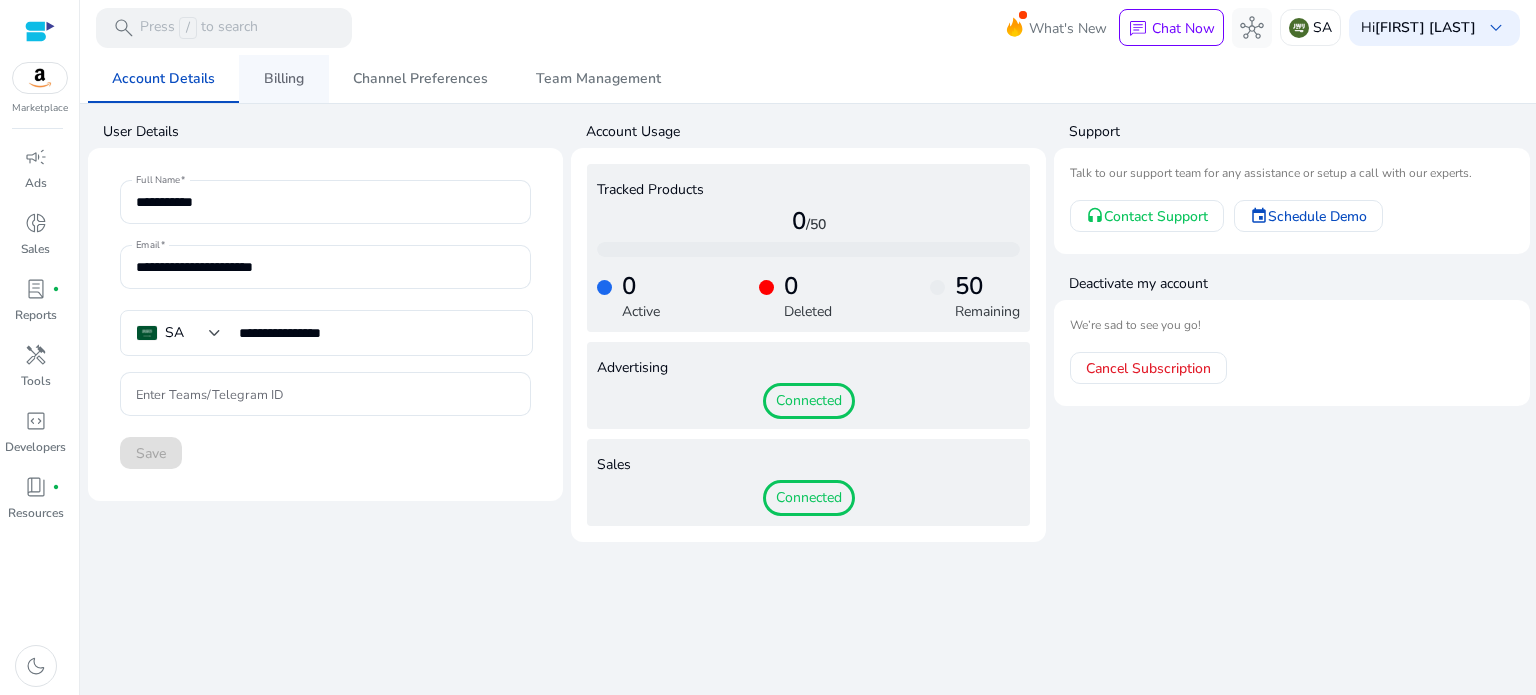 click on "Billing" at bounding box center (284, 79) 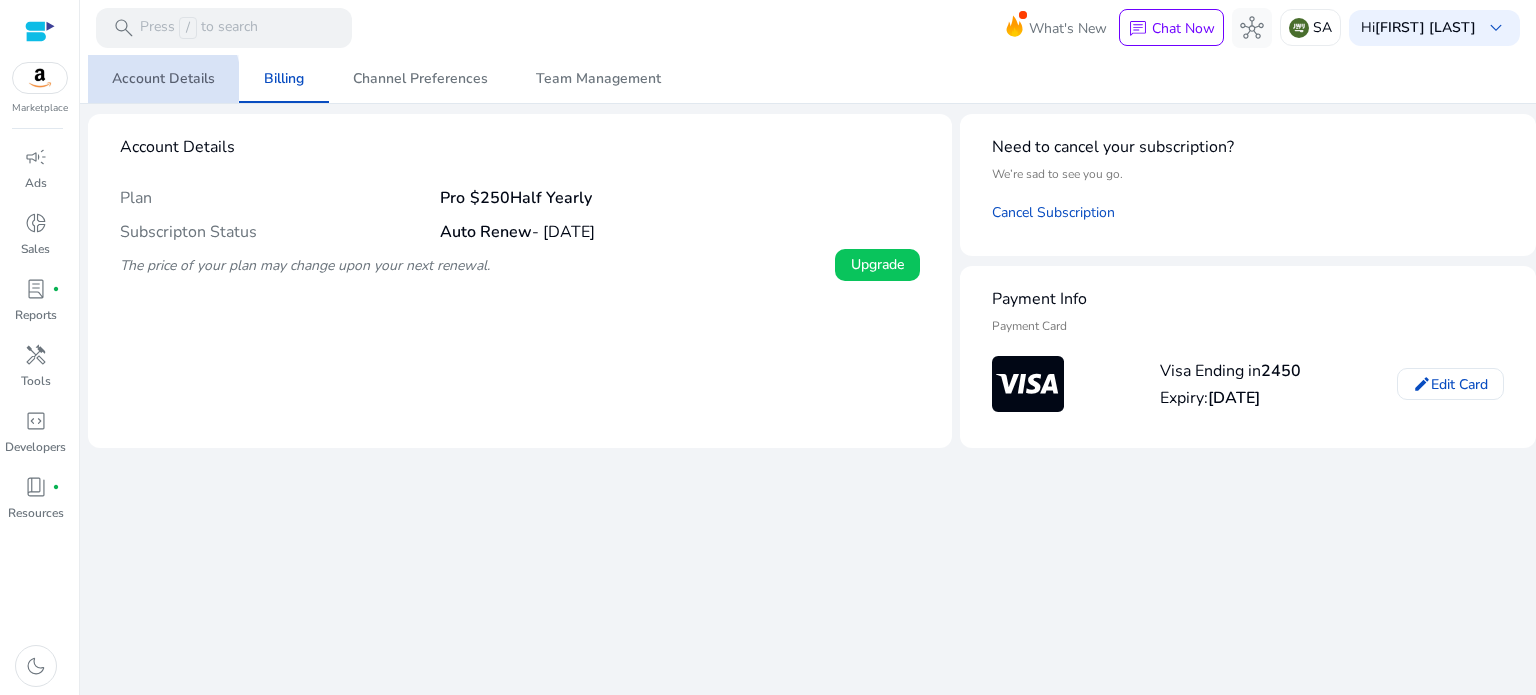 click on "Account Details" at bounding box center (163, 79) 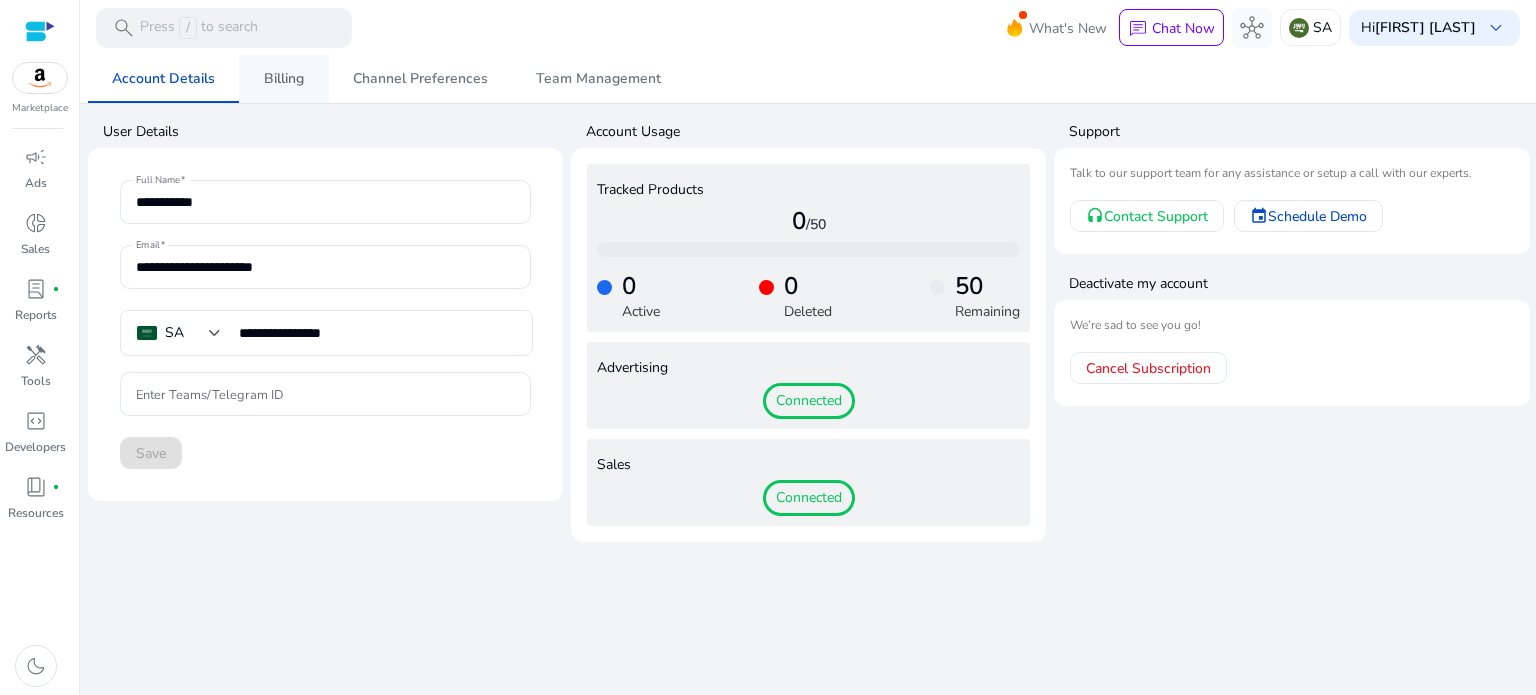 click on "Billing" at bounding box center (284, 79) 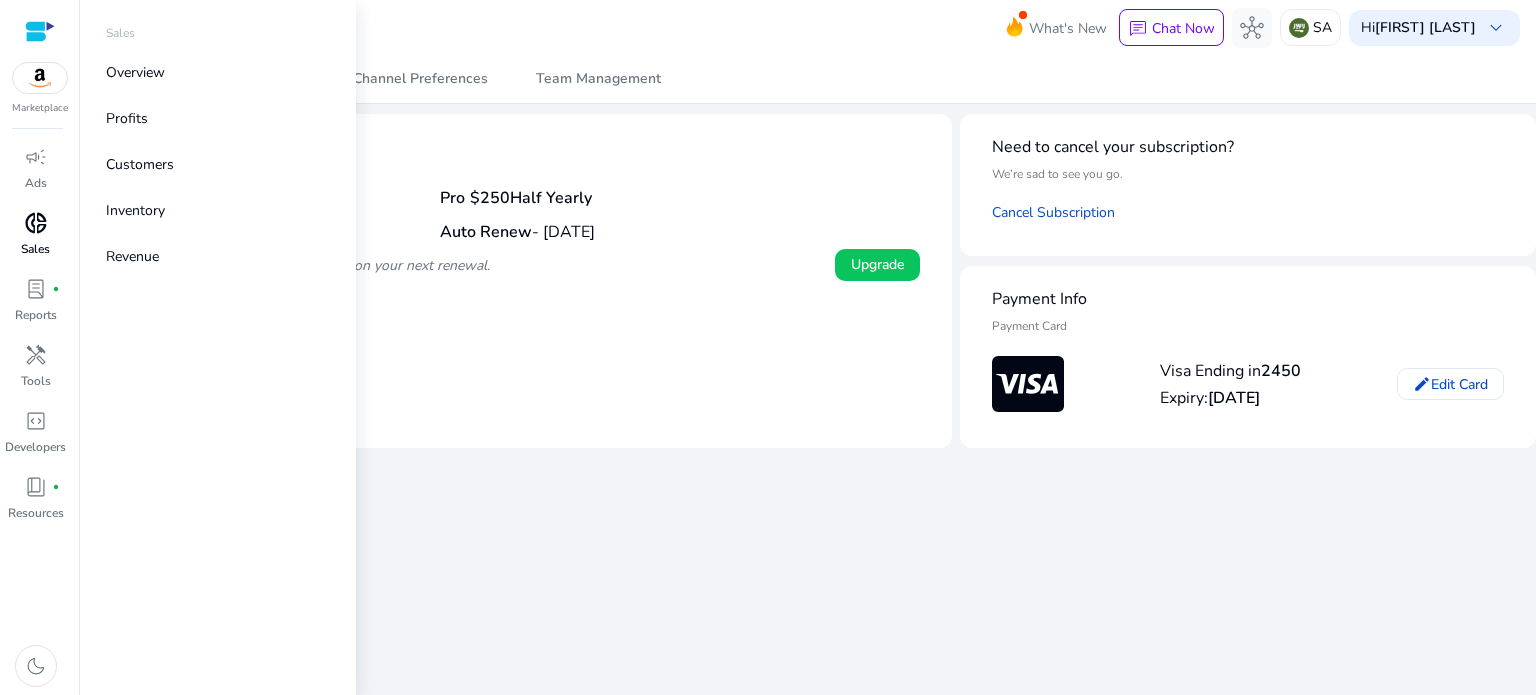 click on "Sales" at bounding box center (35, 249) 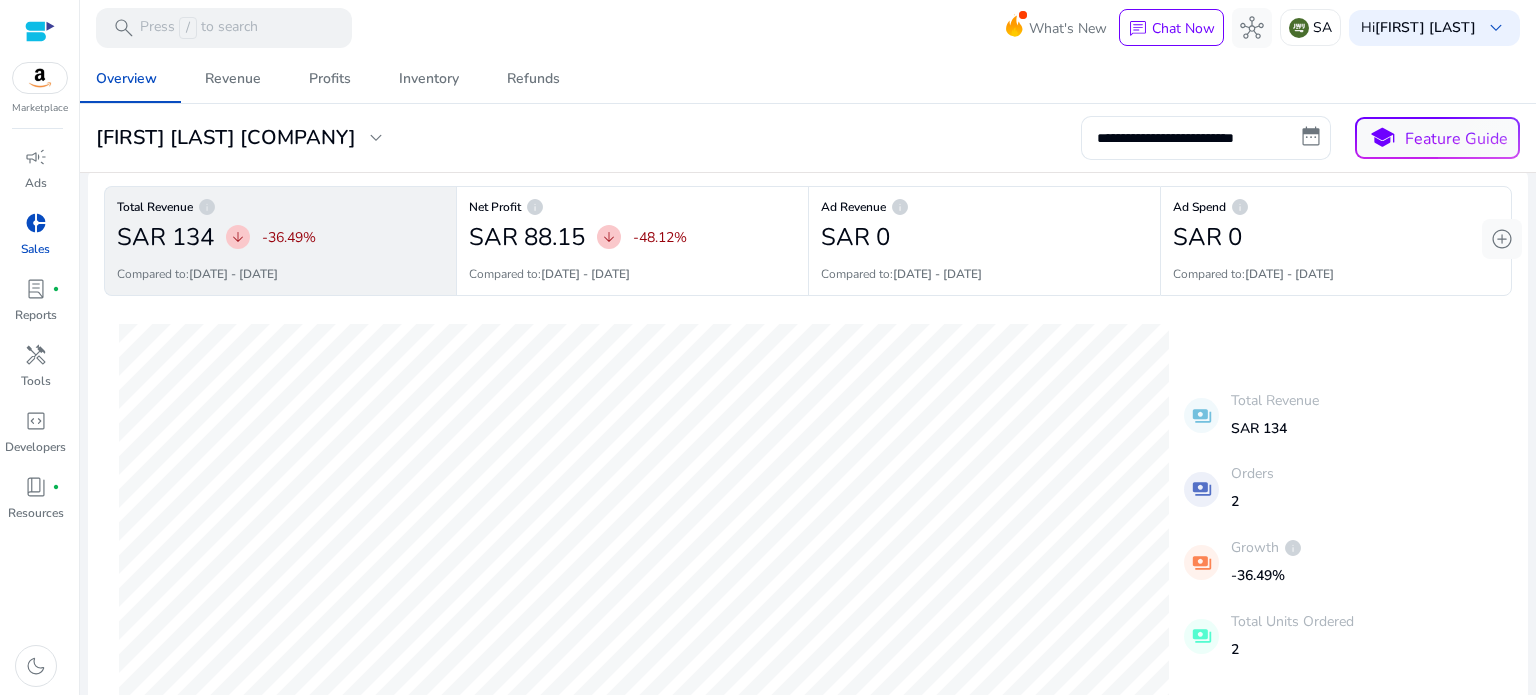 scroll, scrollTop: 8, scrollLeft: 0, axis: vertical 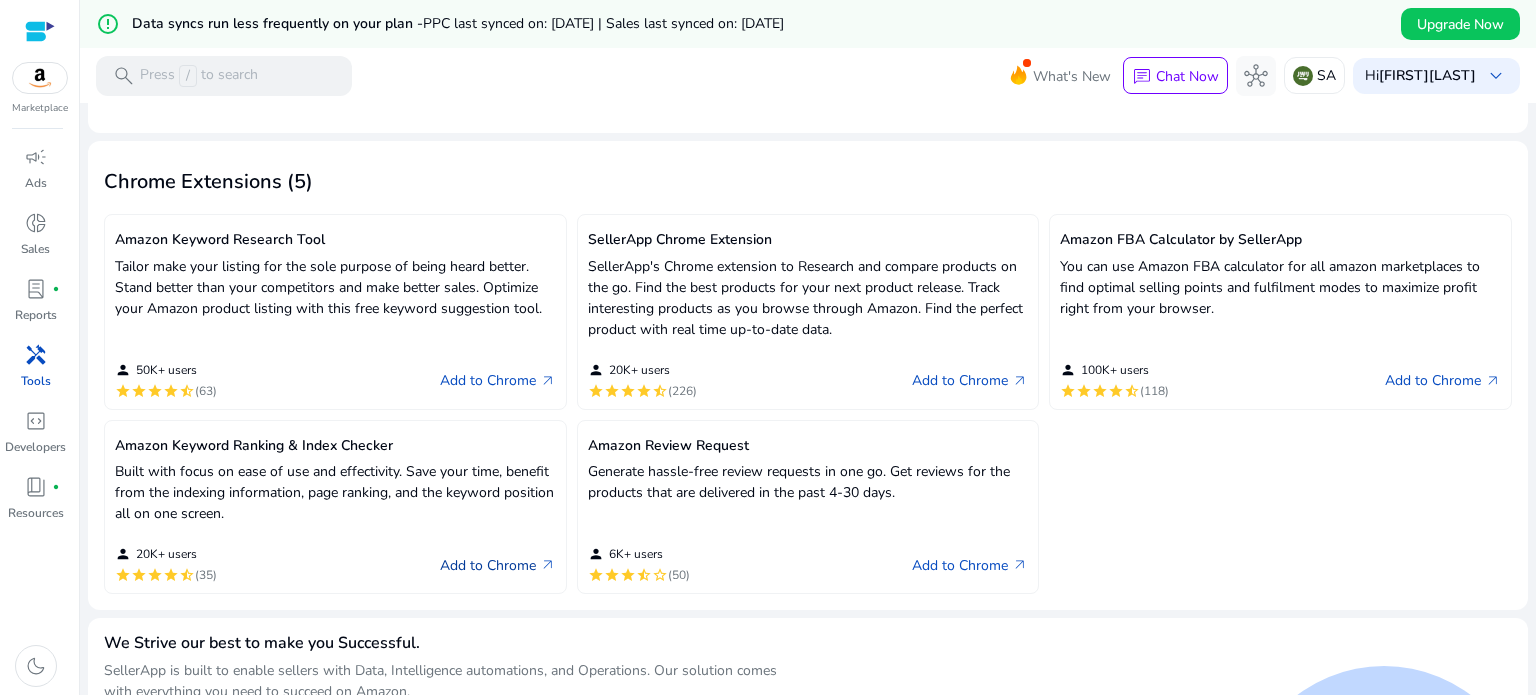 click on "Add to Chrome   arrow_outward" 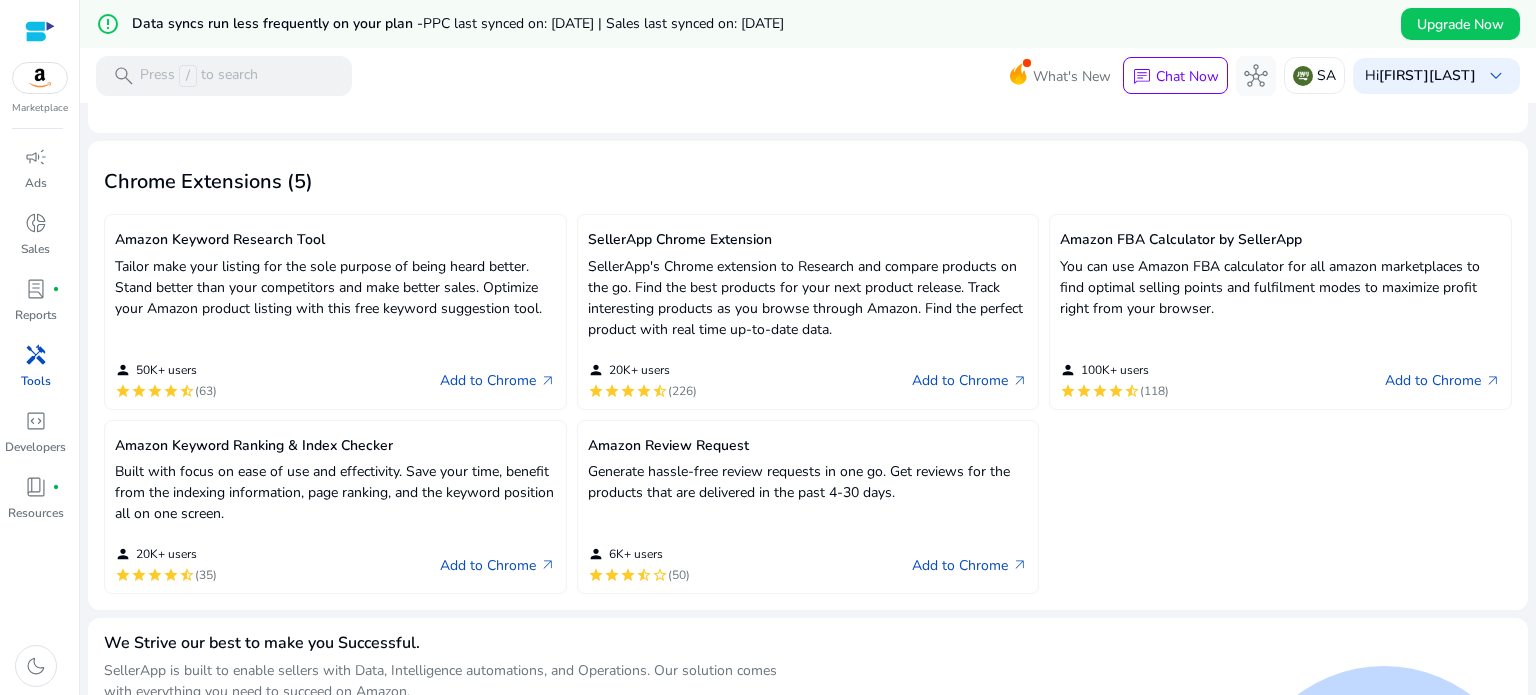 drag, startPoint x: 1359, startPoint y: 443, endPoint x: 1124, endPoint y: 511, distance: 244.64055 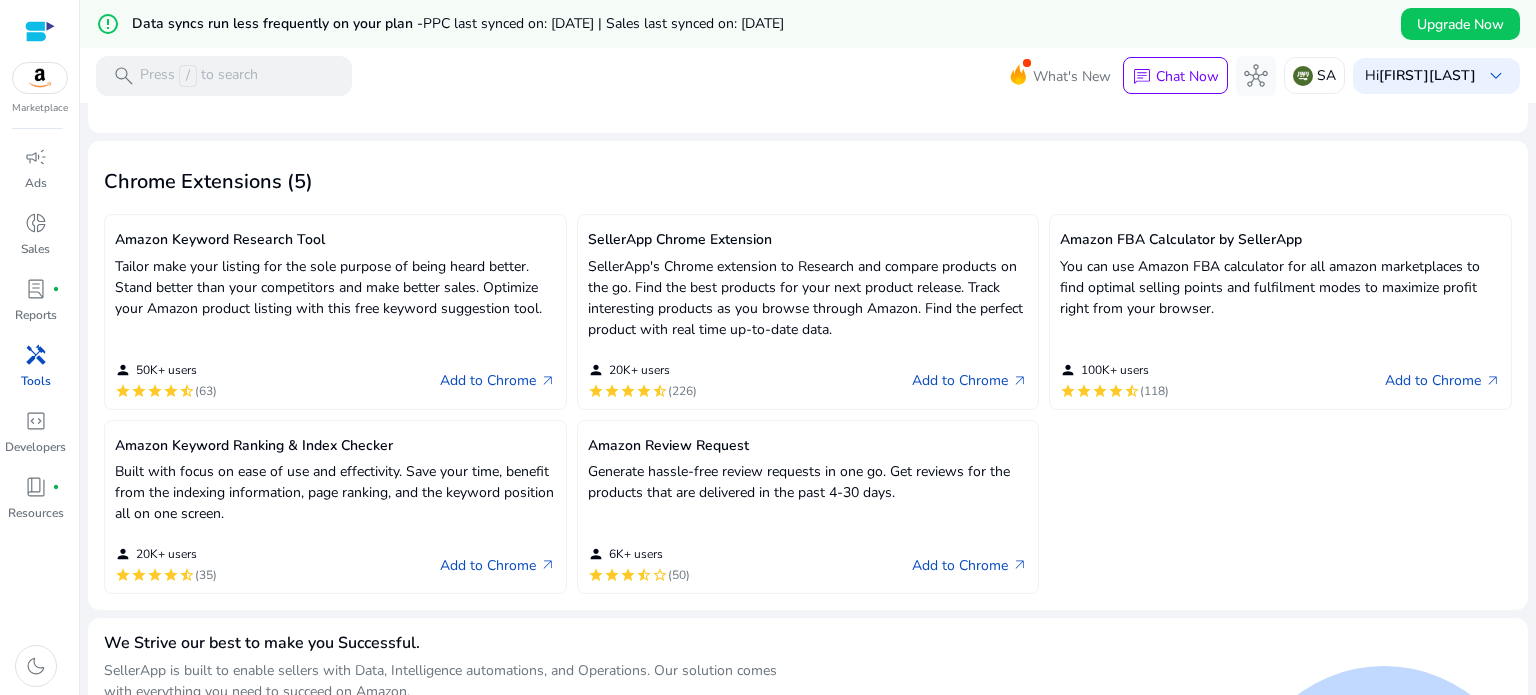 click on "Amazon Keyword Research Tool Tailor make your listing for the sole purpose of being heard better. Stand better than your competitors and make better sales. Optimize your Amazon product listing with this free keyword suggestion tool. person 50K+ users star star star star star_half (63) Add to Chrome   arrow_outward  SellerApp Chrome Extension SellerApp's Chrome extension to Research and compare products on the go. Find the best products for your next product release. Track interesting products as you browse through Amazon. Find the perfect product with real time up-to-date data. person 20K+ users star star star star star_half (226) Add to Chrome   arrow_outward  Amazon FBA Calculator by SellerApp You can use Amazon FBA calculator for all amazon marketplaces to find optimal selling points and fulfilment modes to maximize profit right from your browser. person 100K+ users star star star star star_half (118) Add to Chrome   arrow_outward  Amazon Keyword Ranking & Index Checker person 20K+ users star star star" 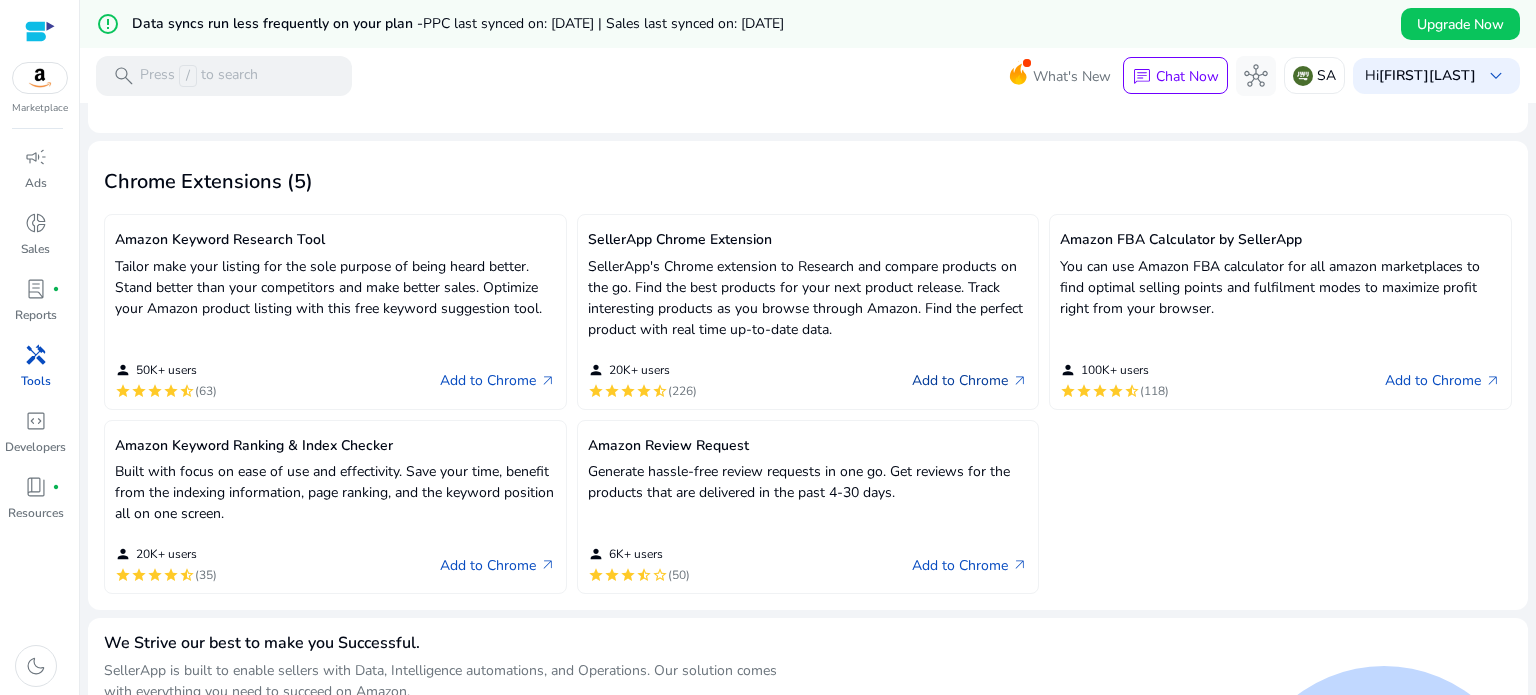 click on "Add to Chrome   arrow_outward" 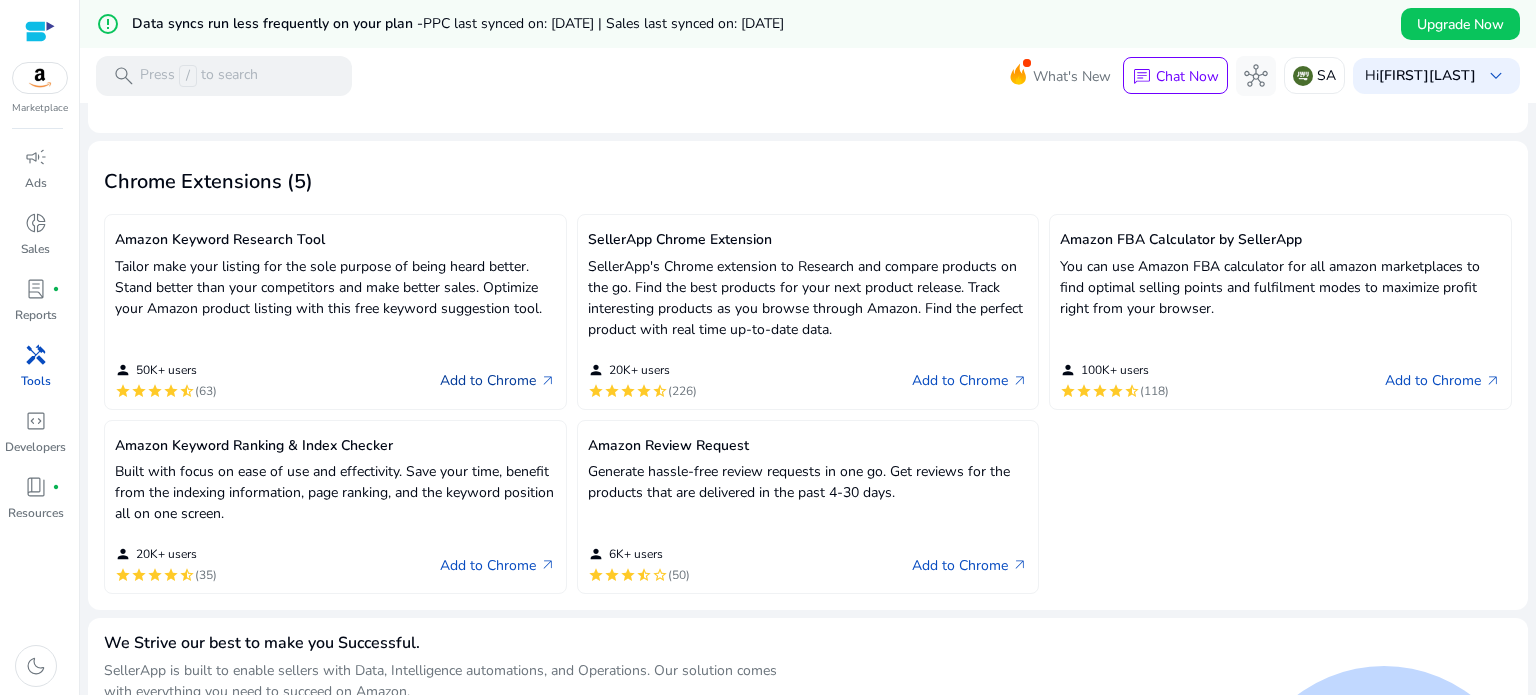 click on "Add to Chrome   arrow_outward" 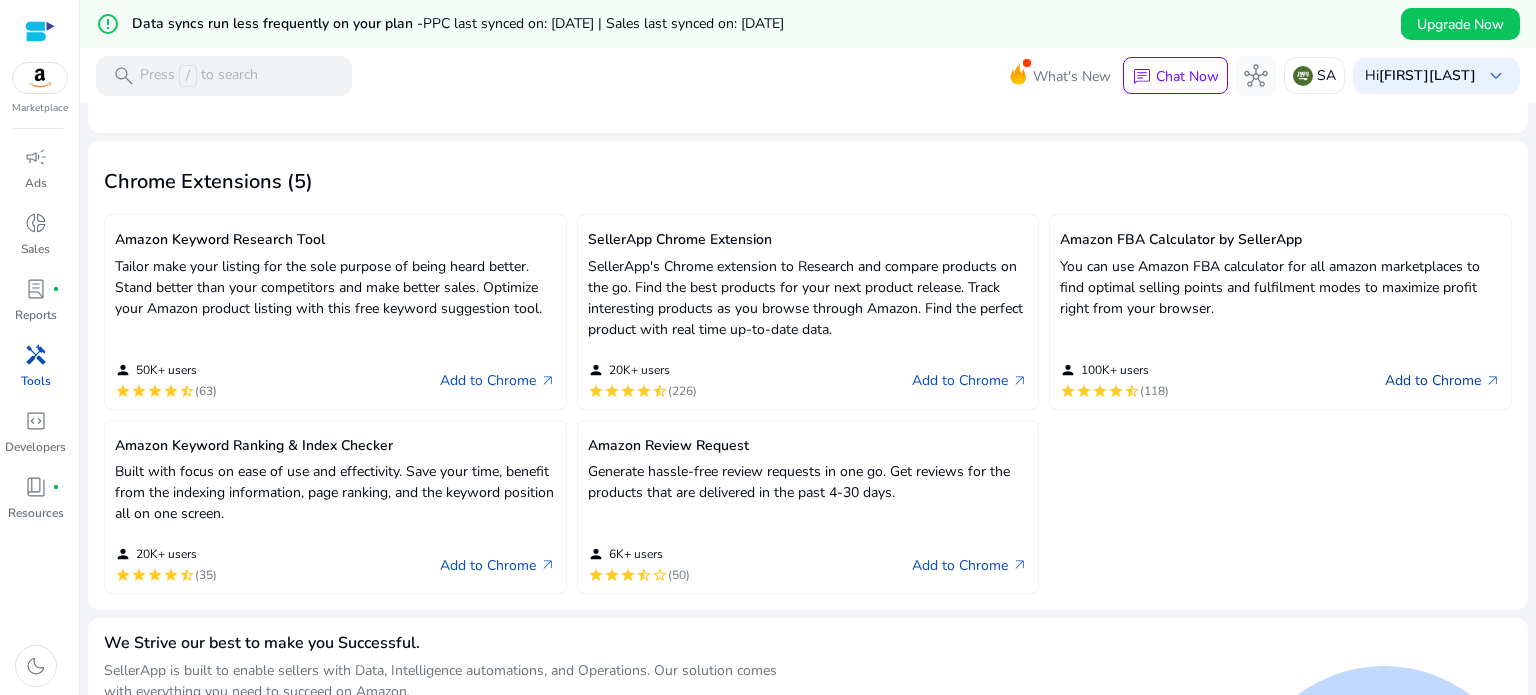 click on "Add to Chrome   arrow_outward" 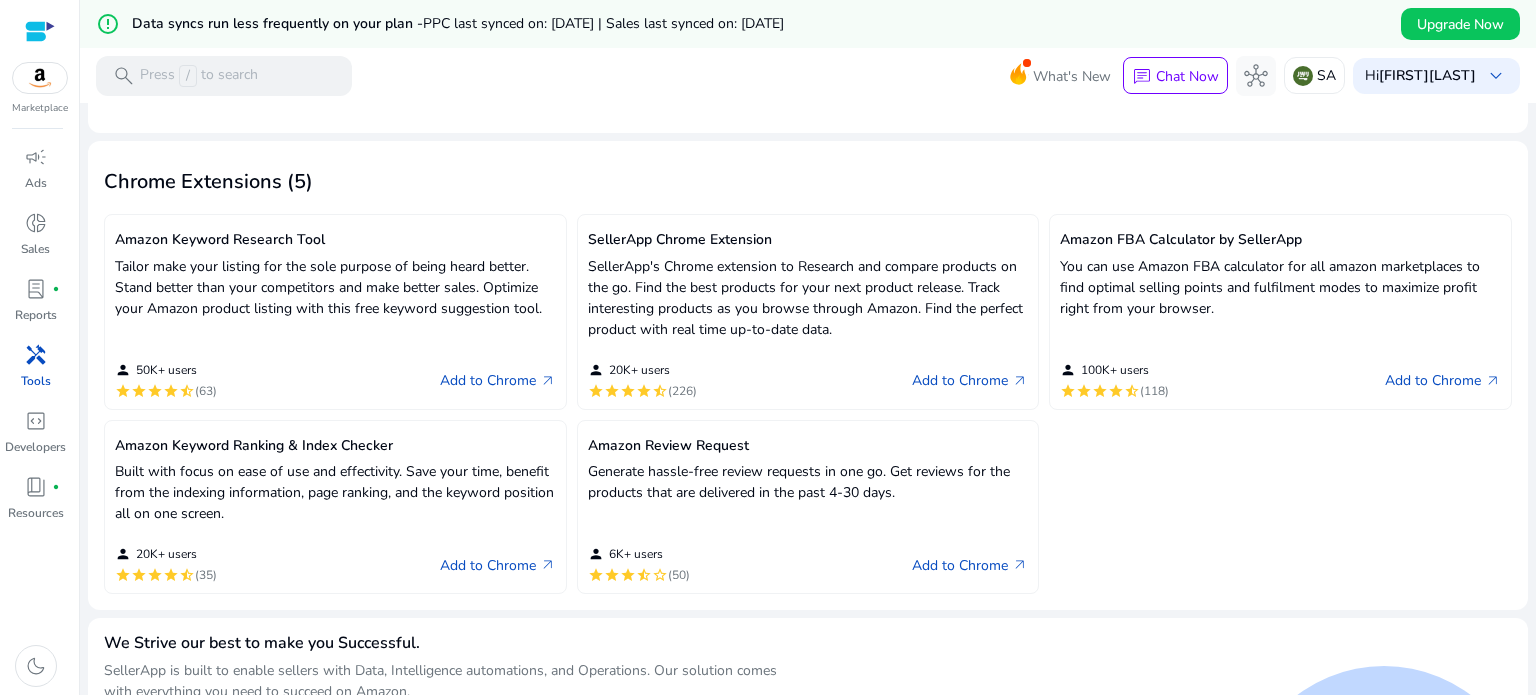 click on "Chrome Extensions (5)  Amazon Keyword Research Tool Tailor make your listing for the sole purpose of being heard better. Stand better than your competitors and make better sales. Optimize your Amazon product listing with this free keyword suggestion tool. person 50K+ users star star star star star_half (63) Add to Chrome   arrow_outward  SellerApp Chrome Extension SellerApp's Chrome extension to Research and compare products on the go. Find the best products for your next product release. Track interesting products as you browse through Amazon. Find the perfect product with real time up-to-date data. person 20K+ users star star star star star_half (226) Add to Chrome   arrow_outward  Amazon FBA Calculator by SellerApp You can use Amazon FBA calculator for all amazon marketplaces to find optimal selling points and fulfilment modes to maximize profit right from your browser. person 100K+ users star star star star star_half (118) Add to Chrome   arrow_outward  Amazon Keyword Ranking & Index Checker person star" 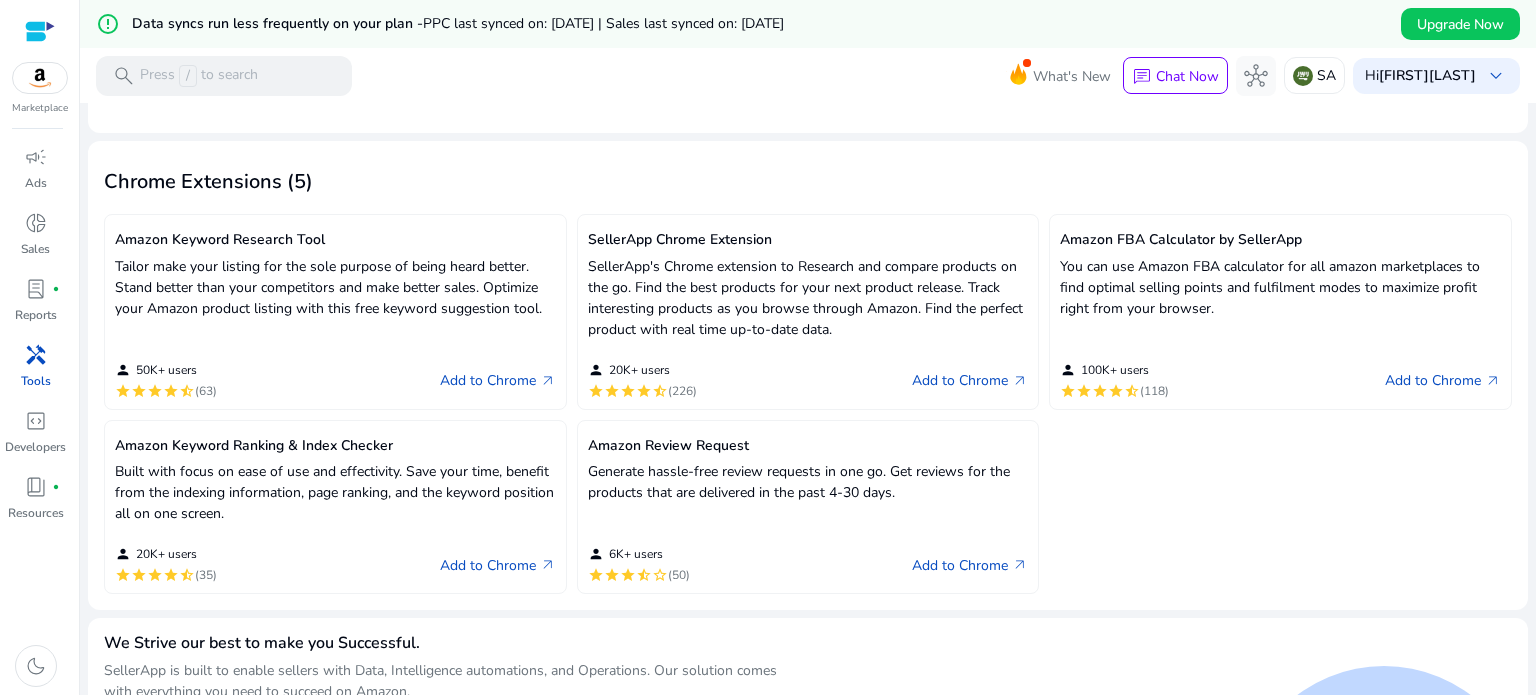 scroll, scrollTop: 652, scrollLeft: 0, axis: vertical 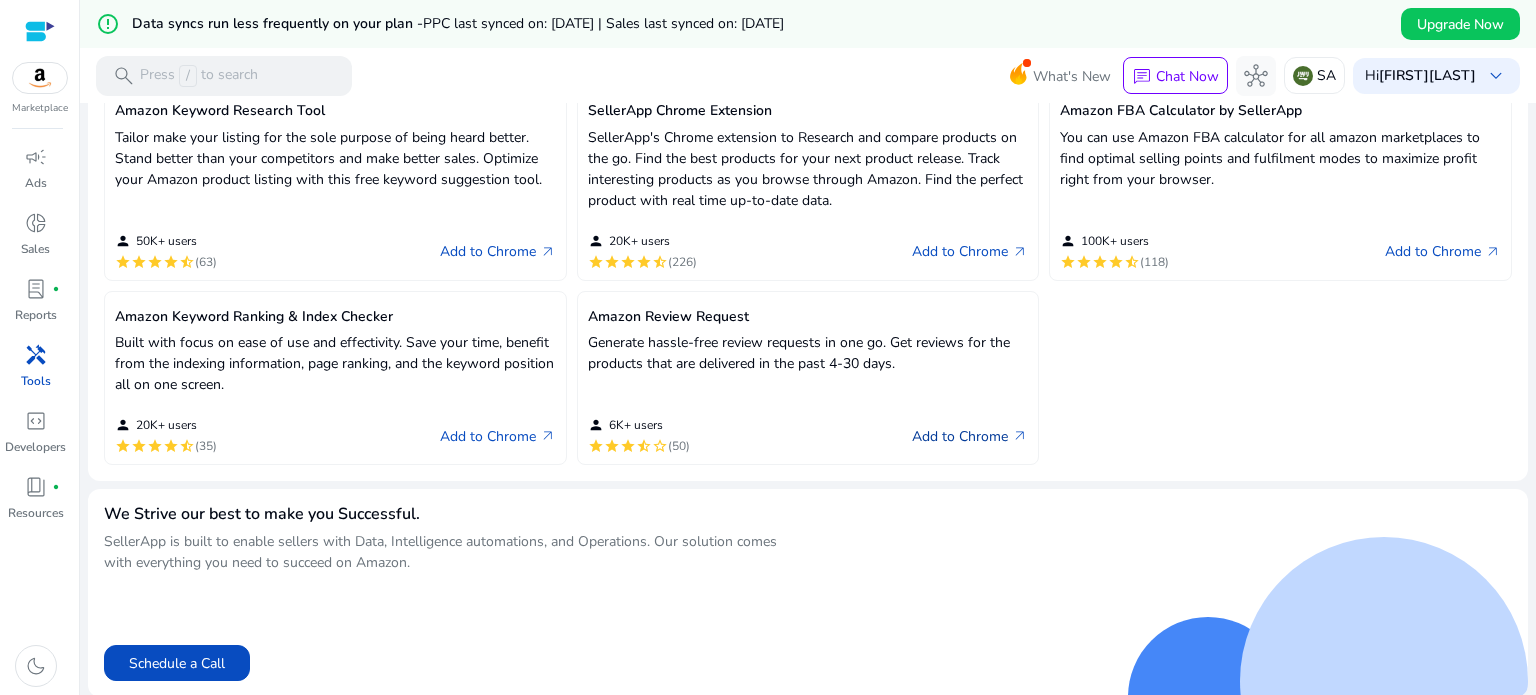 click on "Add to Chrome   arrow_outward" 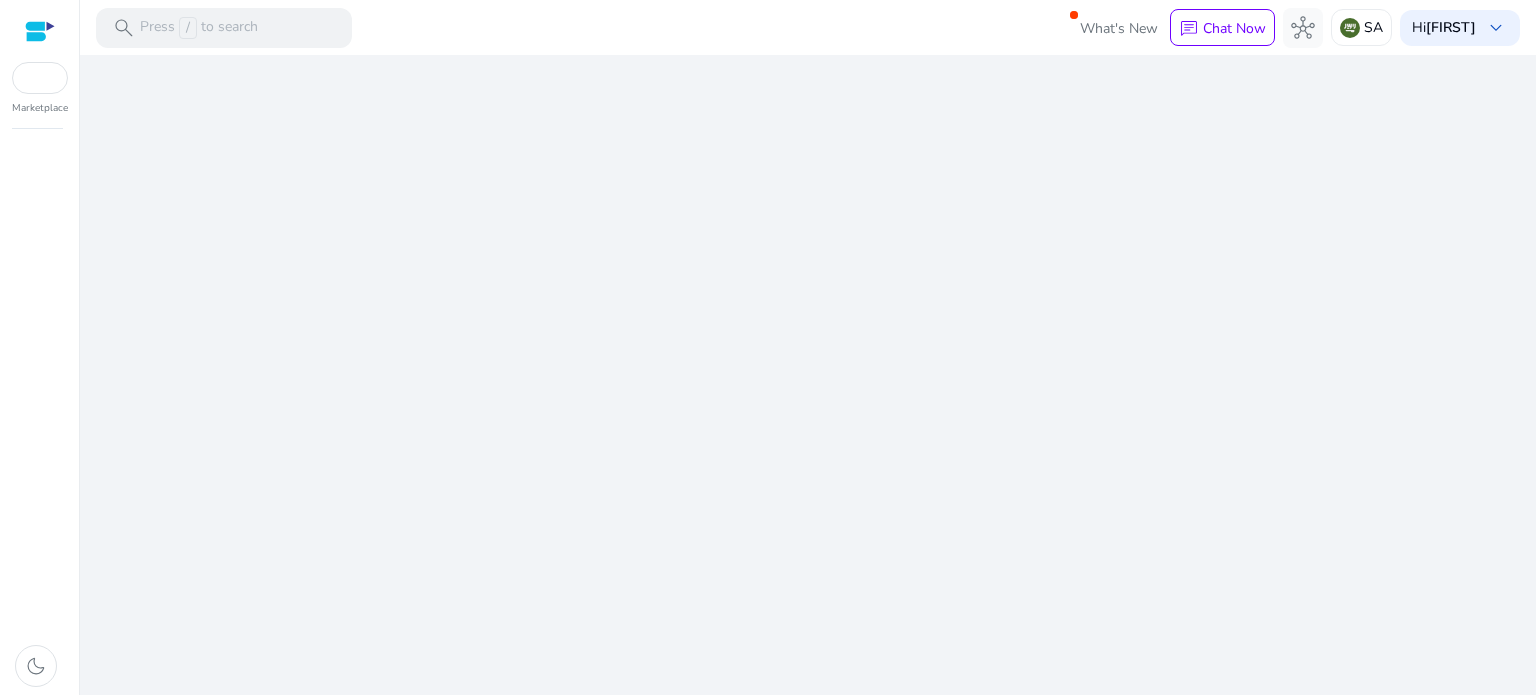 scroll, scrollTop: 0, scrollLeft: 0, axis: both 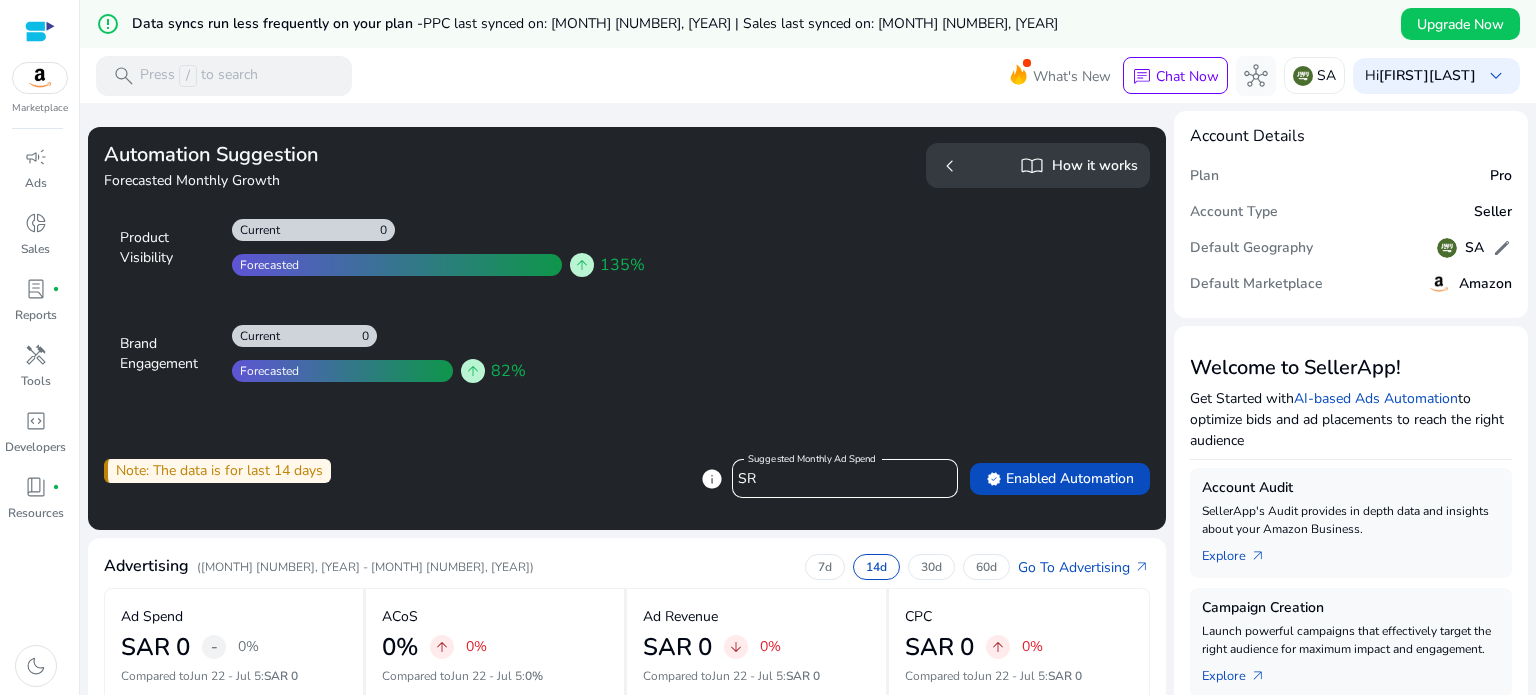 click 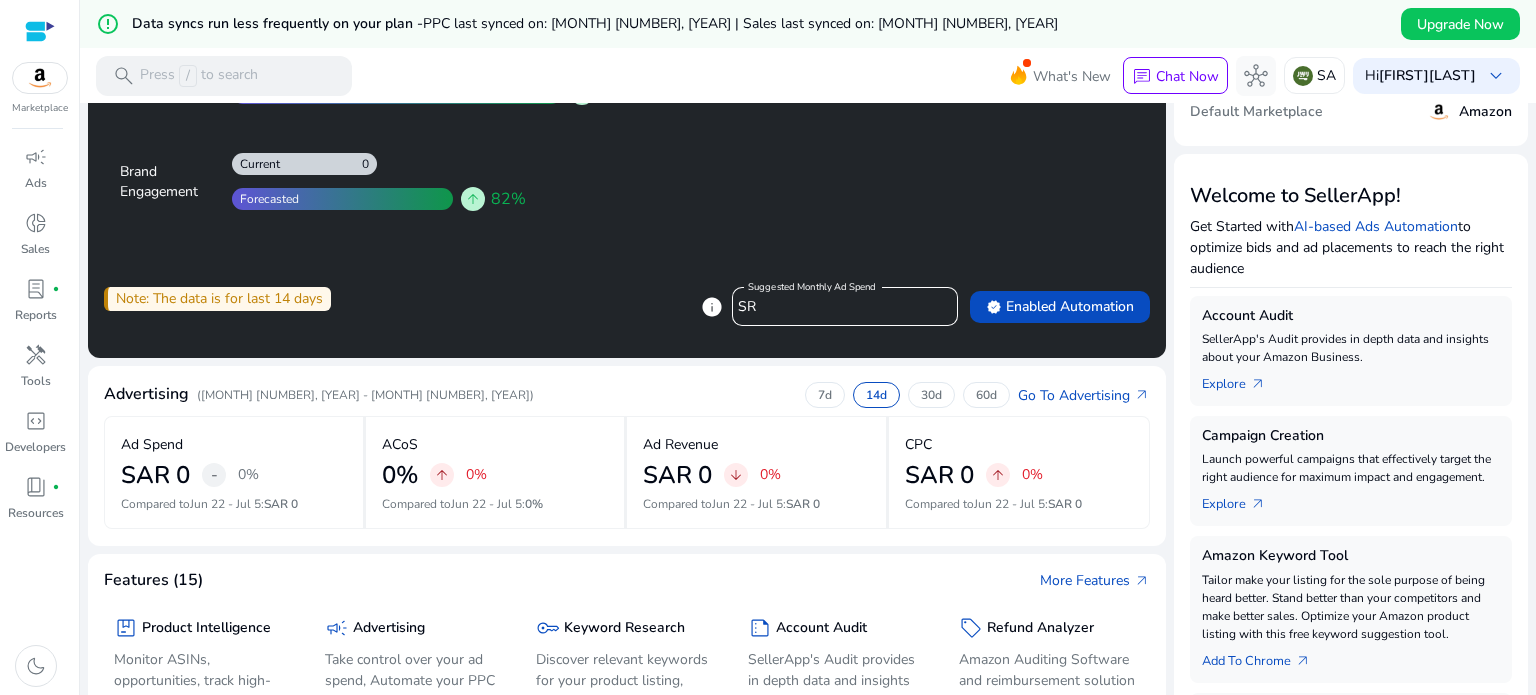 scroll, scrollTop: 0, scrollLeft: 0, axis: both 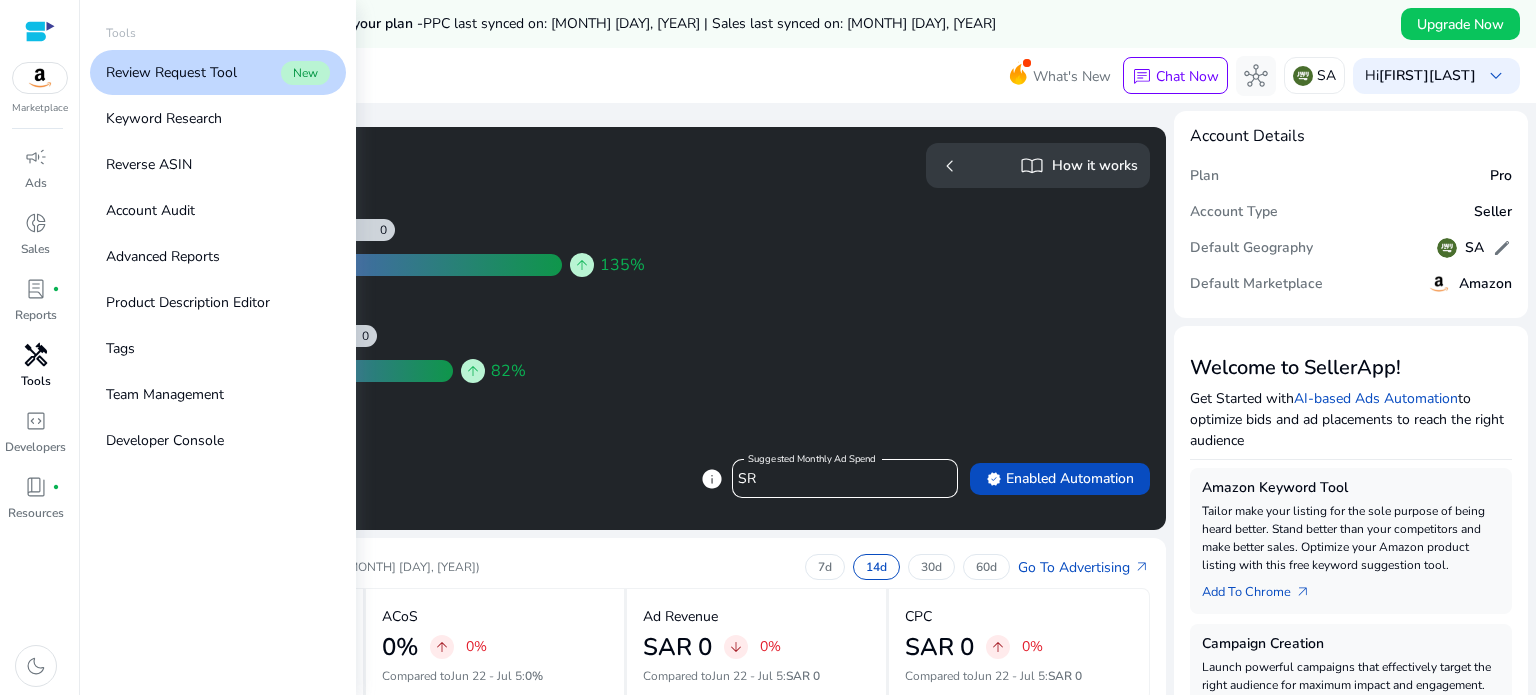 click on "handyman" at bounding box center (36, 355) 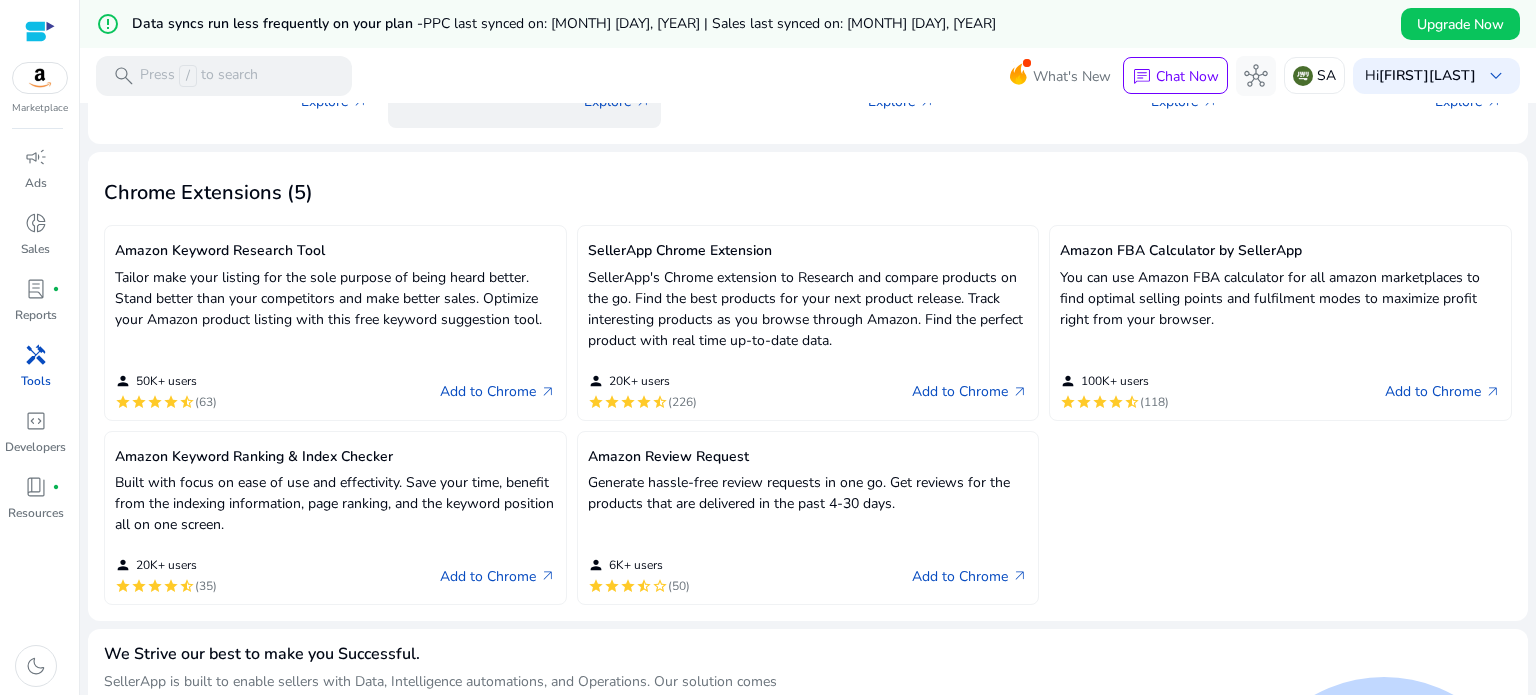 scroll, scrollTop: 514, scrollLeft: 0, axis: vertical 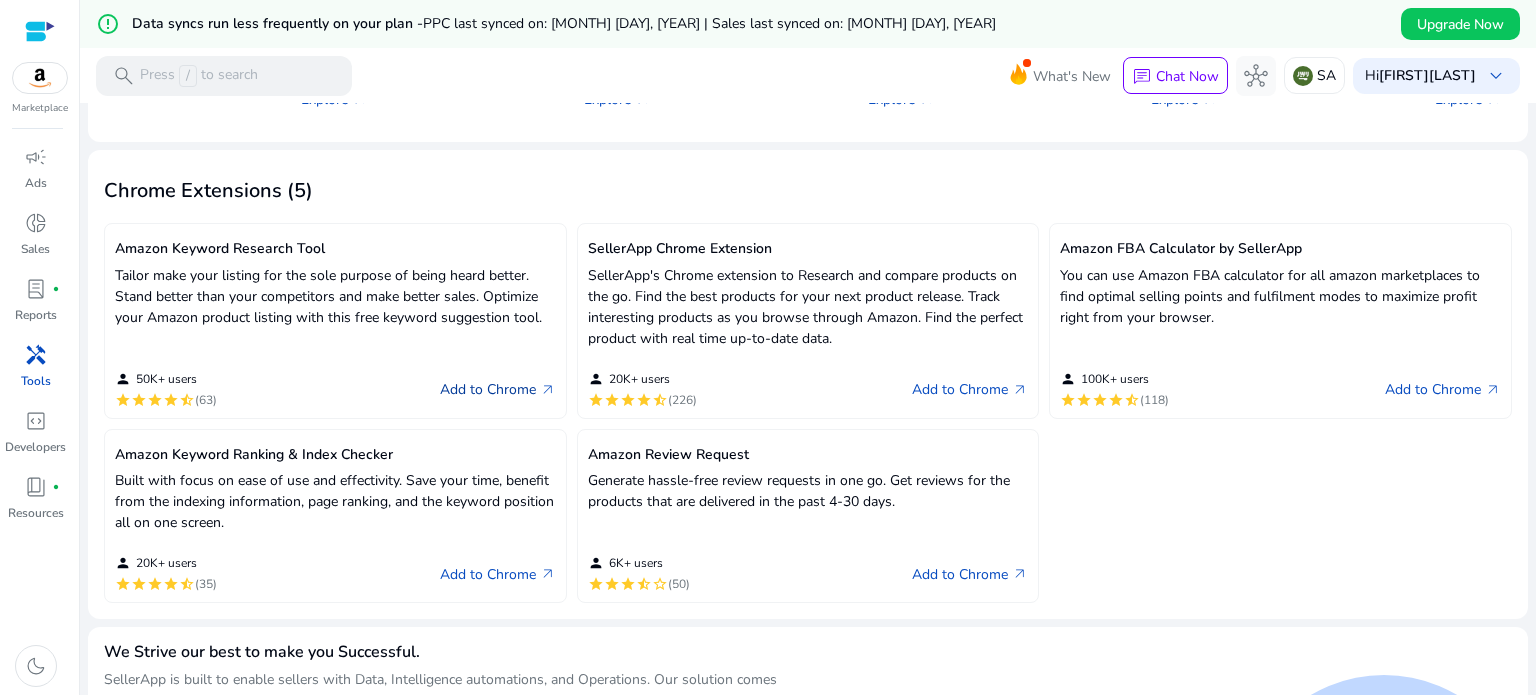 click on "Add to Chrome   arrow_outward" 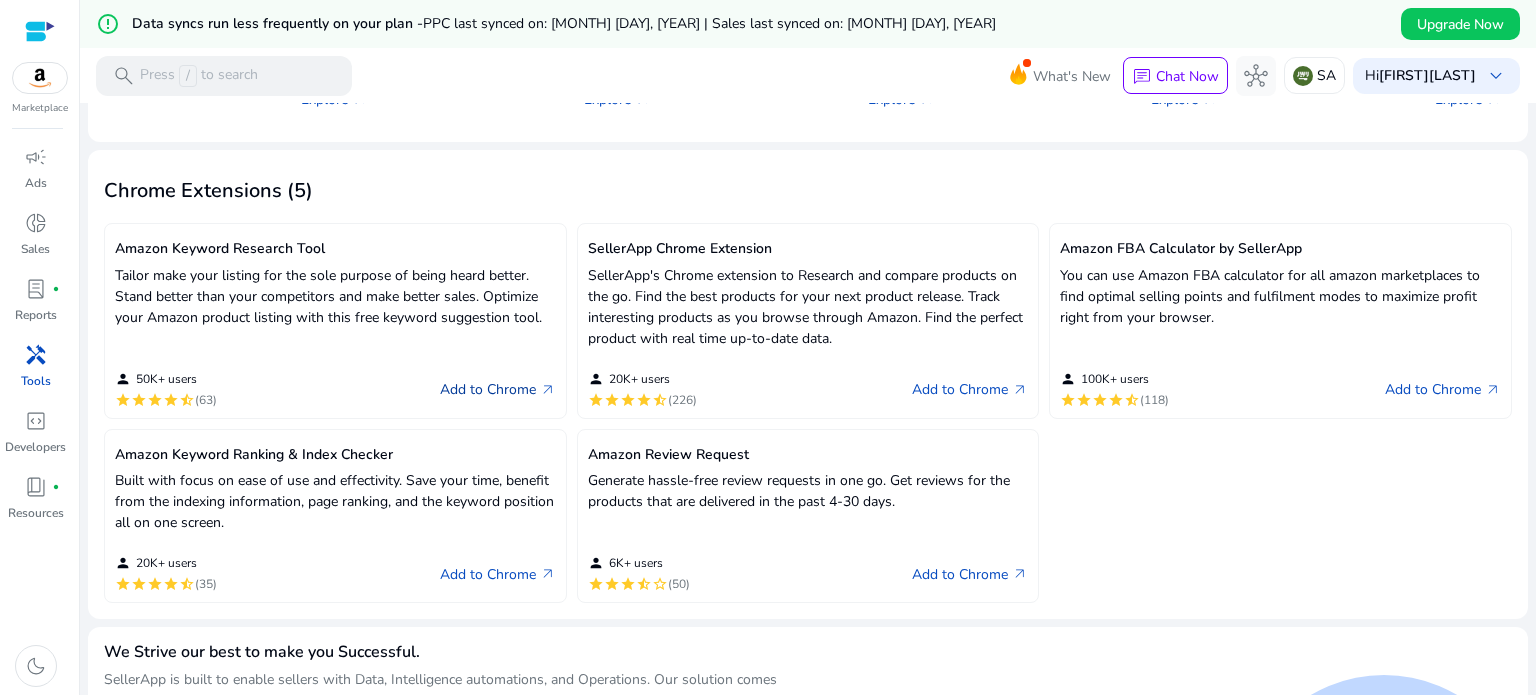 scroll, scrollTop: 0, scrollLeft: 0, axis: both 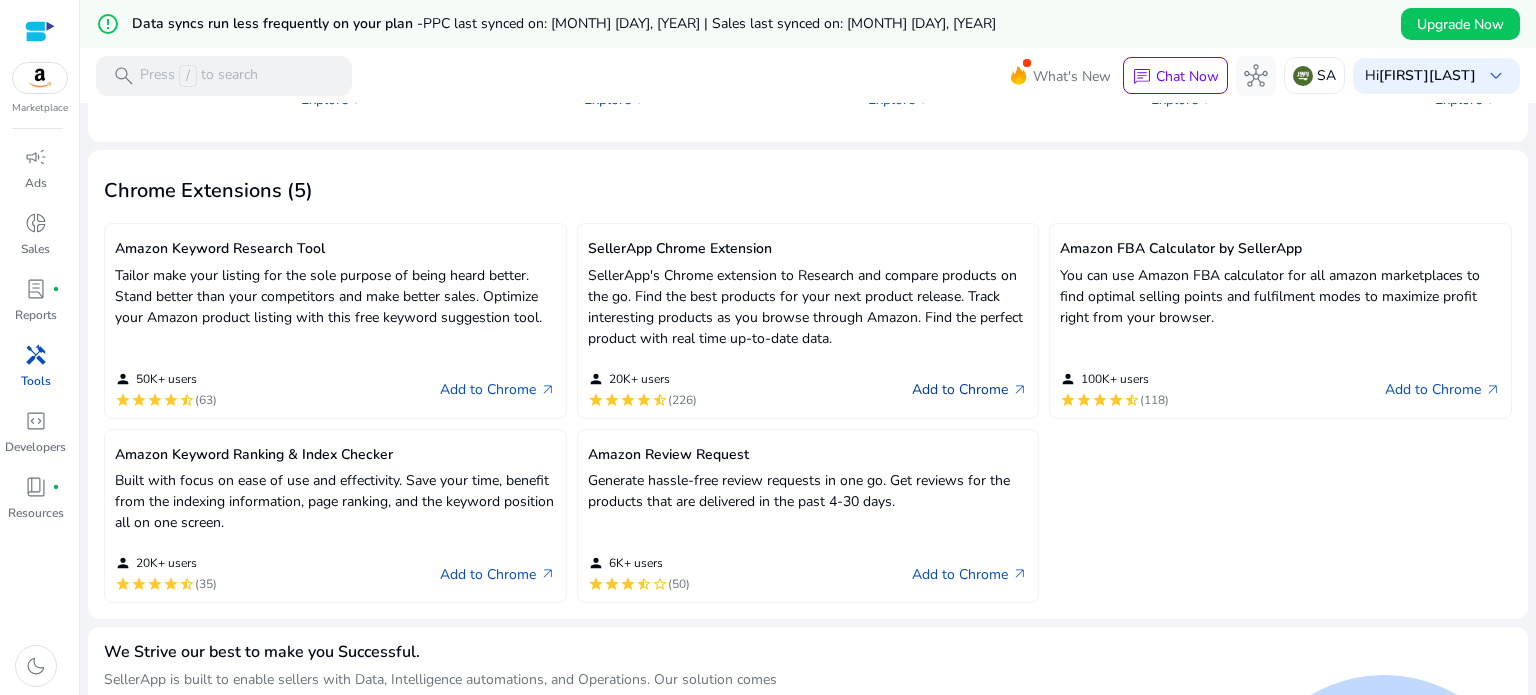 click on "Add to Chrome   arrow_outward" 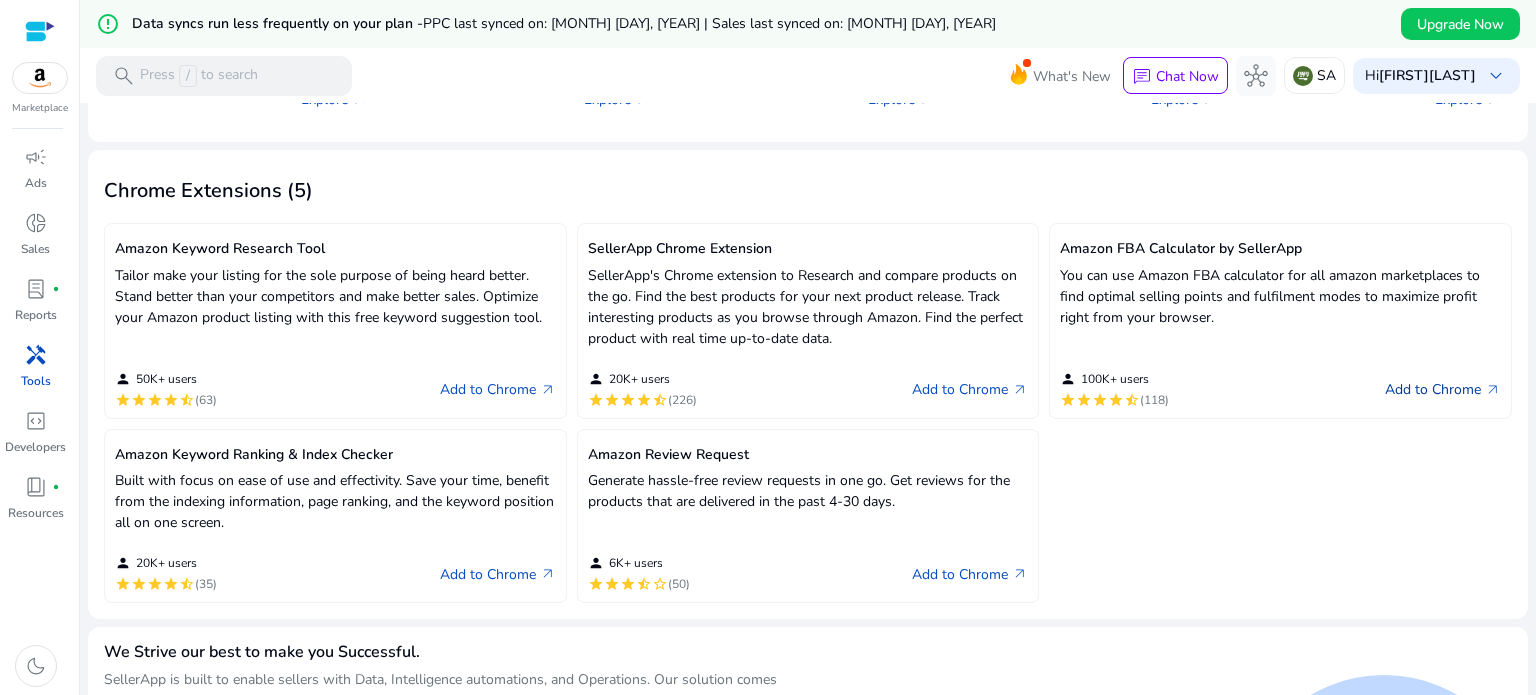 click on "Add to Chrome   arrow_outward" 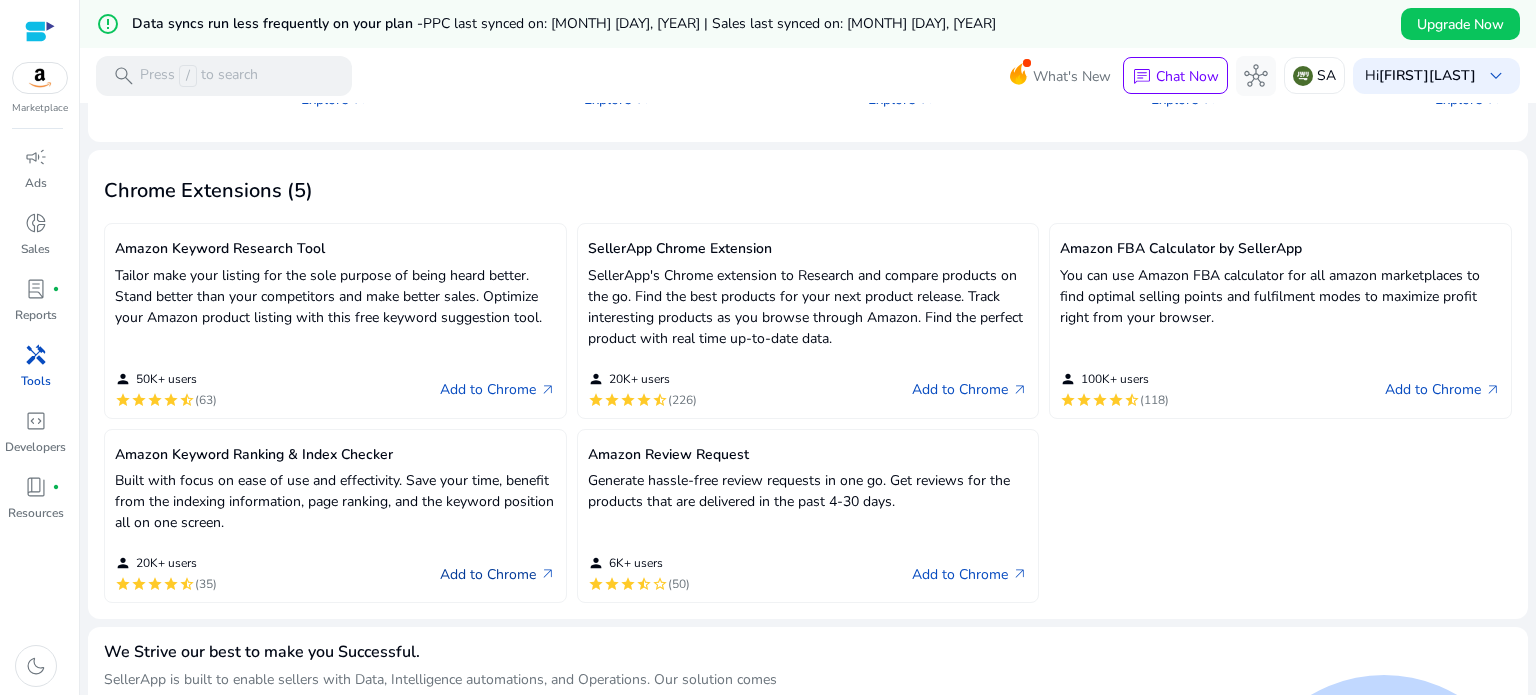 click on "Add to Chrome   arrow_outward" 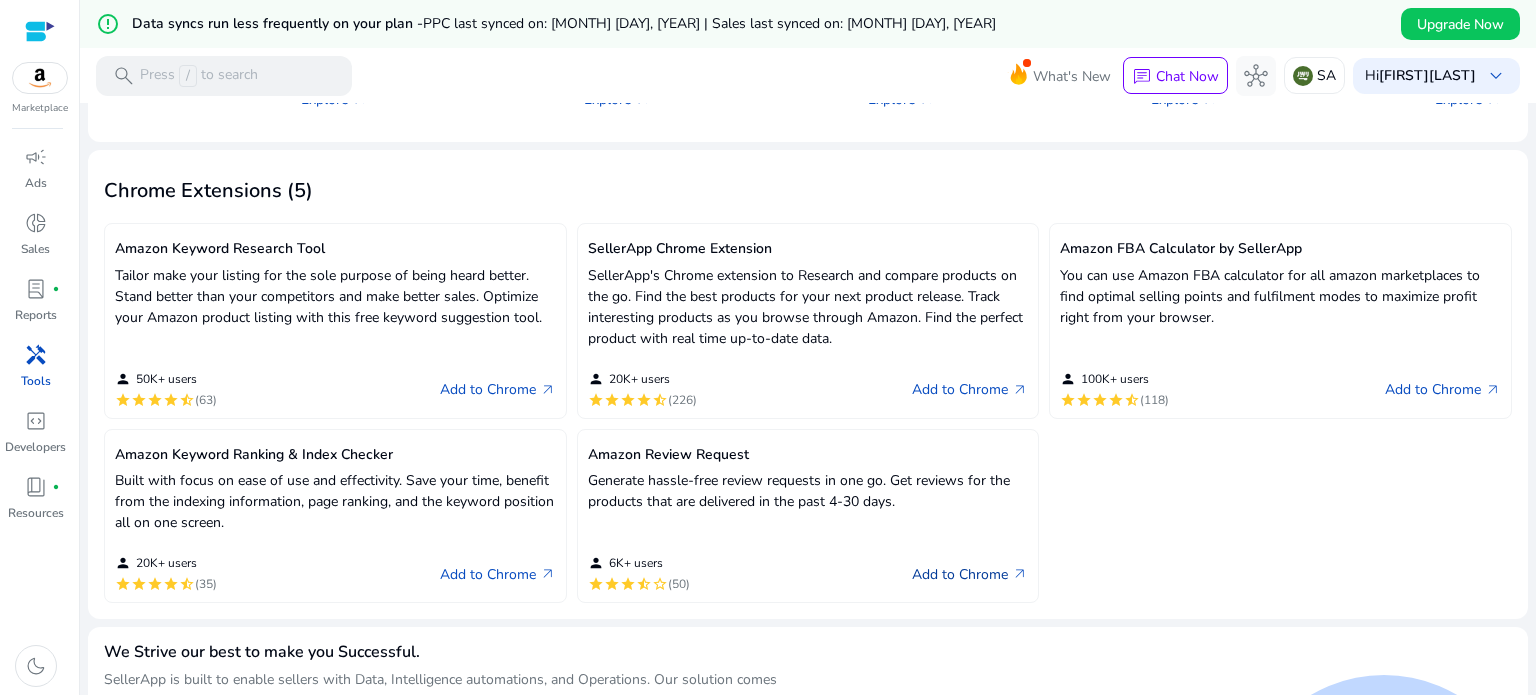 click on "Add to Chrome   arrow_outward" 